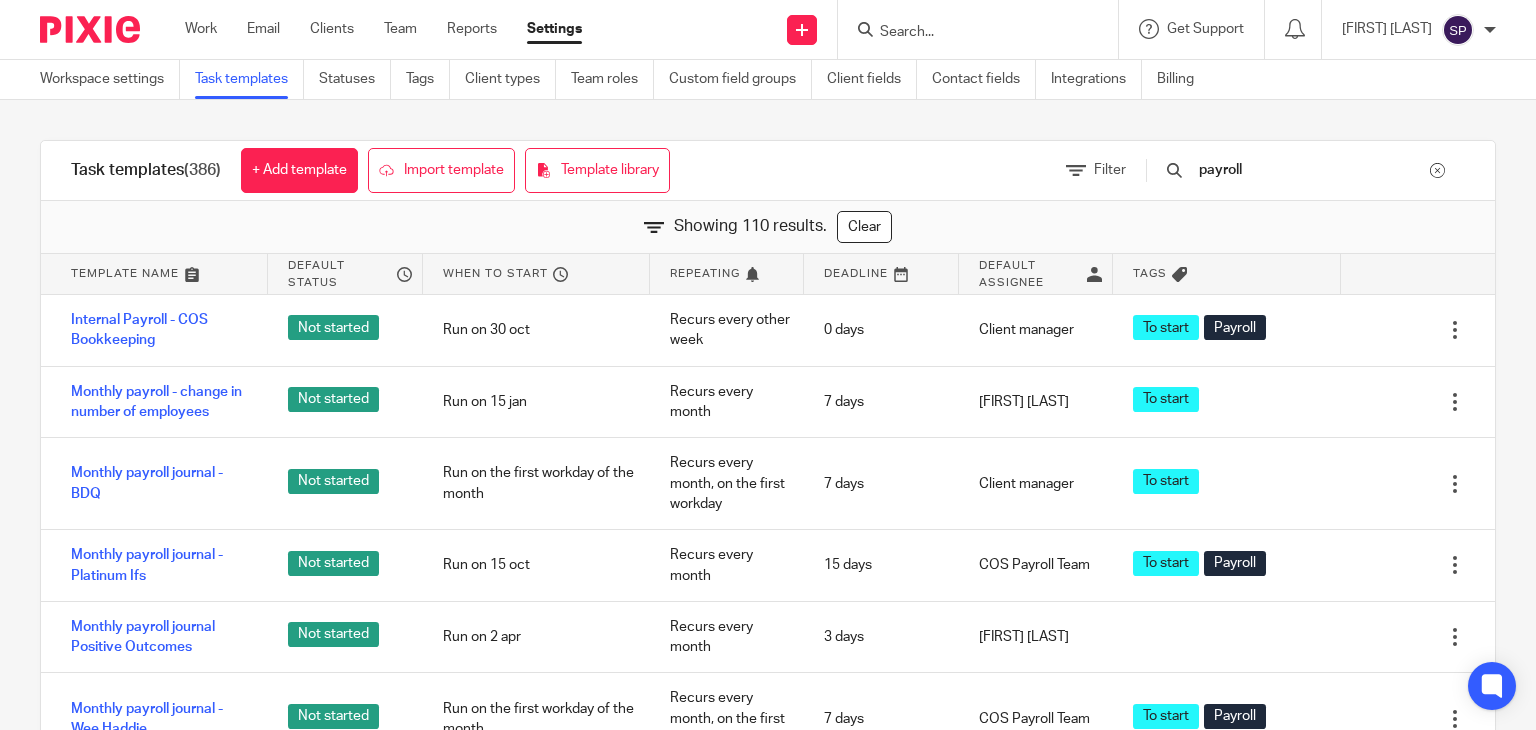 scroll, scrollTop: 0, scrollLeft: 0, axis: both 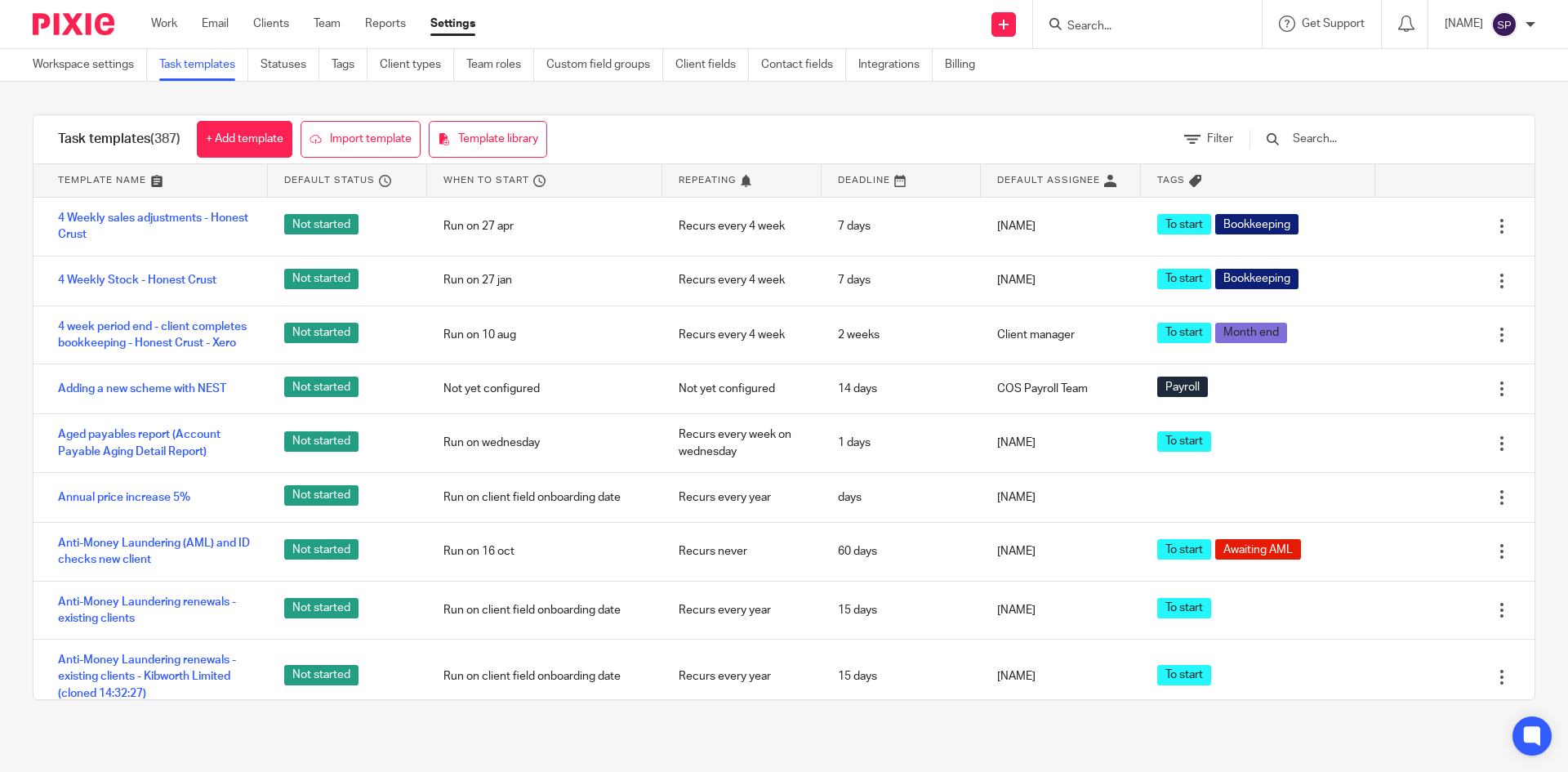 click at bounding box center [1386, 139] 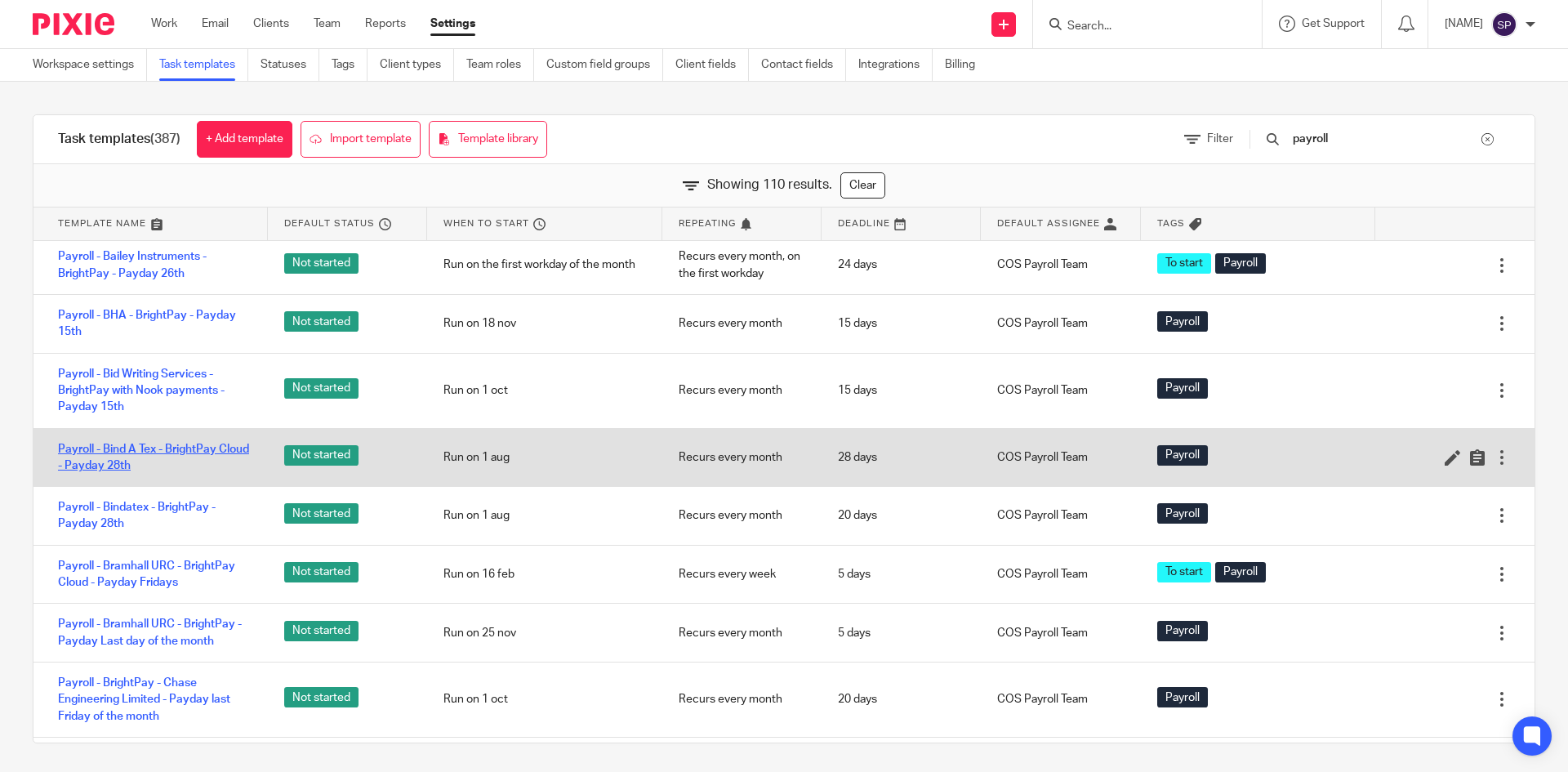 scroll, scrollTop: 1144, scrollLeft: 0, axis: vertical 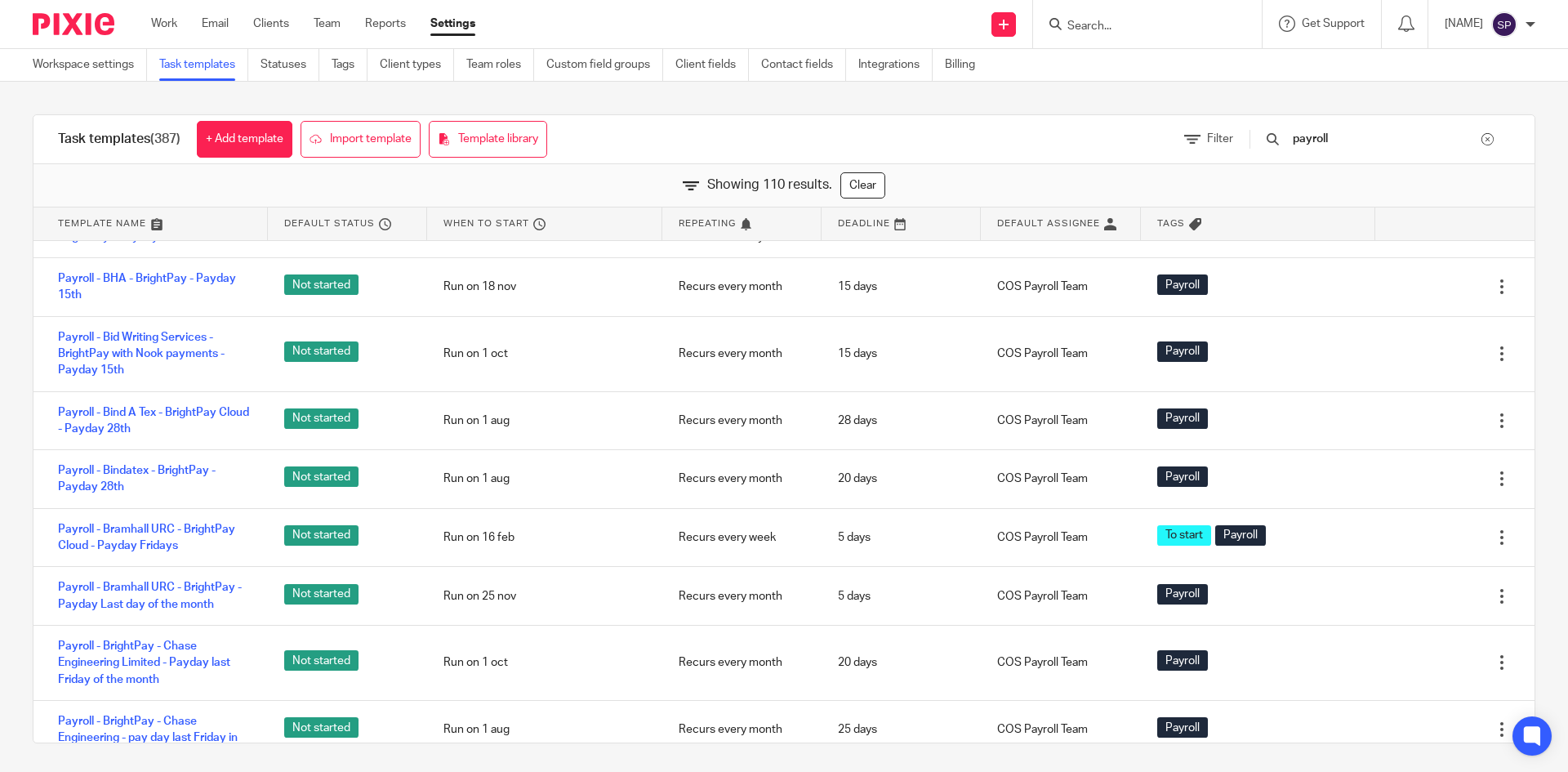 type on "payroll" 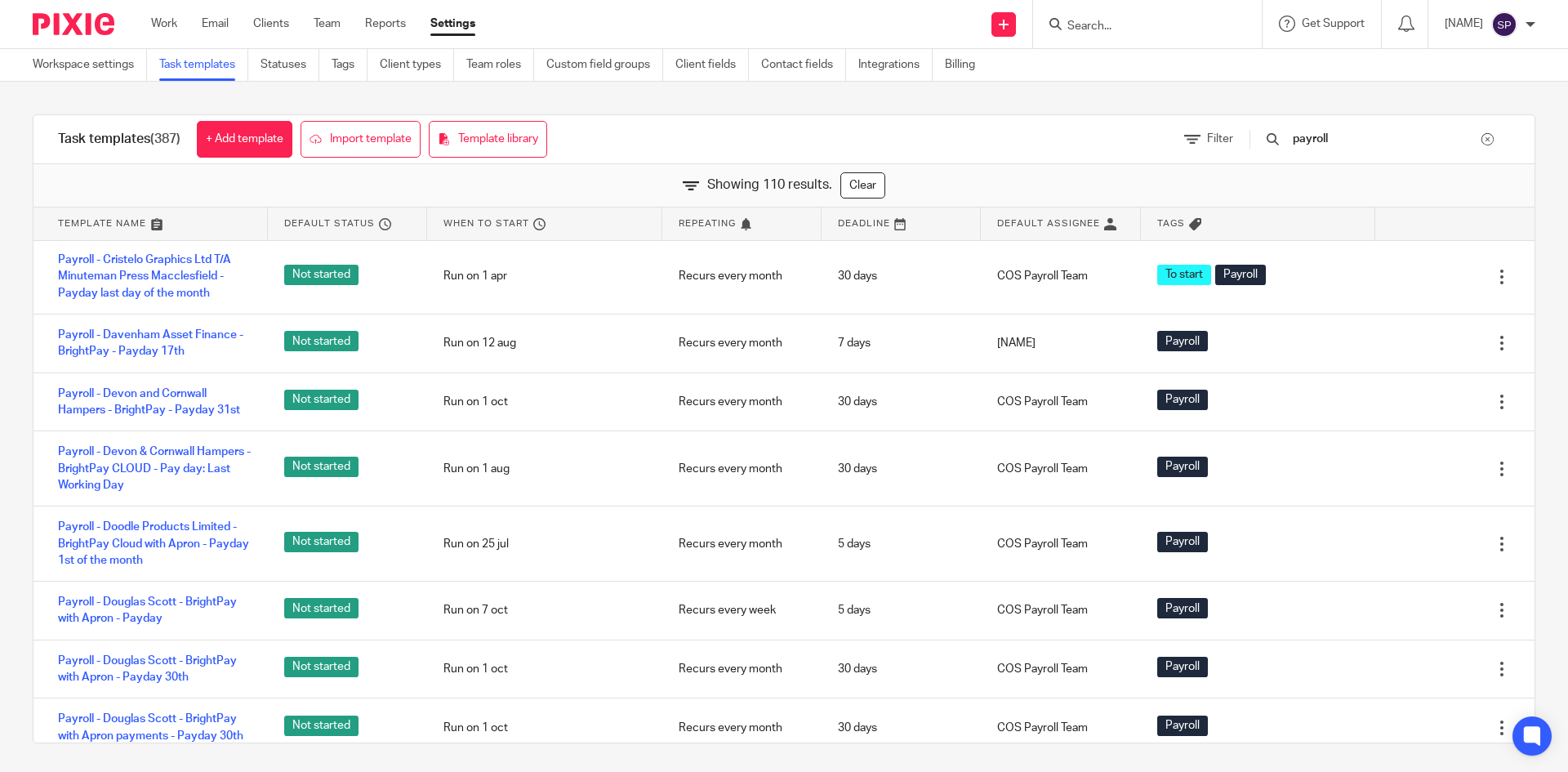 scroll, scrollTop: 2369, scrollLeft: 0, axis: vertical 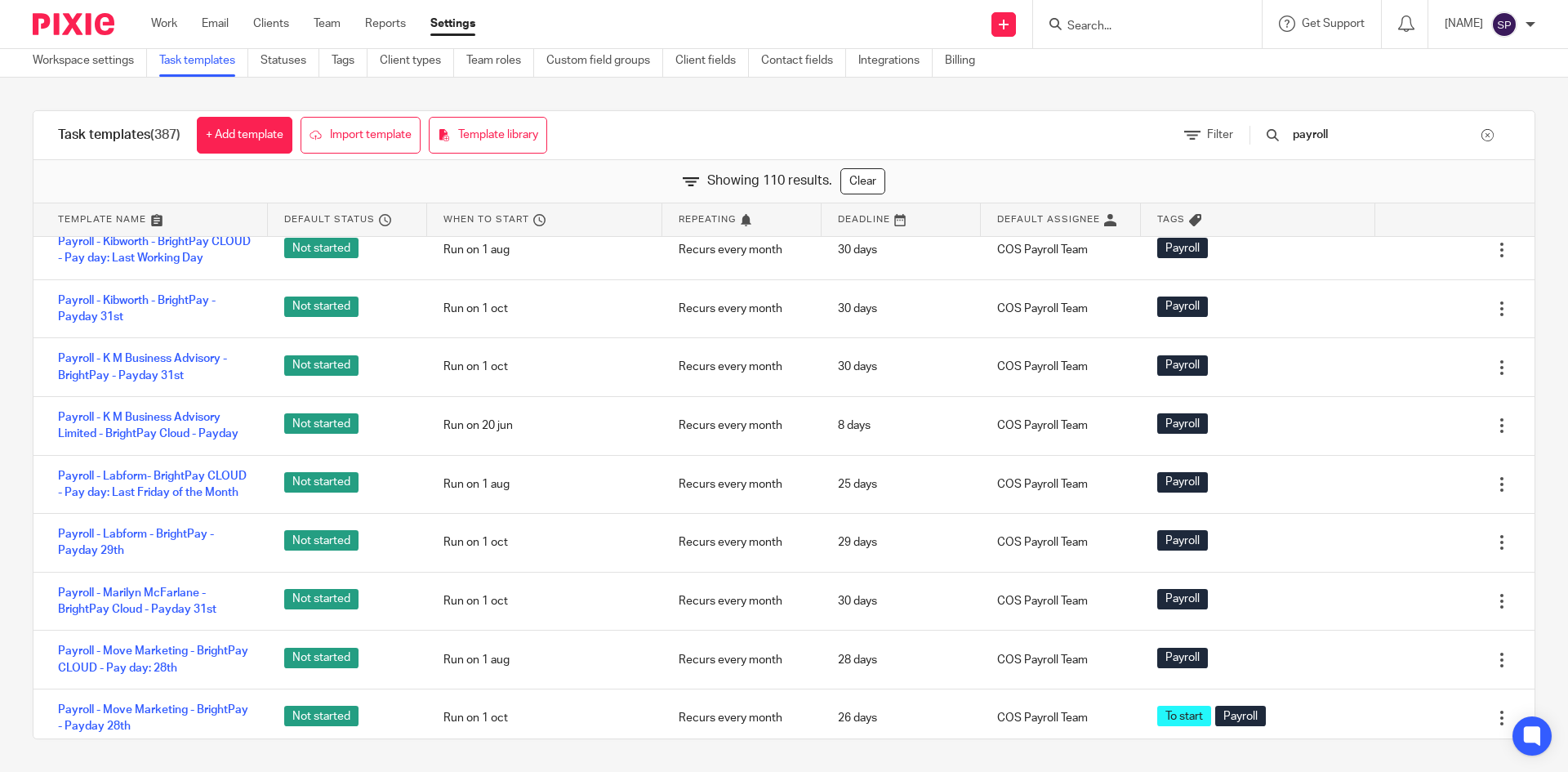 drag, startPoint x: 0, startPoint y: 647, endPoint x: 0, endPoint y: 771, distance: 124 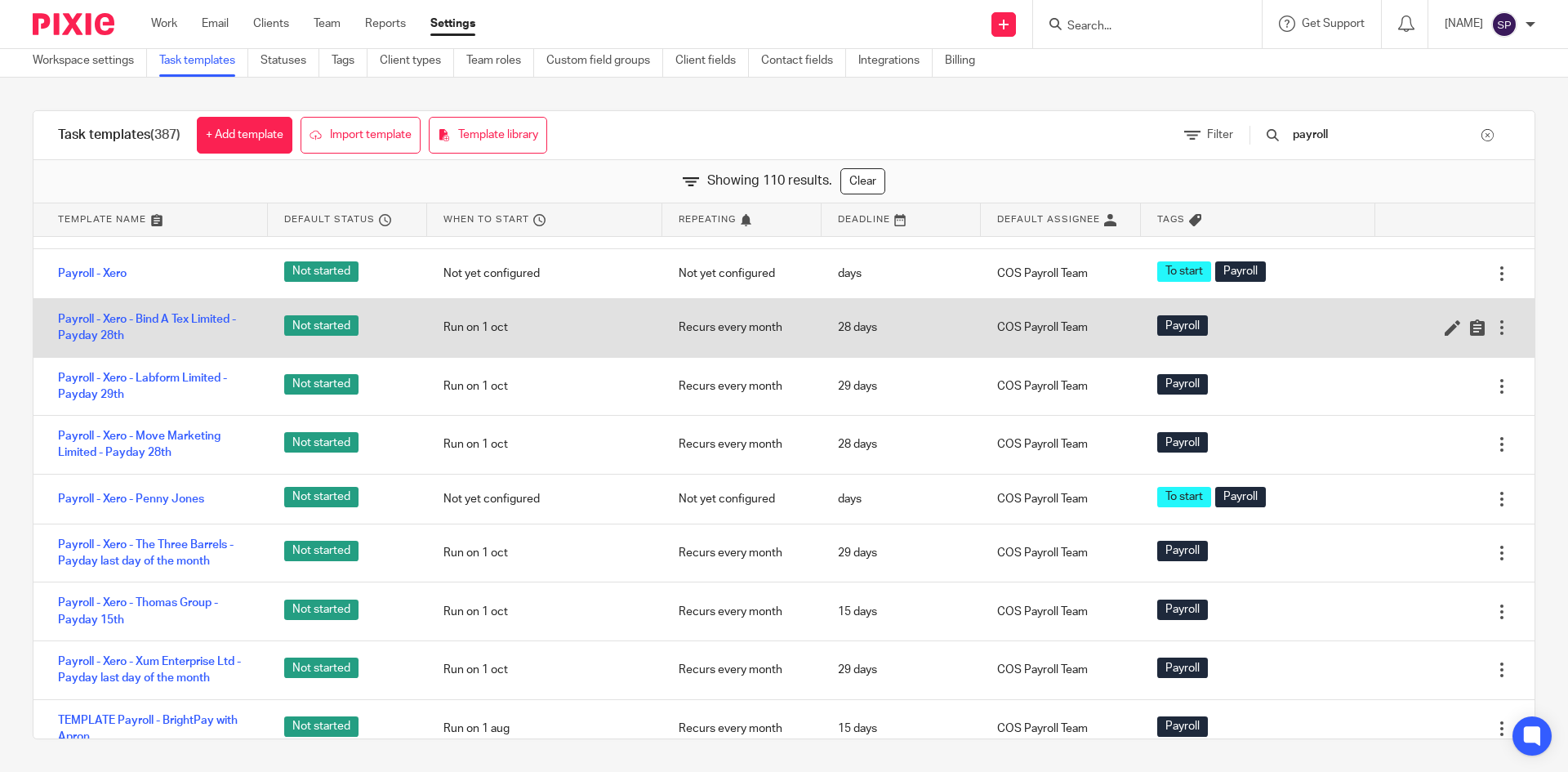 scroll, scrollTop: 5964, scrollLeft: 0, axis: vertical 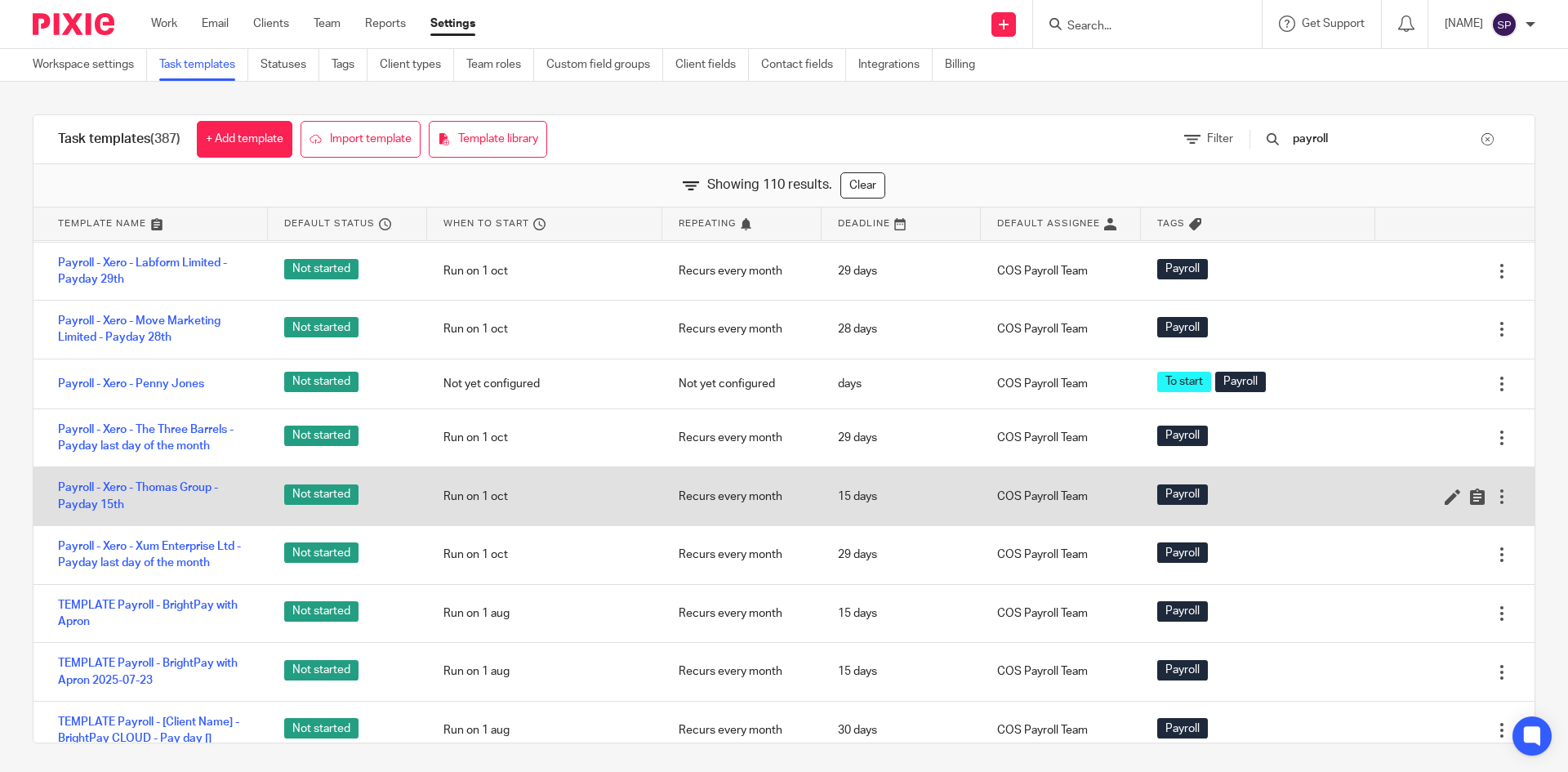 click at bounding box center [1502, 497] 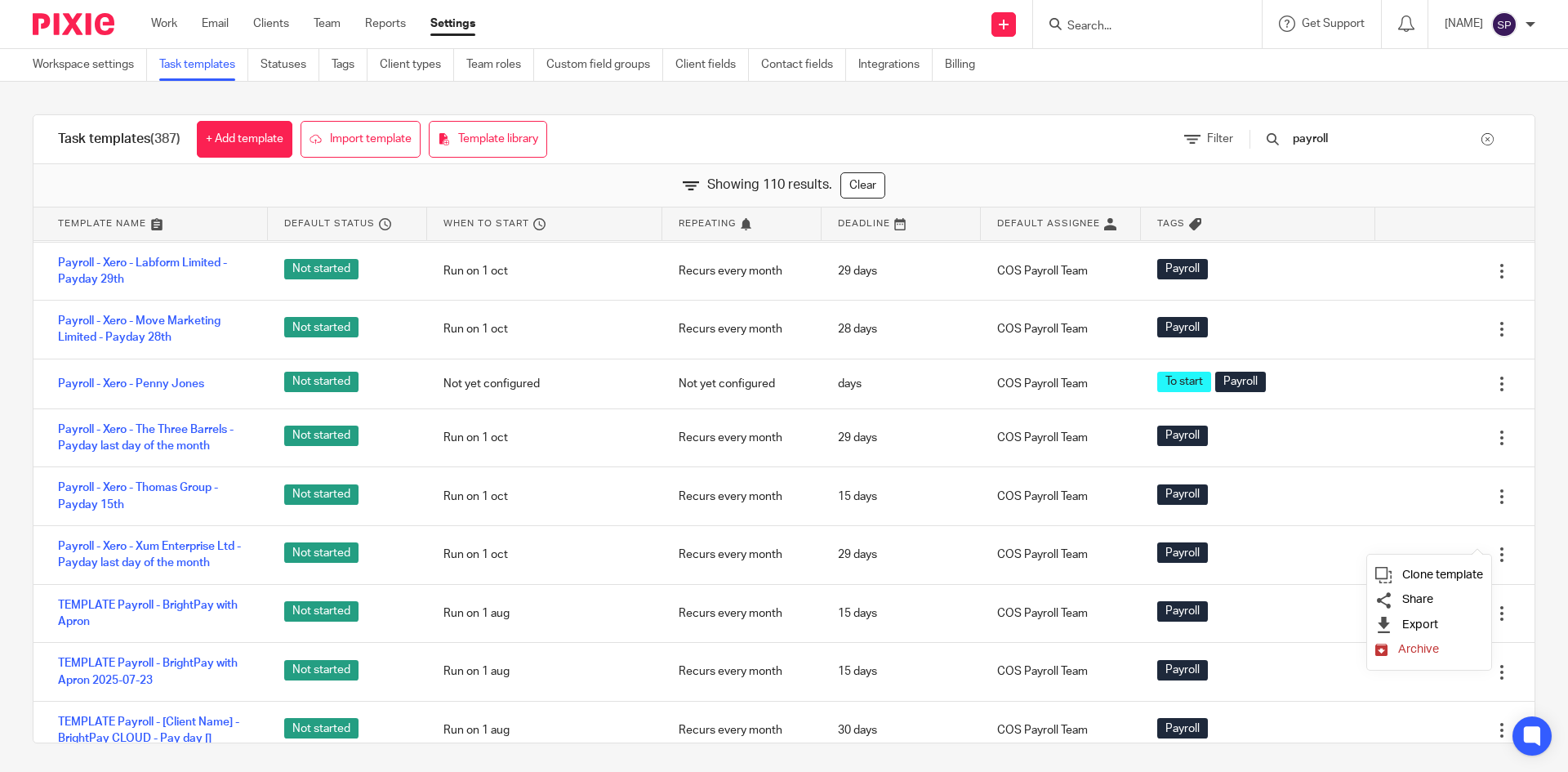 click on "Archive" at bounding box center [1419, 649] 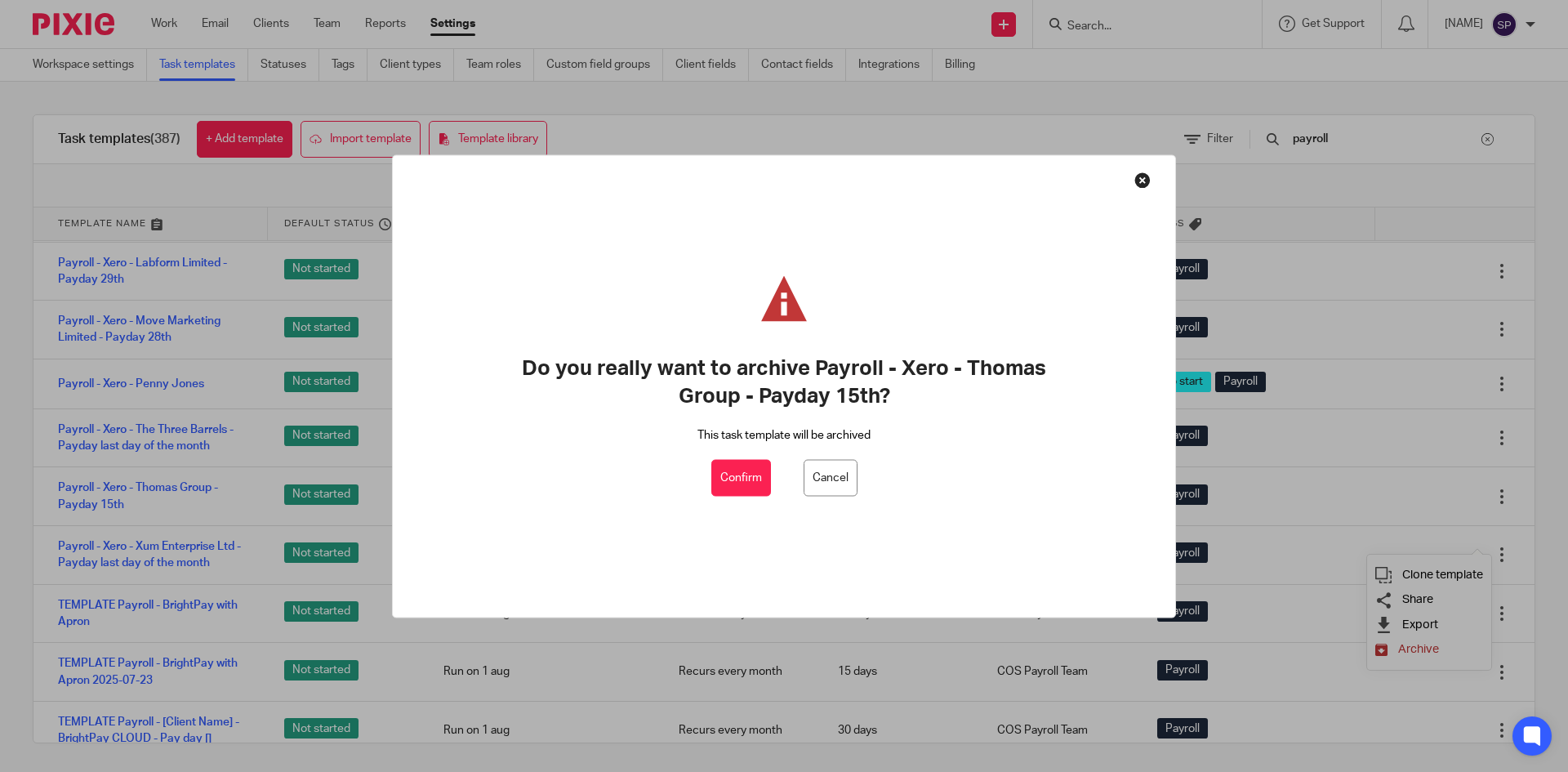 click on "Confirm" at bounding box center [741, 478] 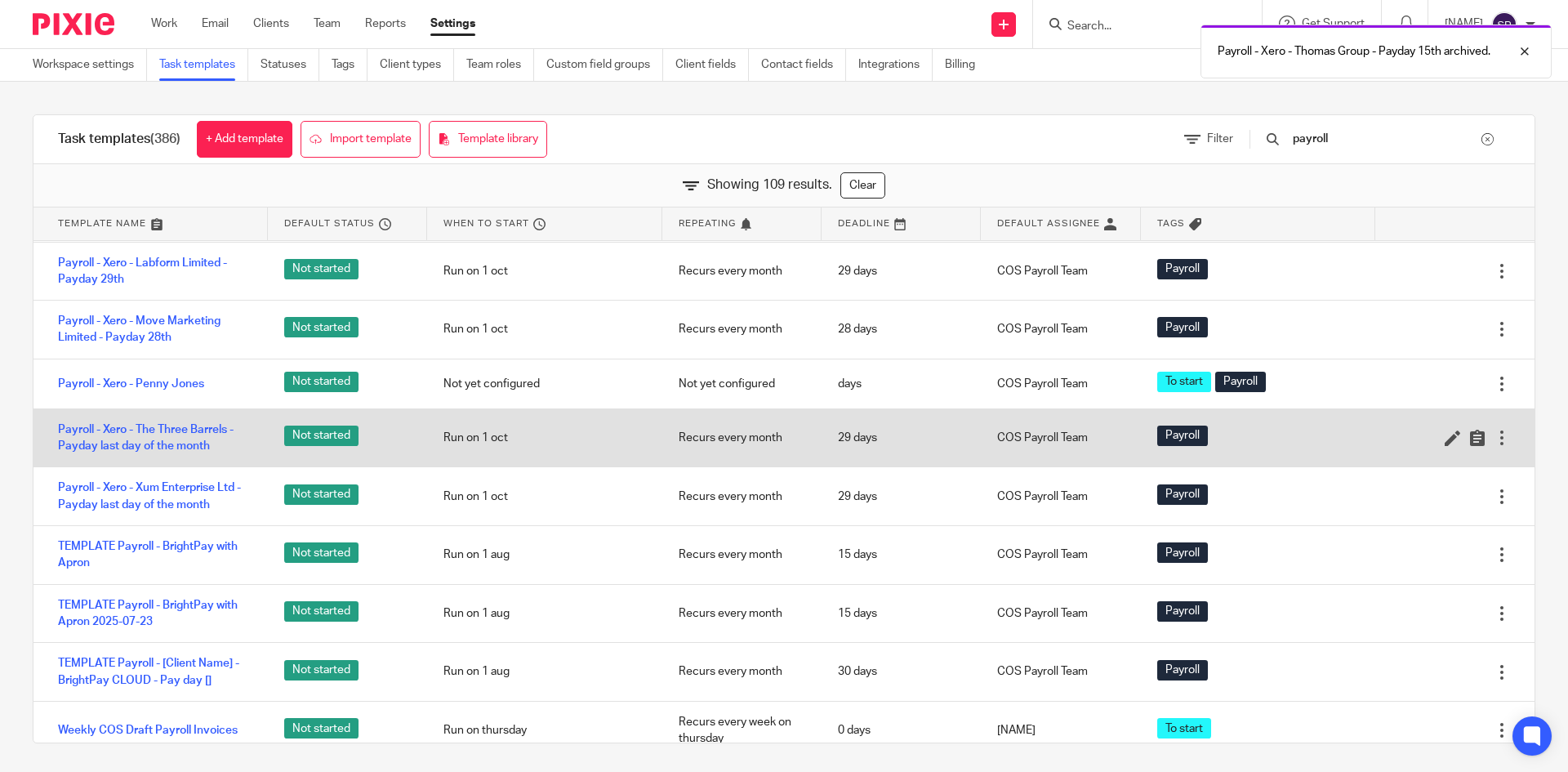 click at bounding box center [1502, 438] 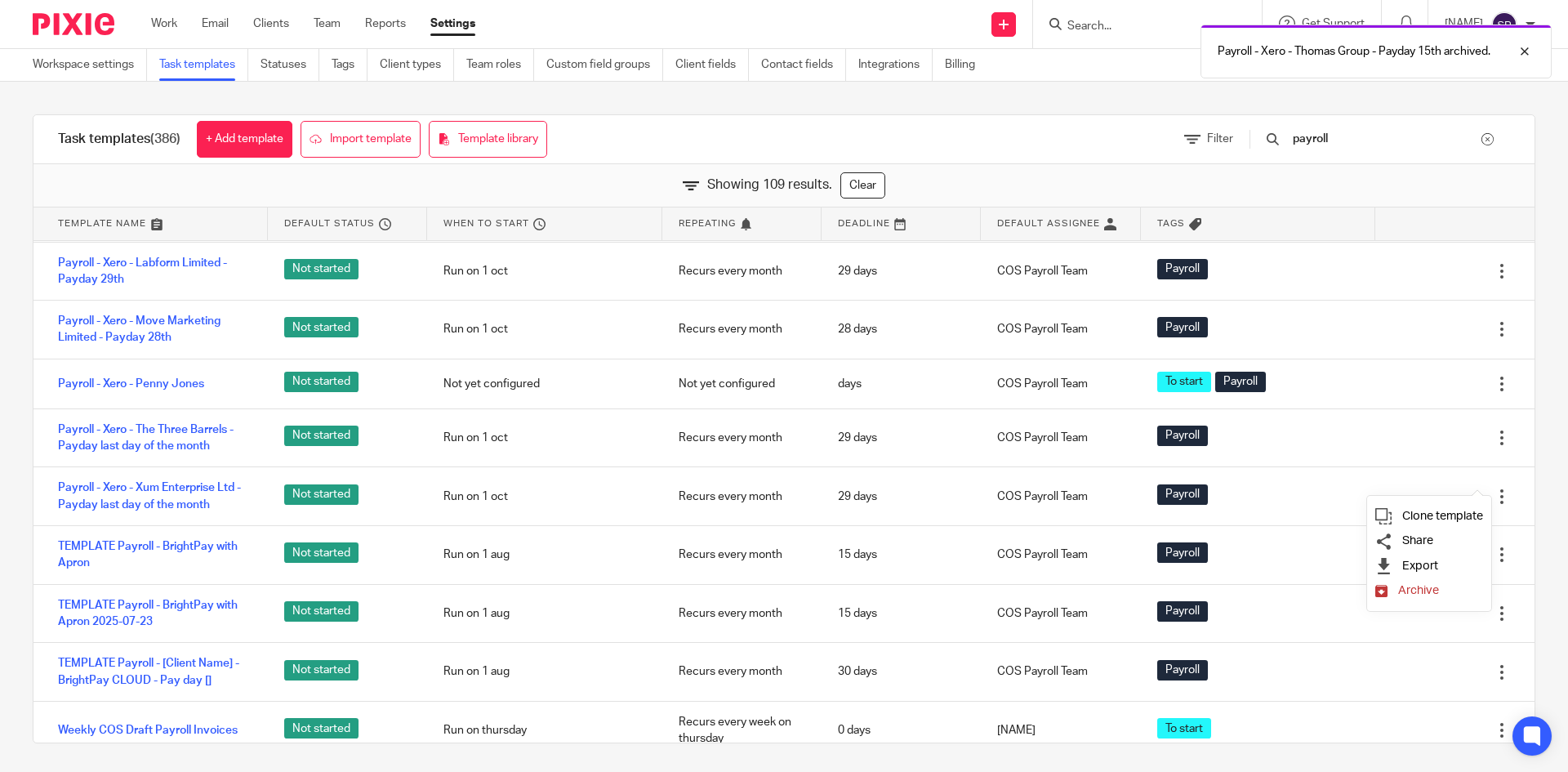 click on "Archive" at bounding box center [1419, 590] 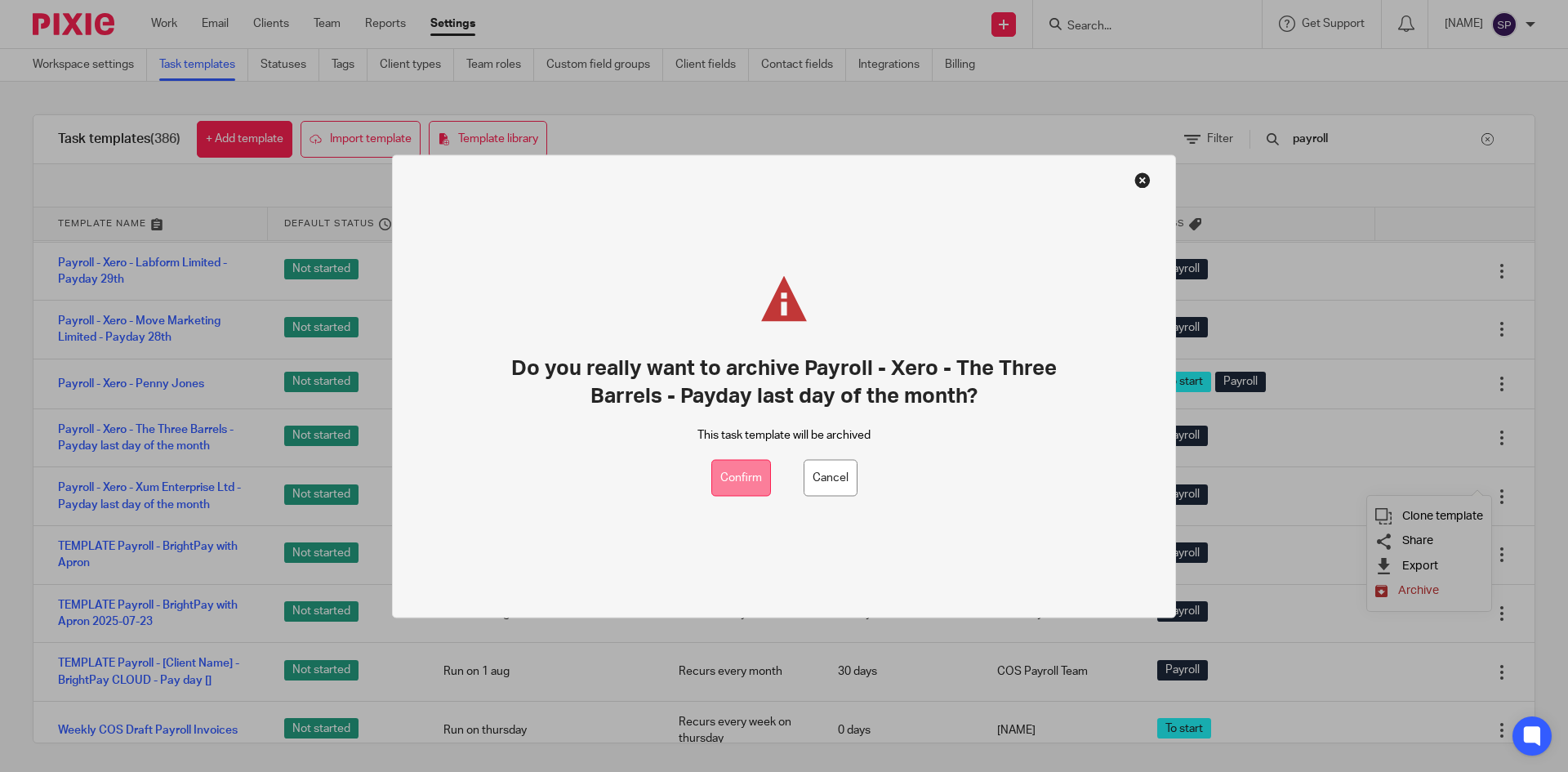 click on "Confirm" at bounding box center [741, 478] 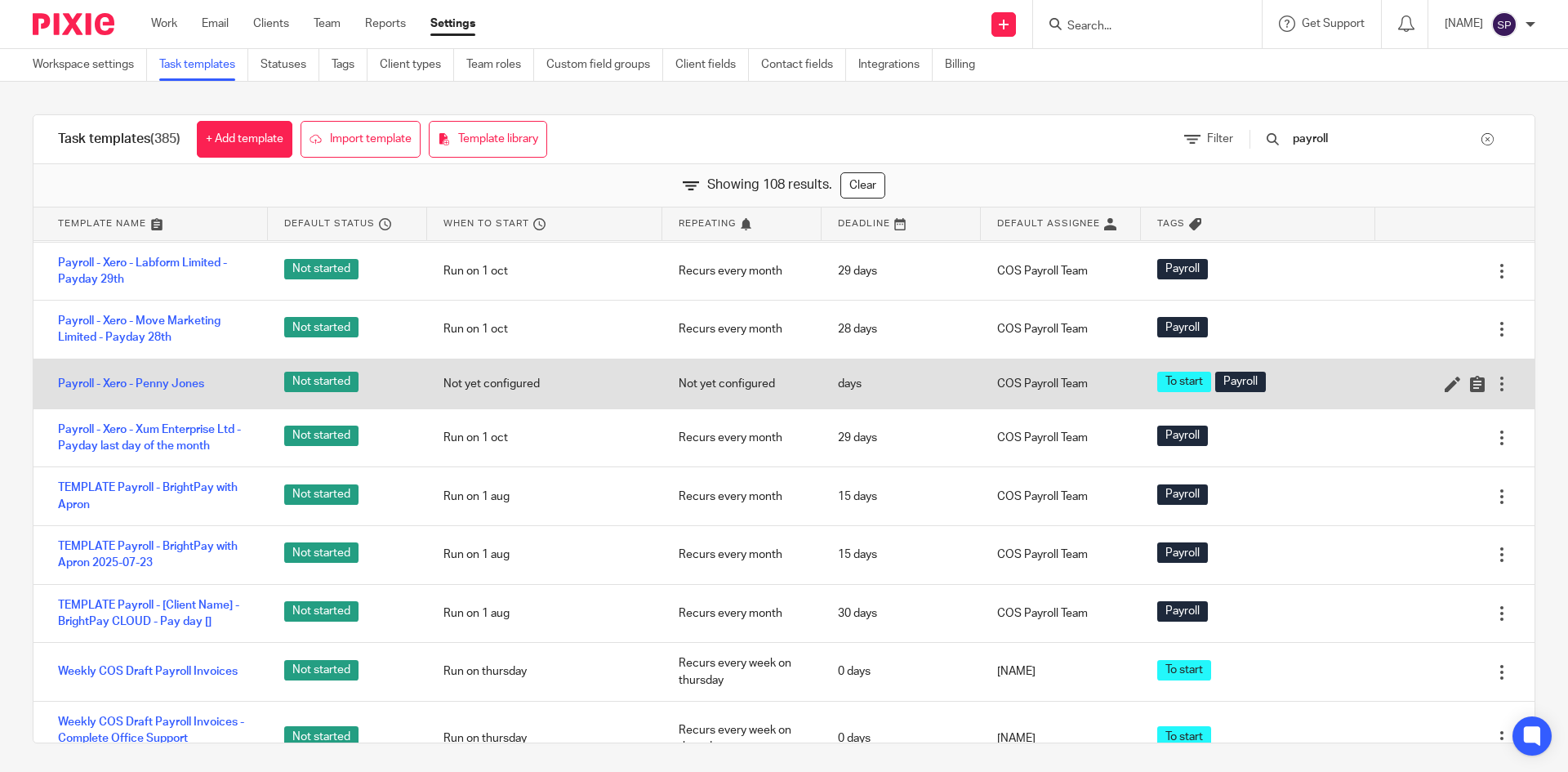 click at bounding box center [1502, 384] 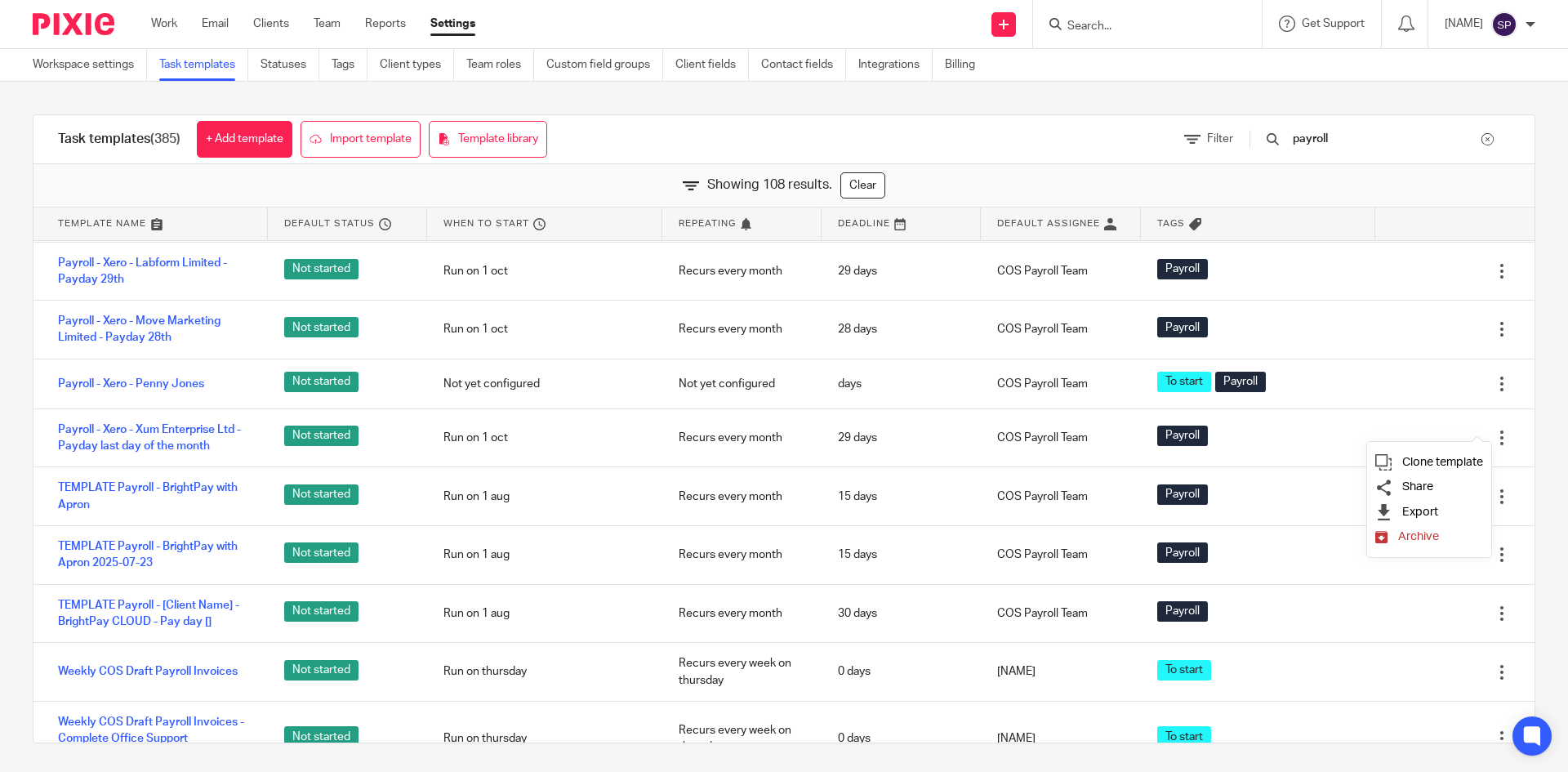 click on "Archive" at bounding box center (1419, 536) 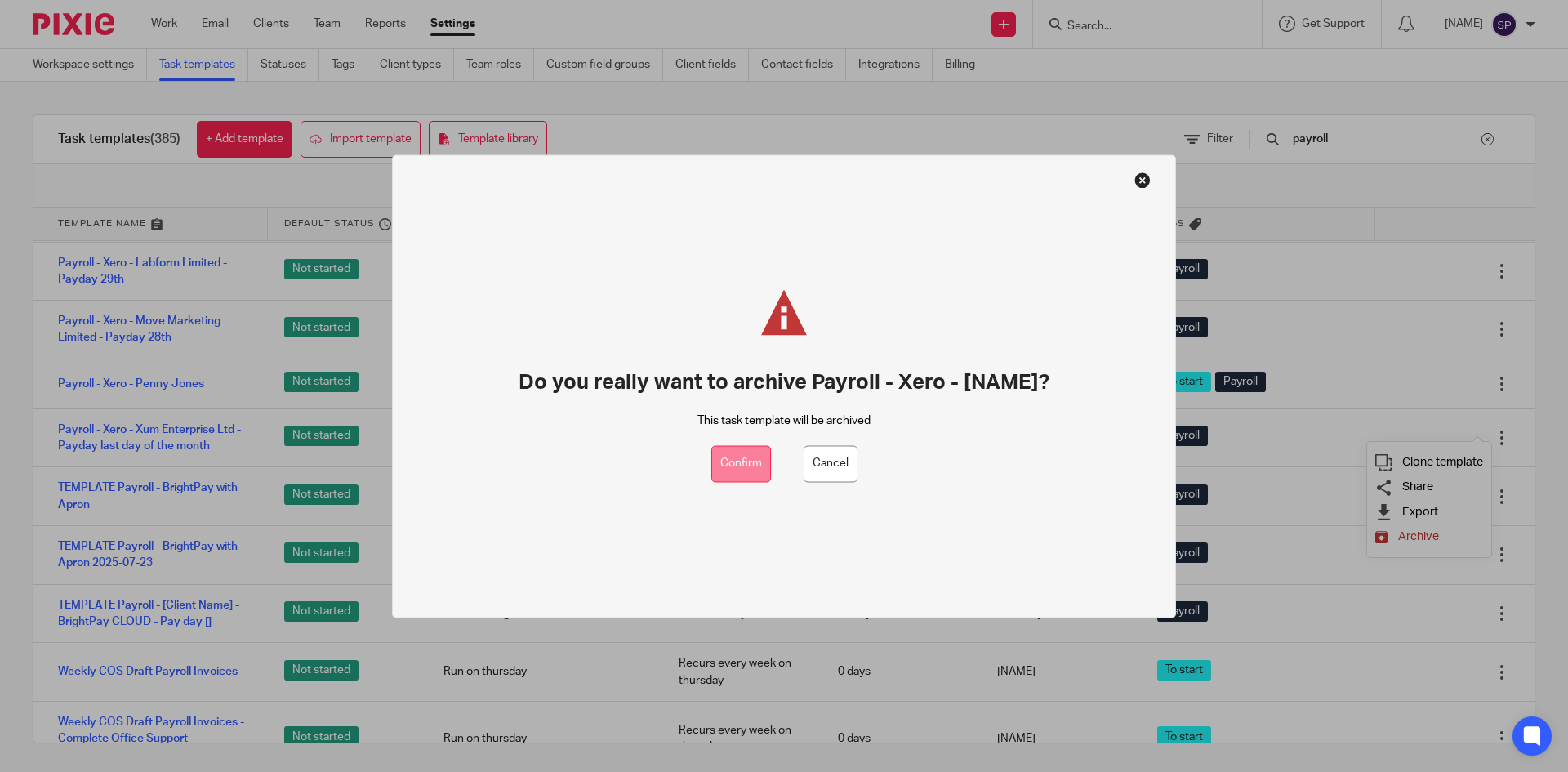 click on "Confirm" at bounding box center [741, 463] 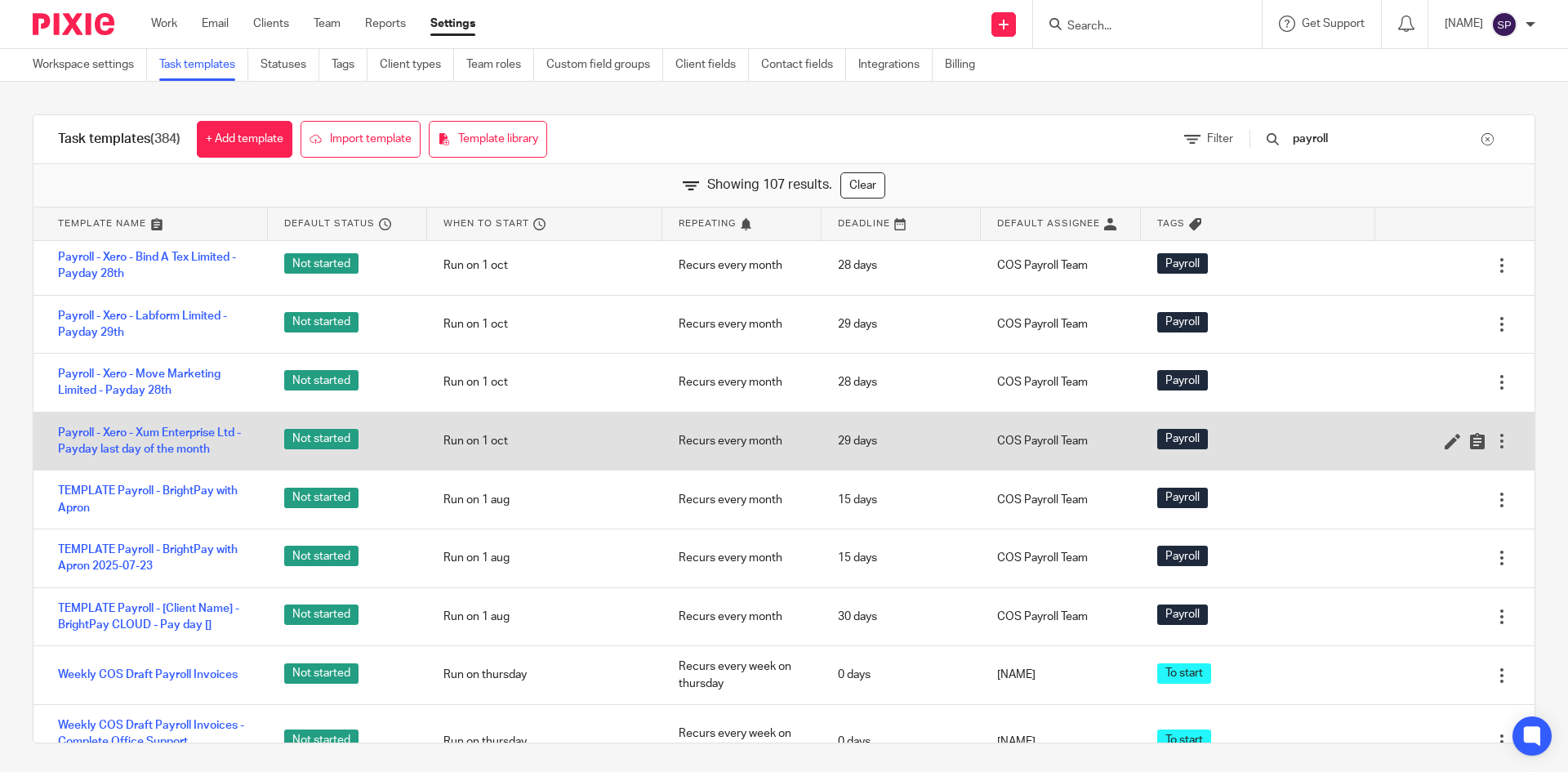 scroll, scrollTop: 5964, scrollLeft: 0, axis: vertical 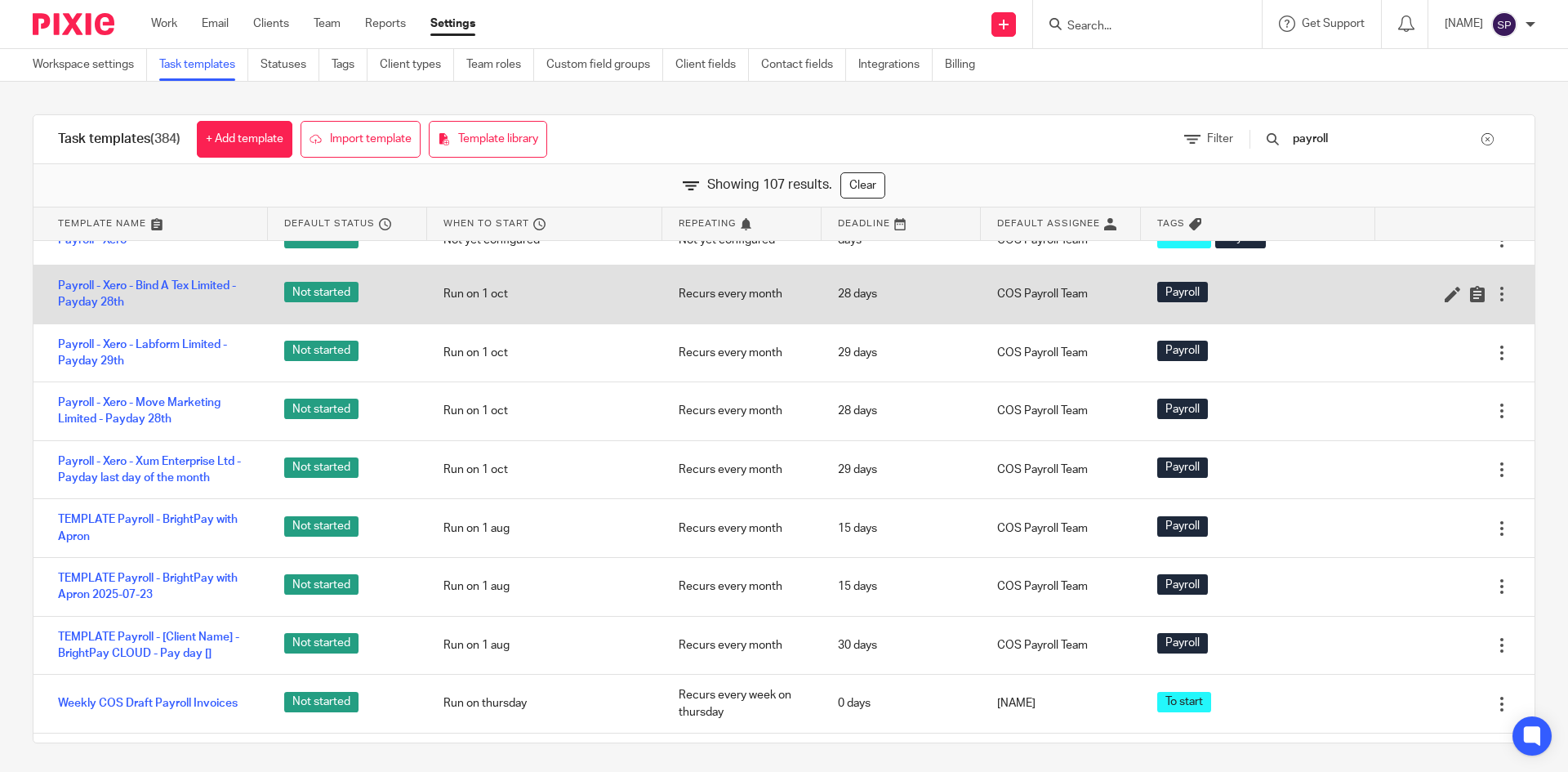 click at bounding box center (1502, 294) 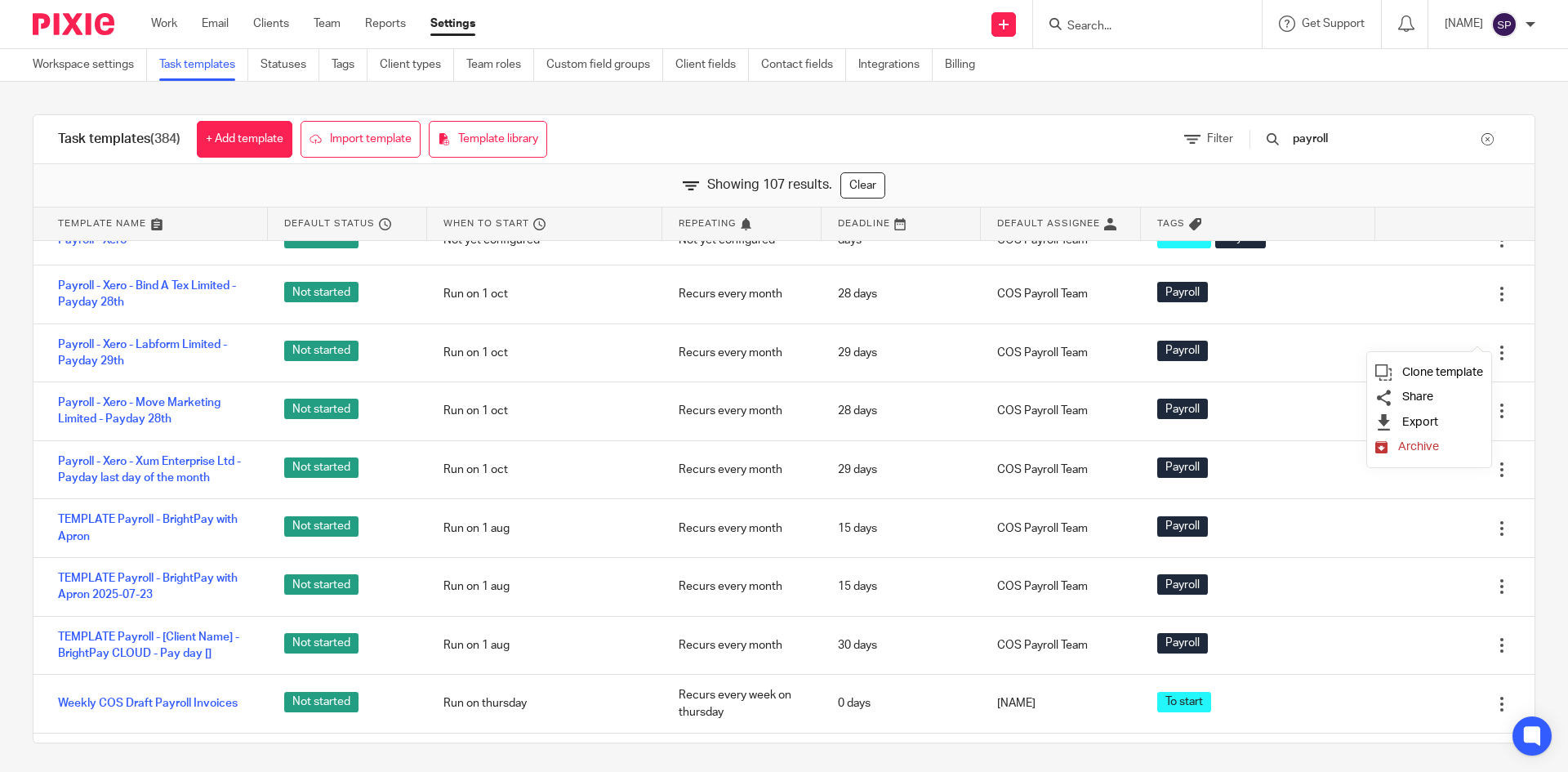click on "Archive" at bounding box center [1419, 446] 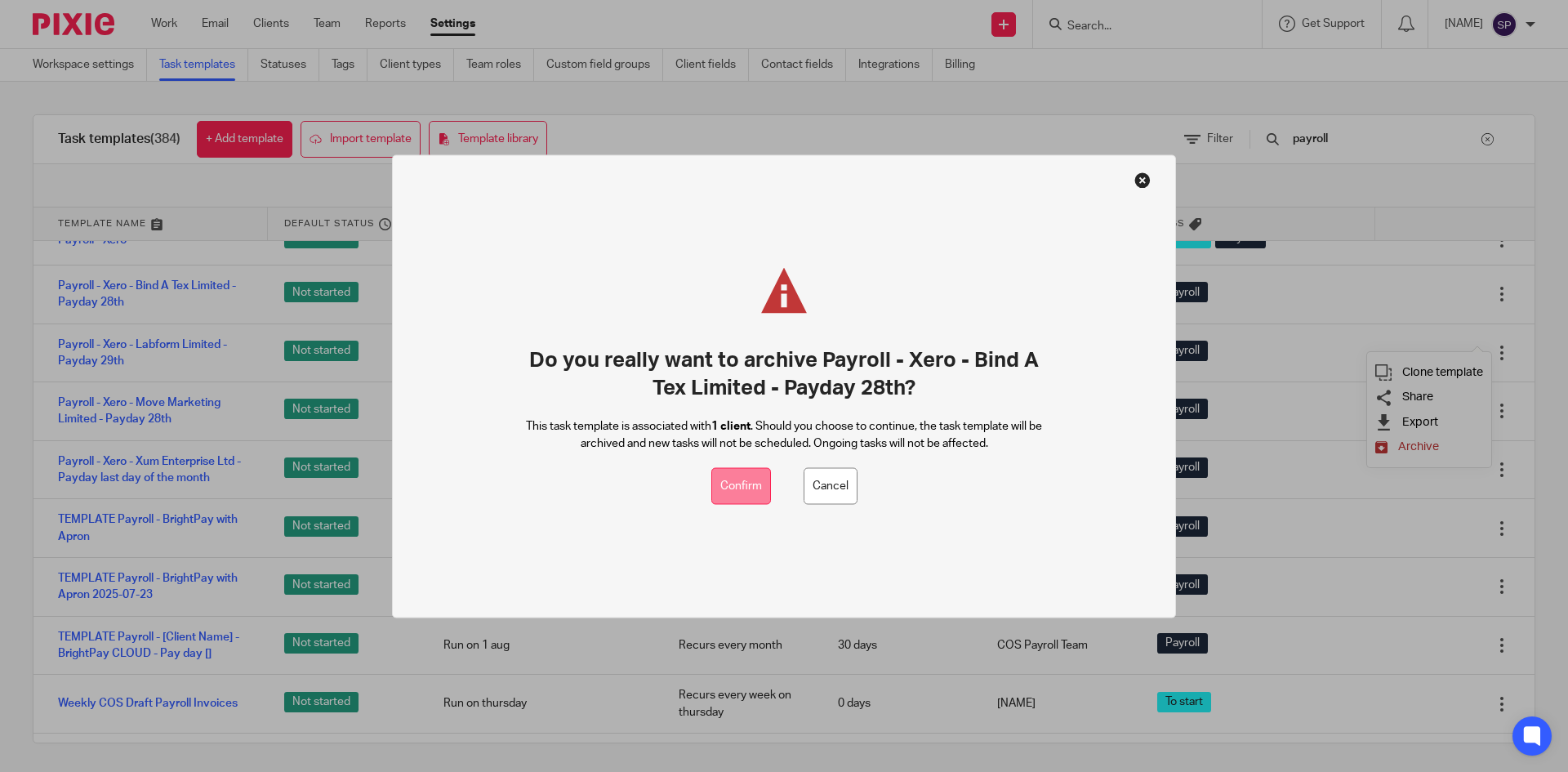 click on "Confirm" at bounding box center (741, 486) 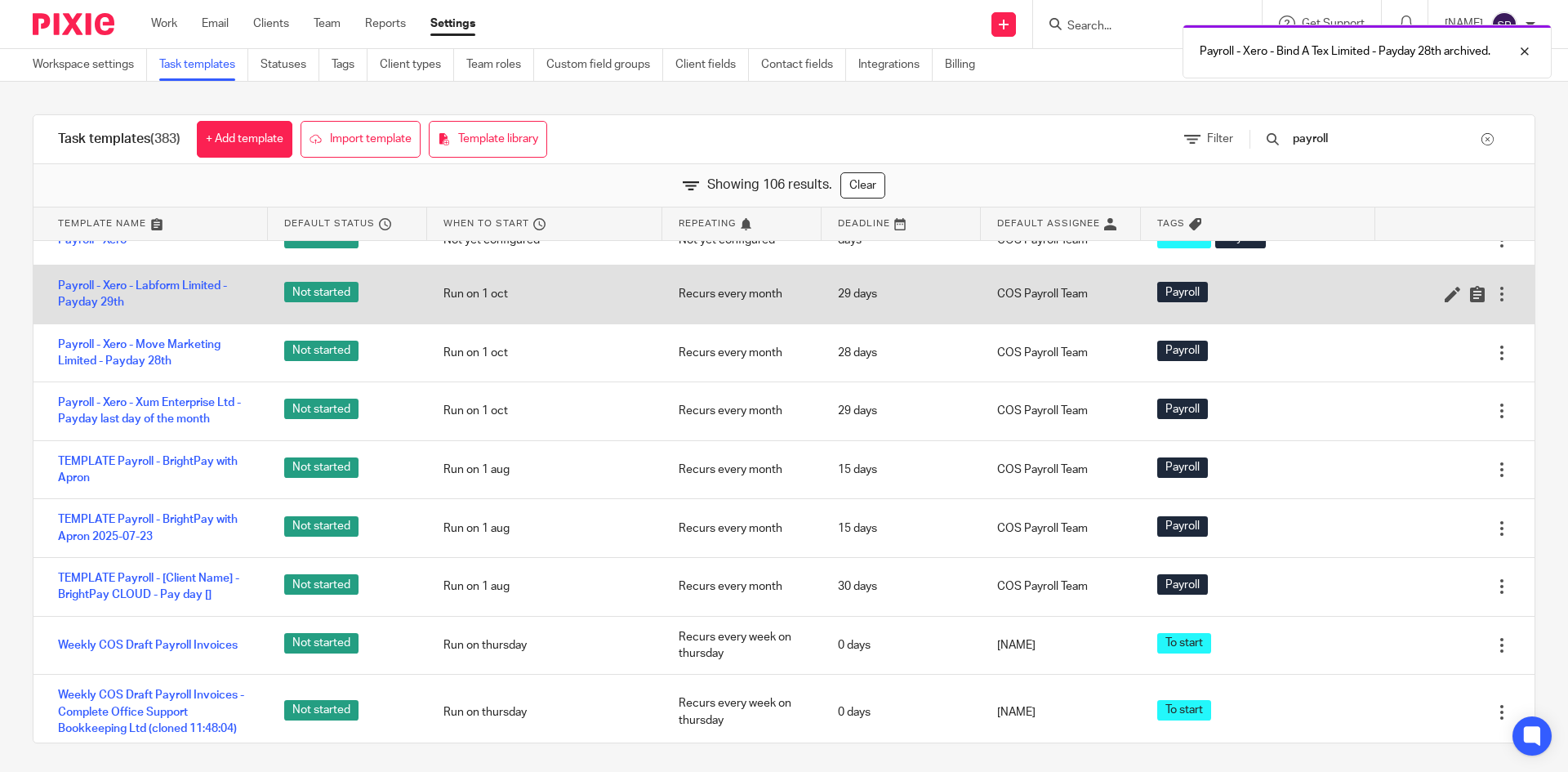 click at bounding box center (1502, 294) 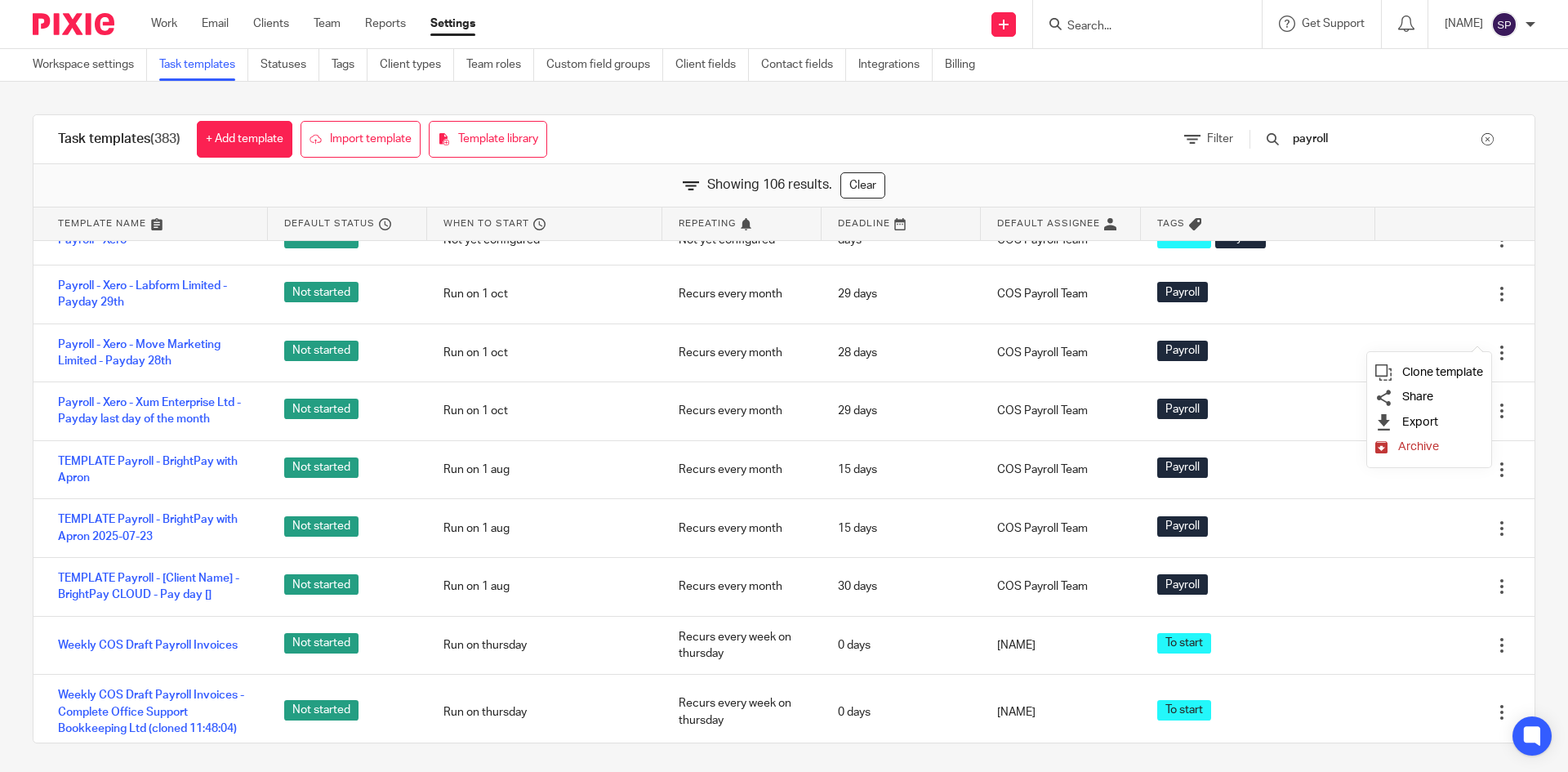 click at bounding box center (1381, 447) 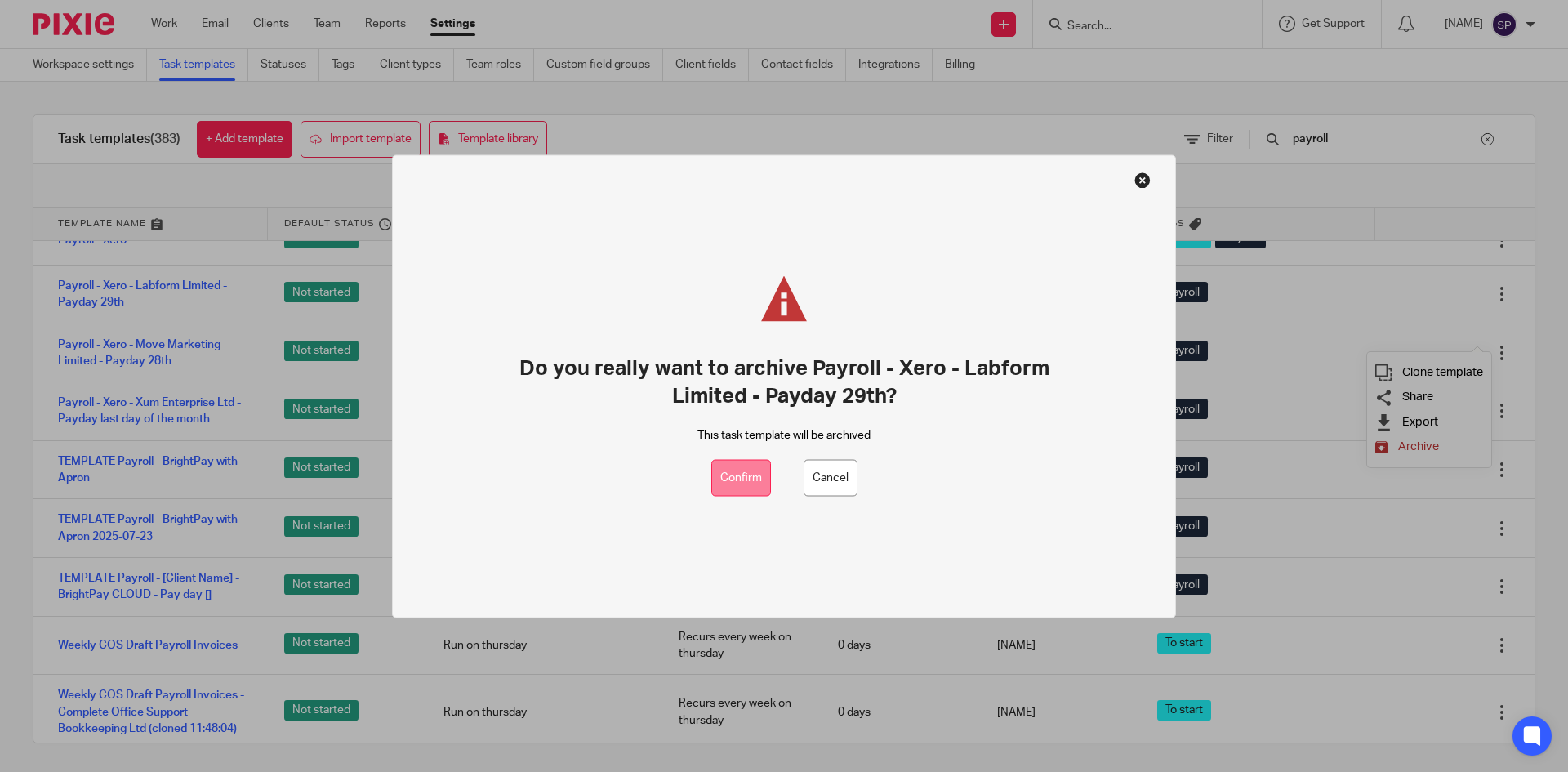 click on "Confirm" at bounding box center (741, 478) 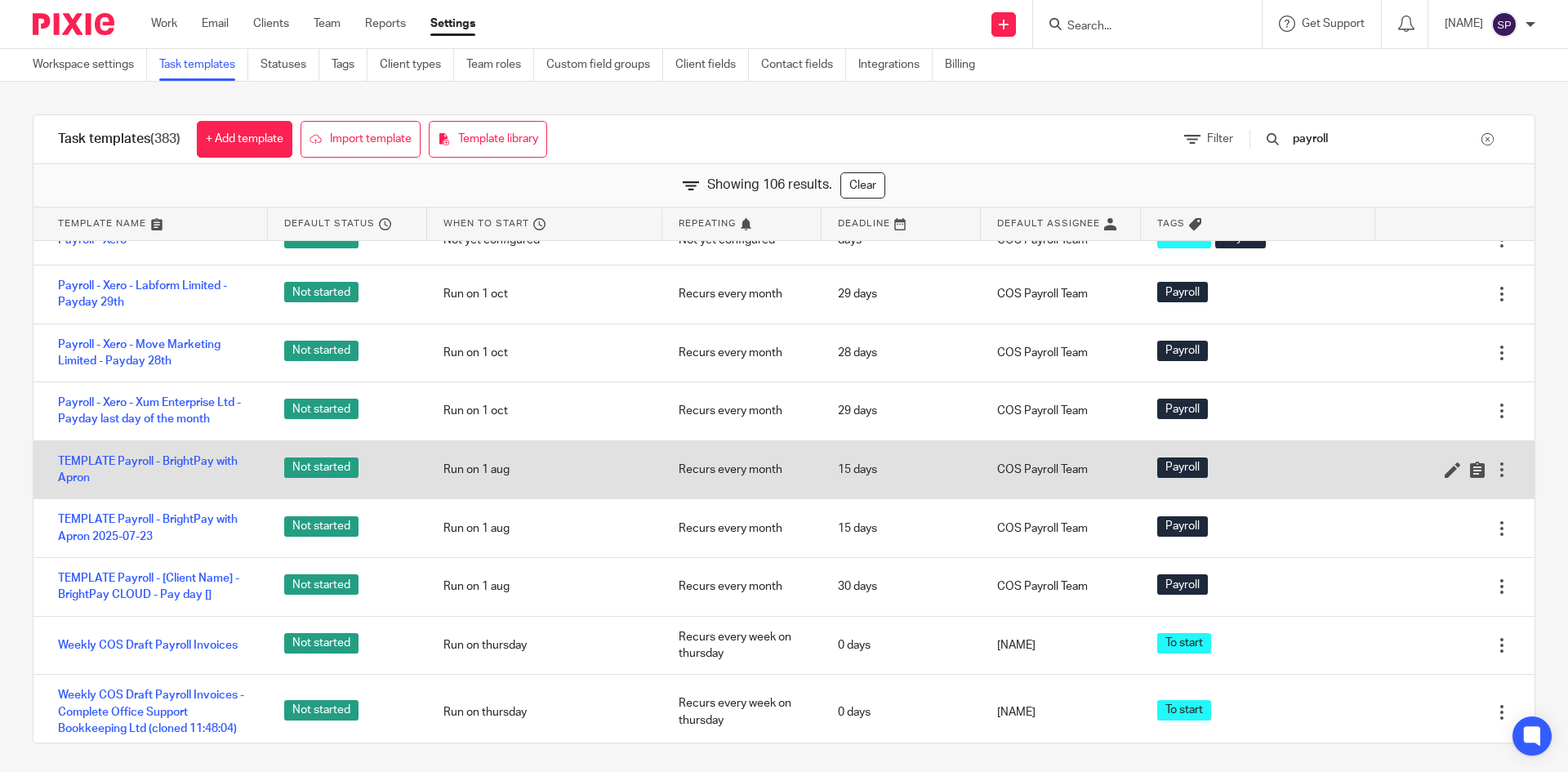 scroll, scrollTop: 5954, scrollLeft: 0, axis: vertical 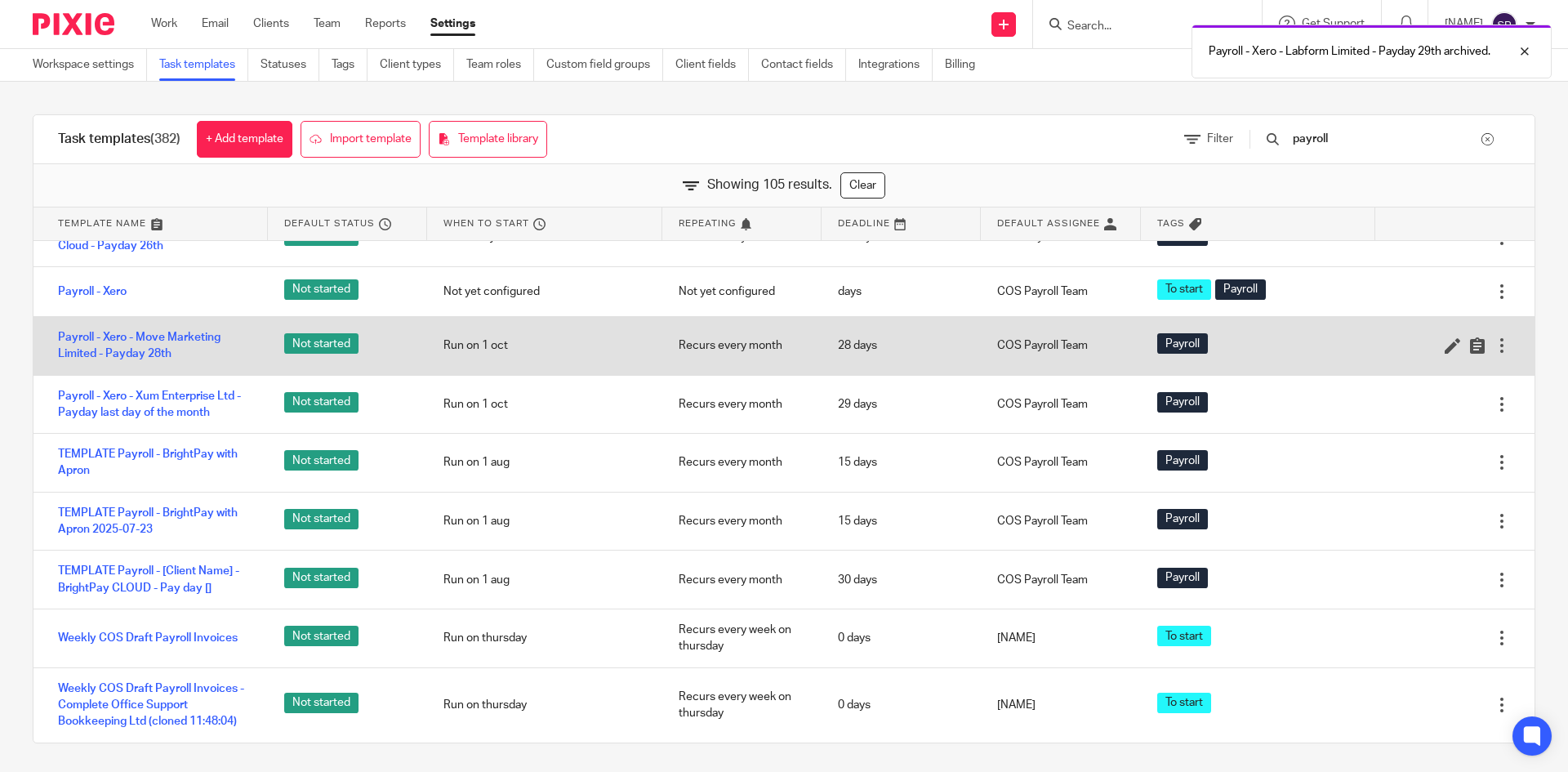 click at bounding box center (1502, 346) 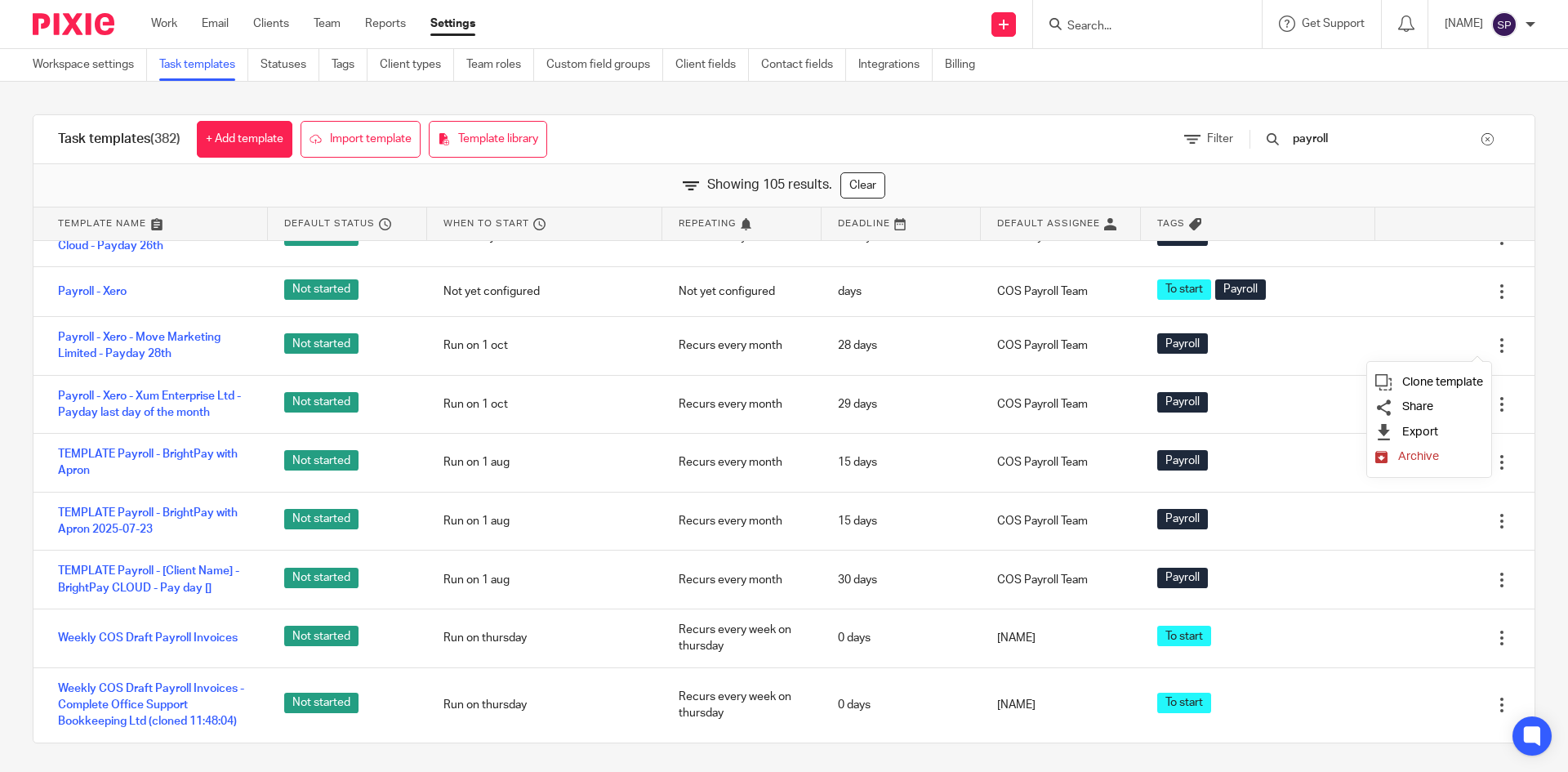 click on "Archive" at bounding box center (1419, 456) 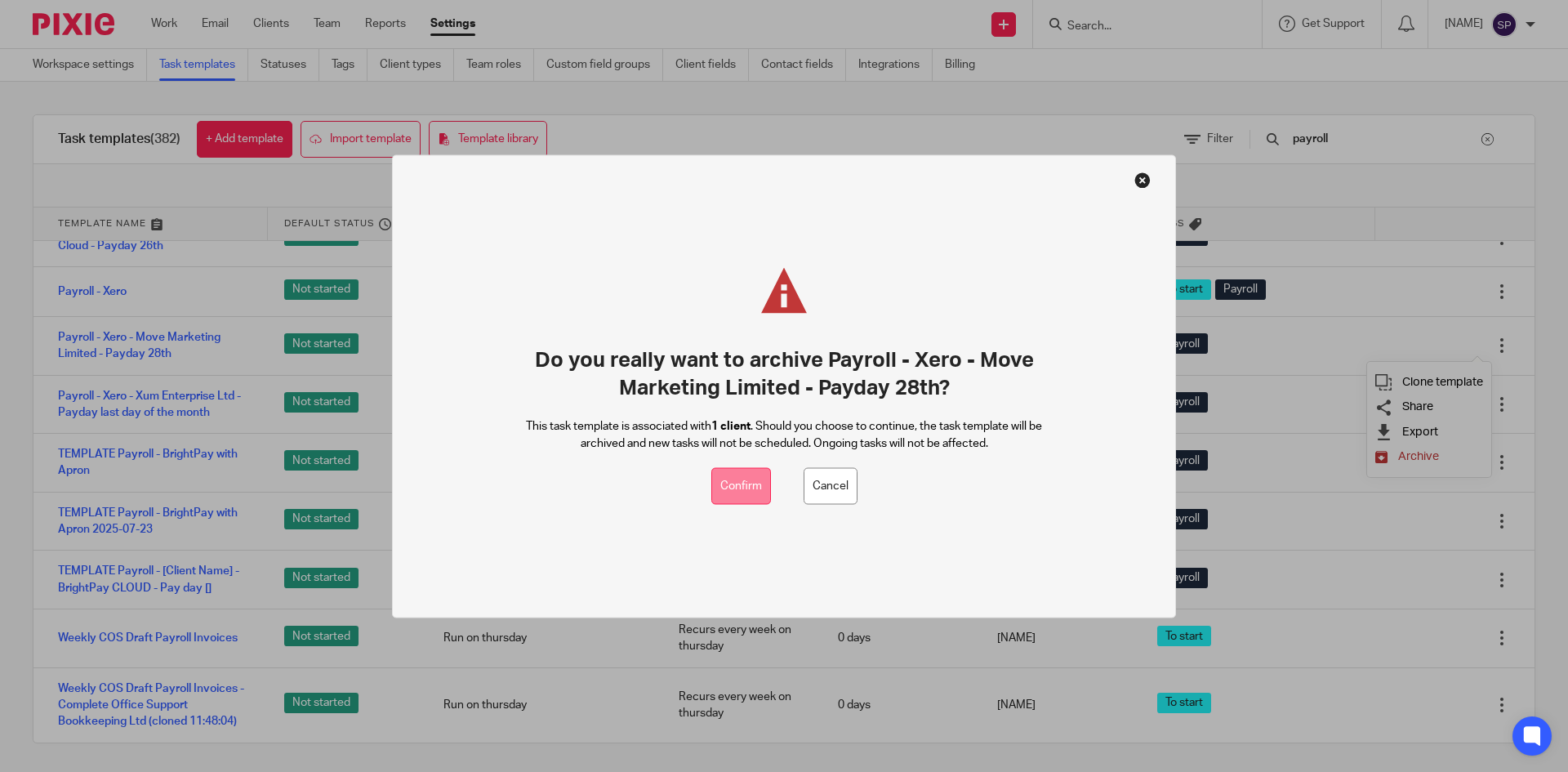 click on "Confirm" at bounding box center (741, 486) 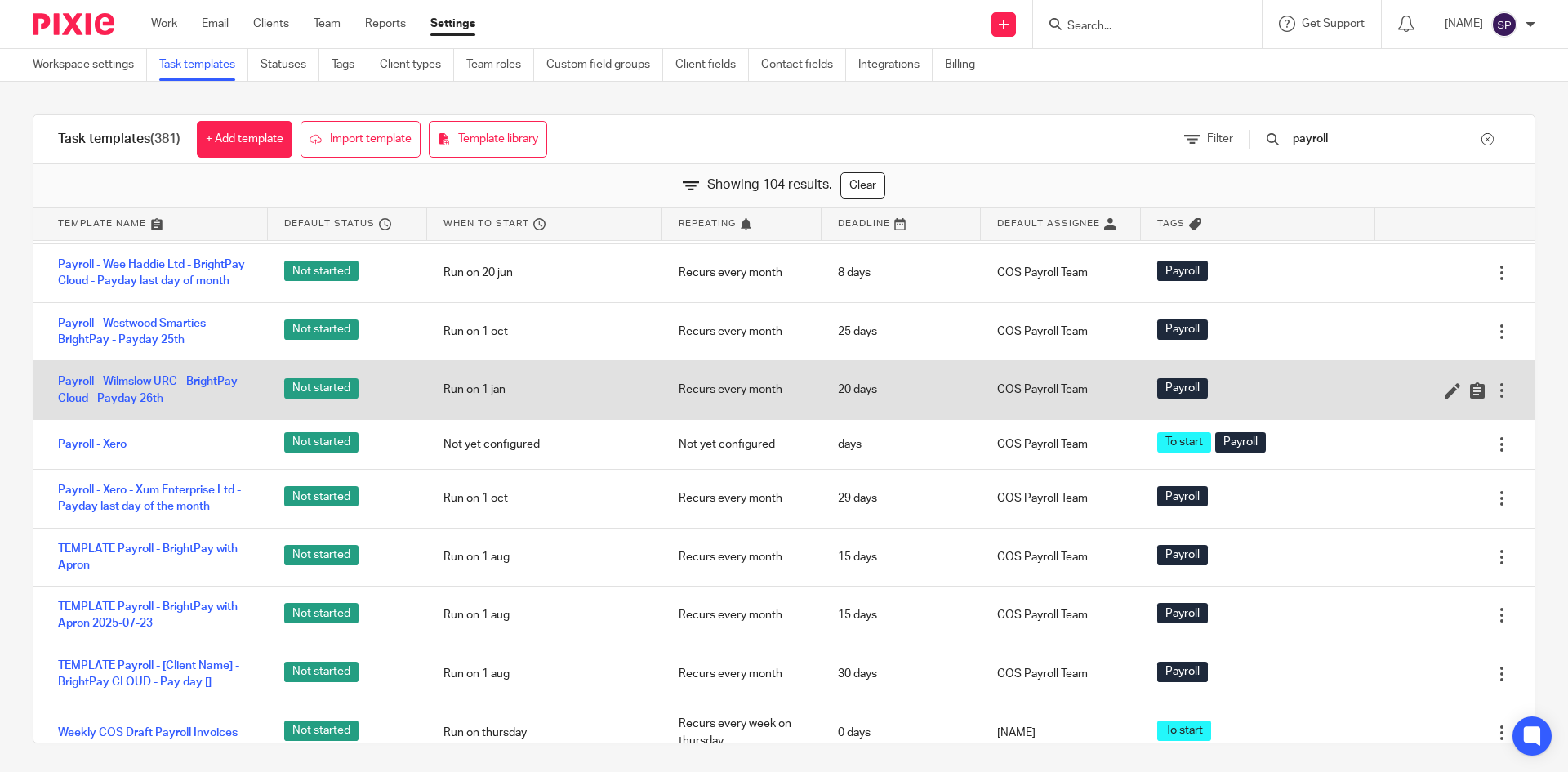 scroll, scrollTop: 5732, scrollLeft: 0, axis: vertical 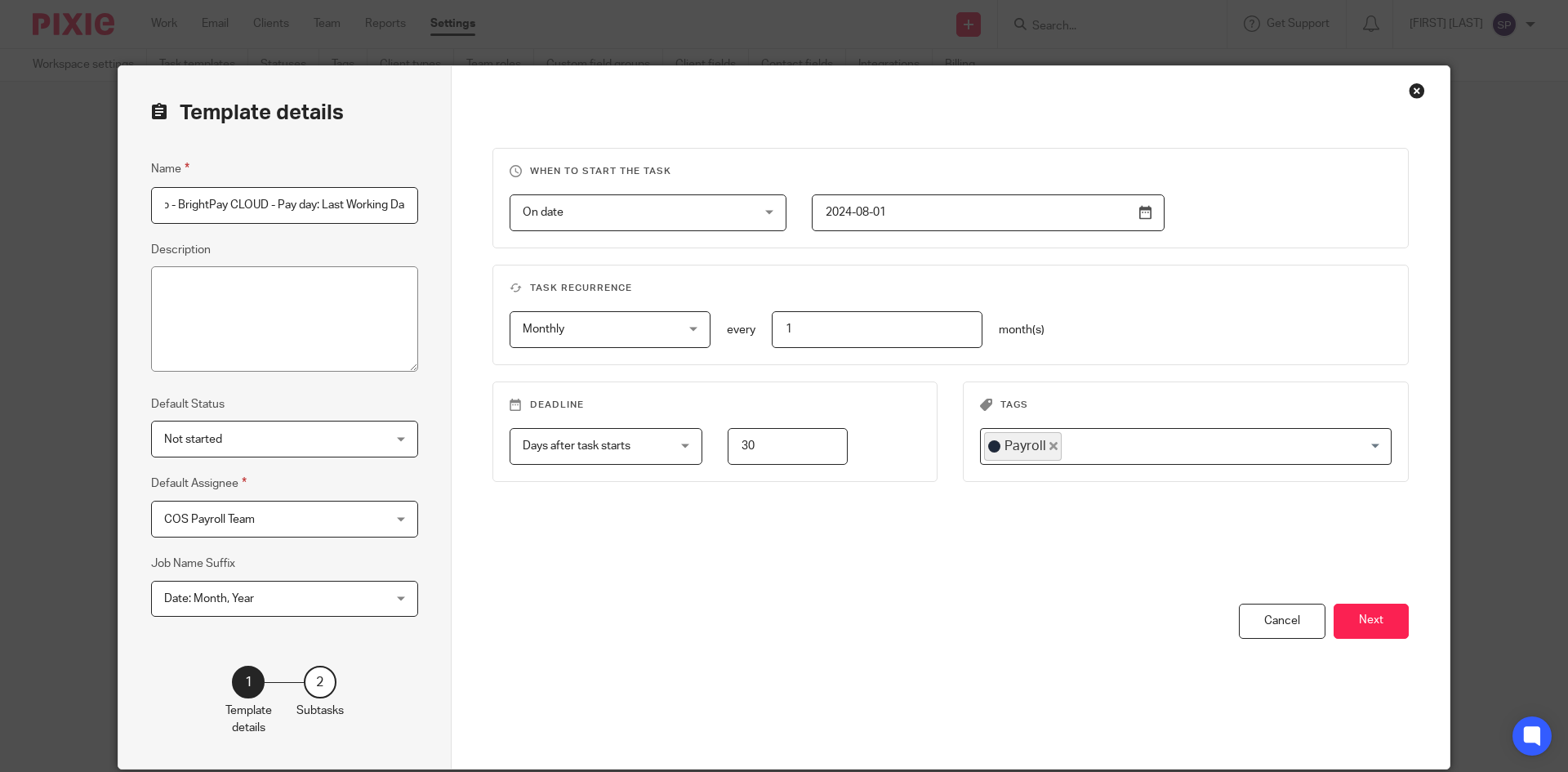 click on "Payroll - Kenex Out of School Club - BrightPay CLOUD - Pay day: Last Working Day" at bounding box center [284, 205] 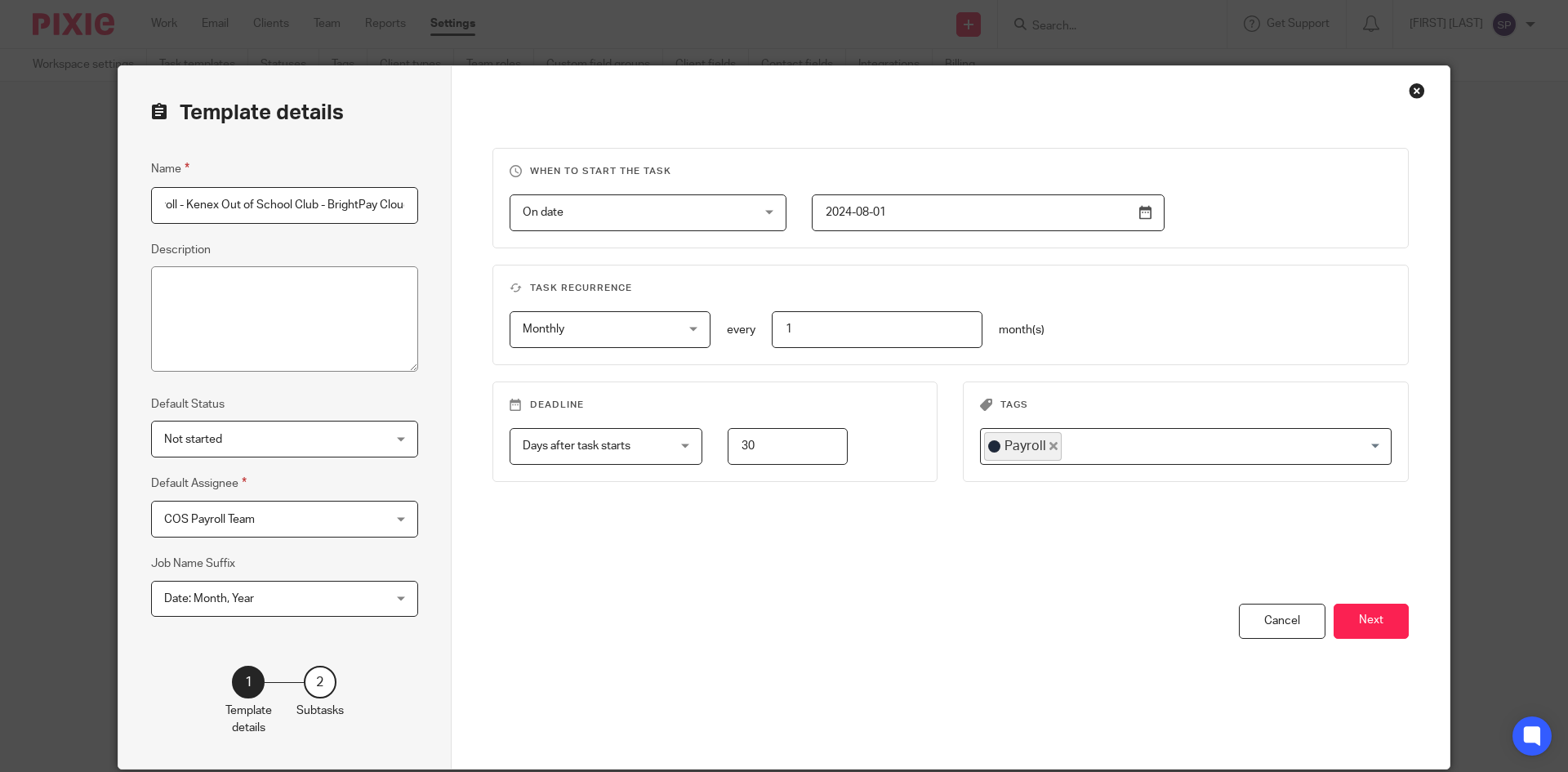 scroll, scrollTop: 0, scrollLeft: 0, axis: both 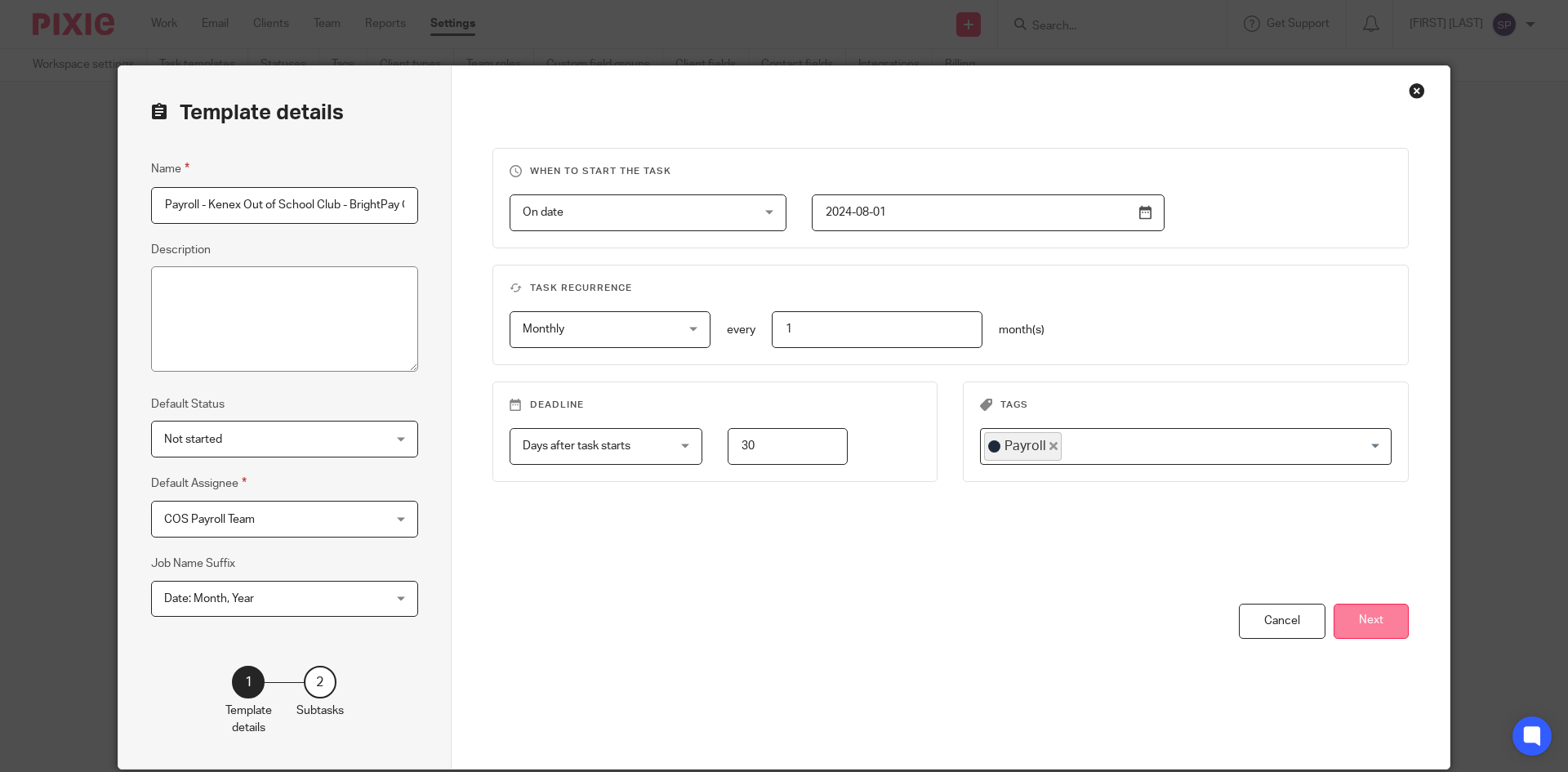 type on "Payroll - Kenex Out of School Club - BrightPay Cloud - Payday Last working day" 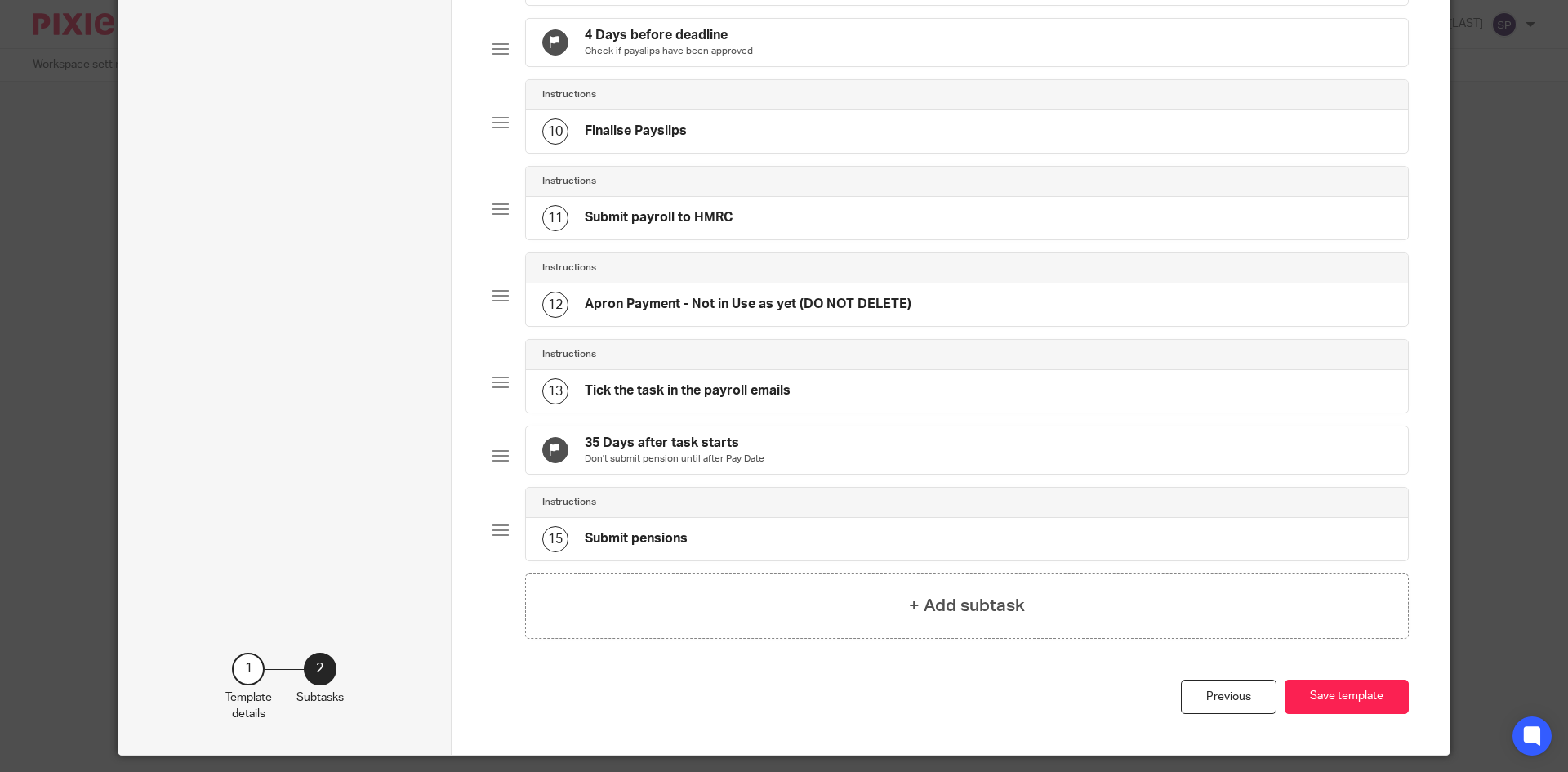 scroll, scrollTop: 875, scrollLeft: 0, axis: vertical 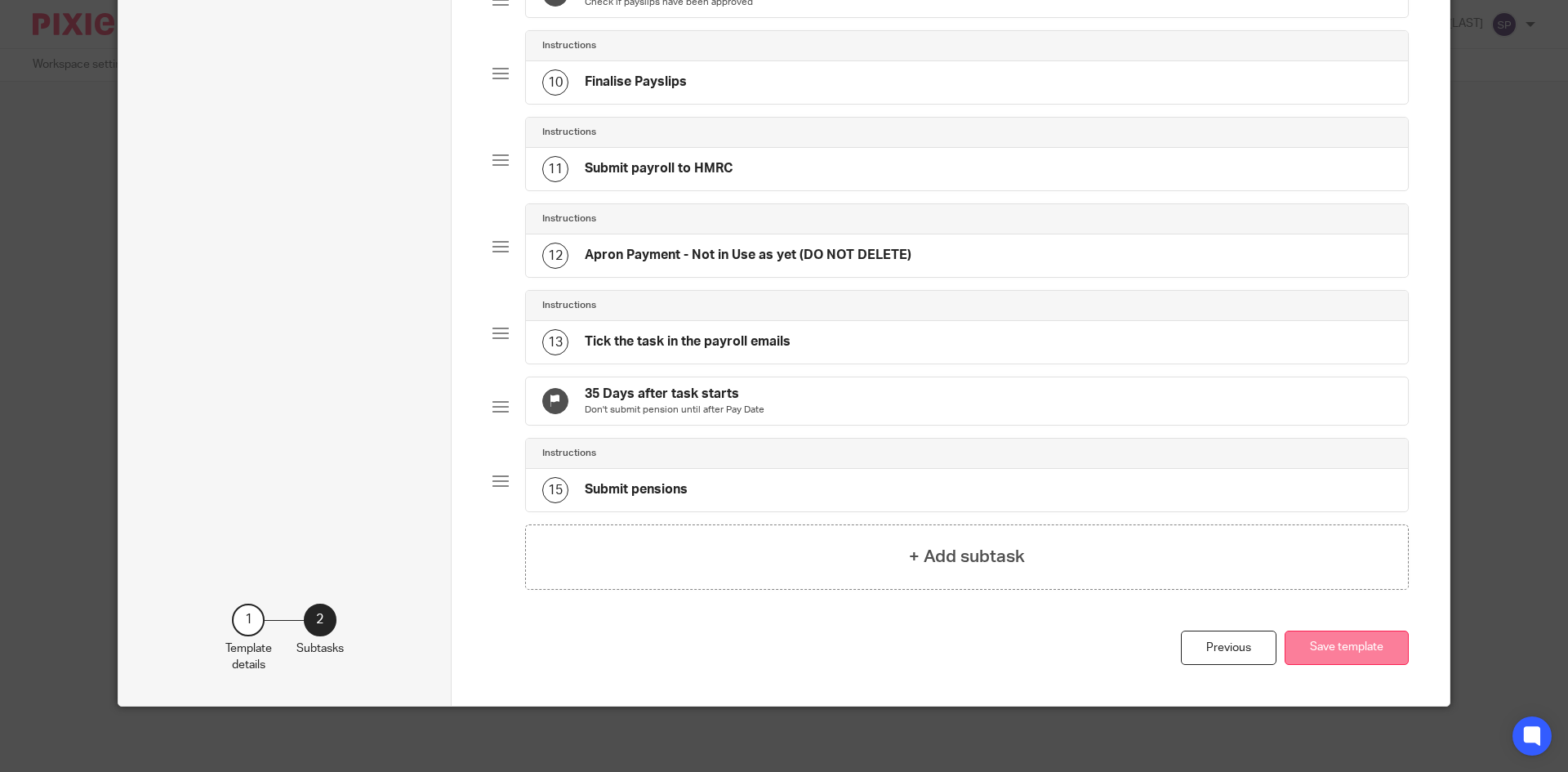 click on "Save template" at bounding box center [1347, 648] 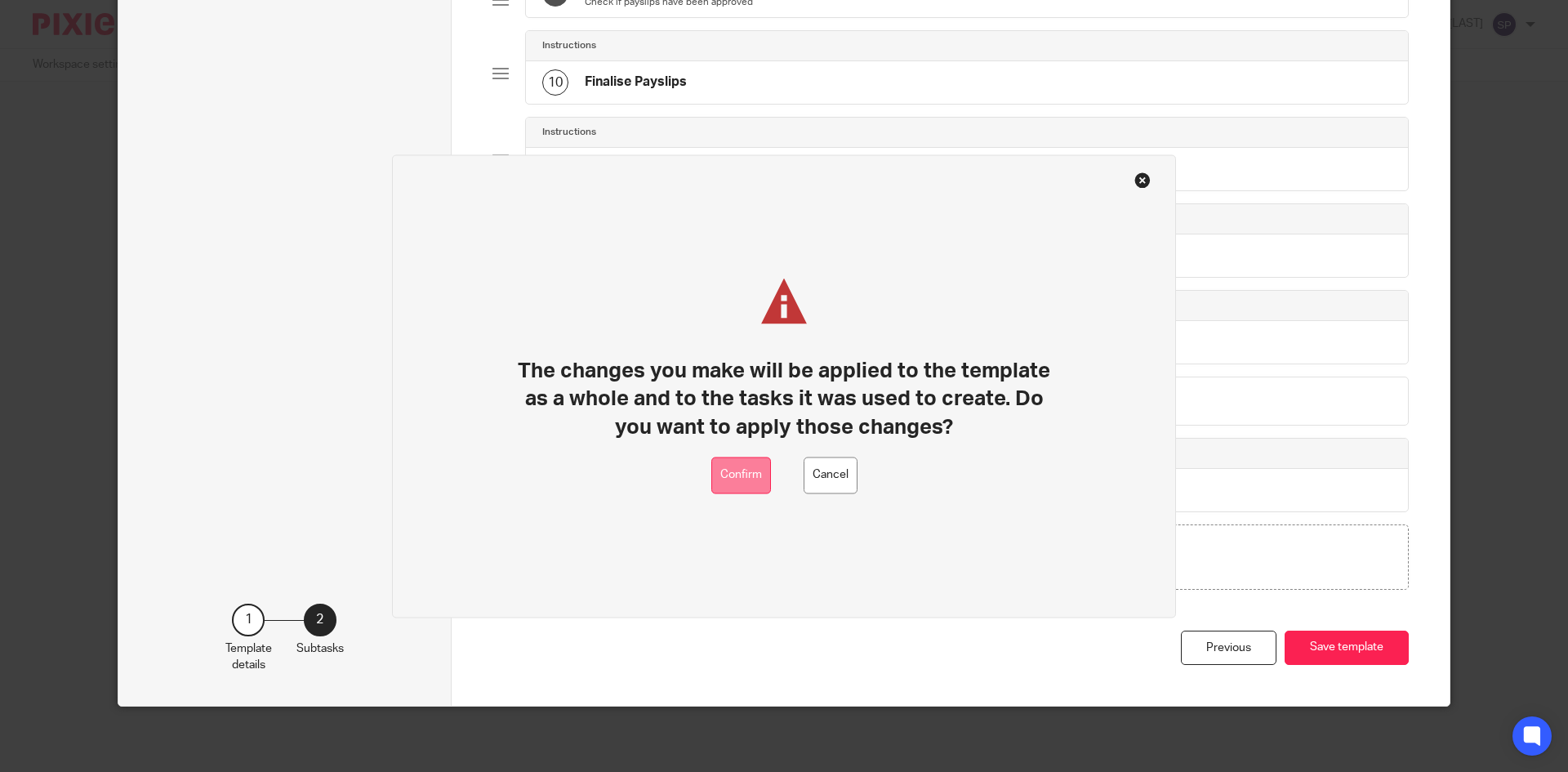 click on "Confirm" at bounding box center [741, 475] 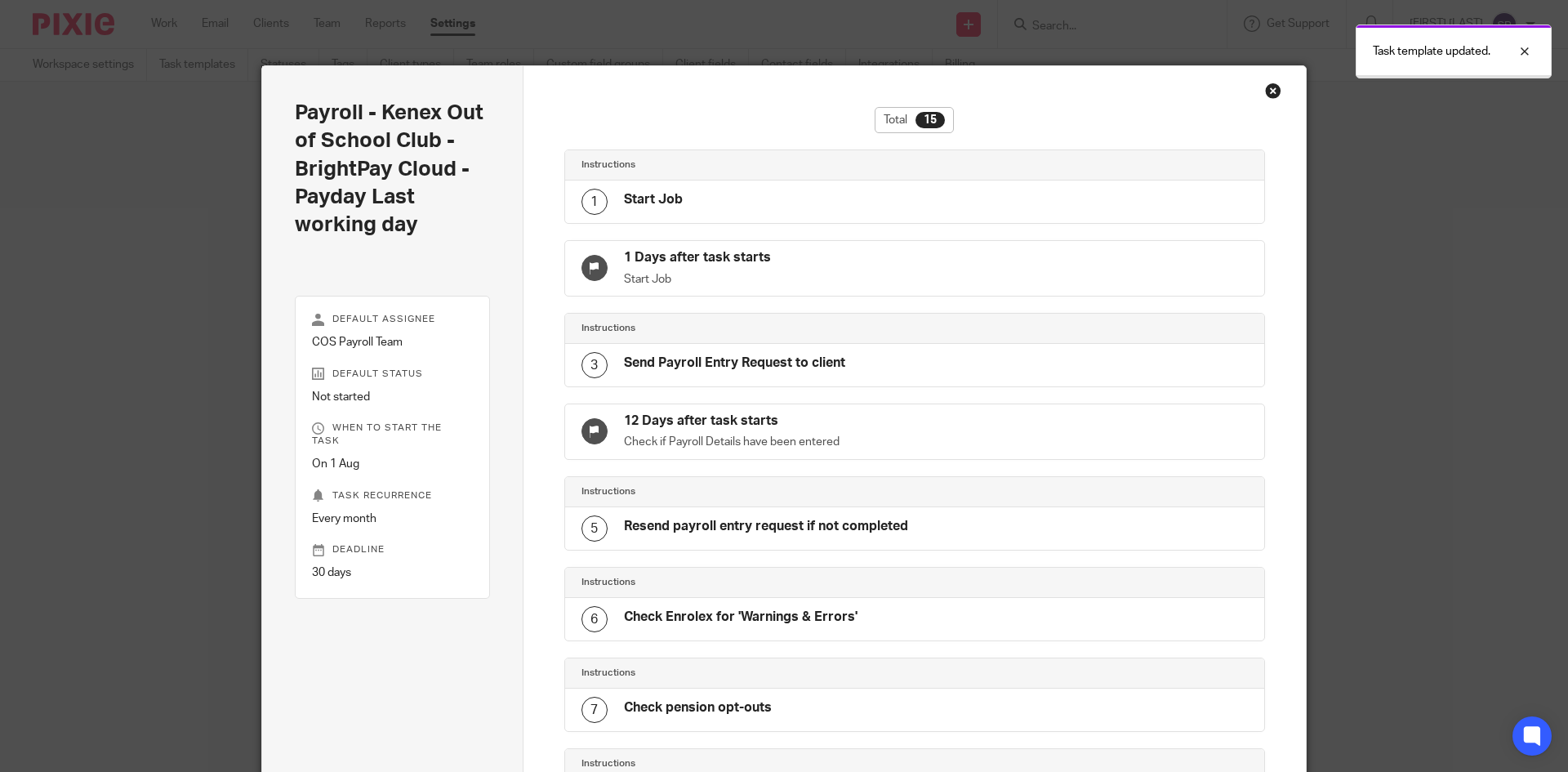 scroll, scrollTop: 0, scrollLeft: 0, axis: both 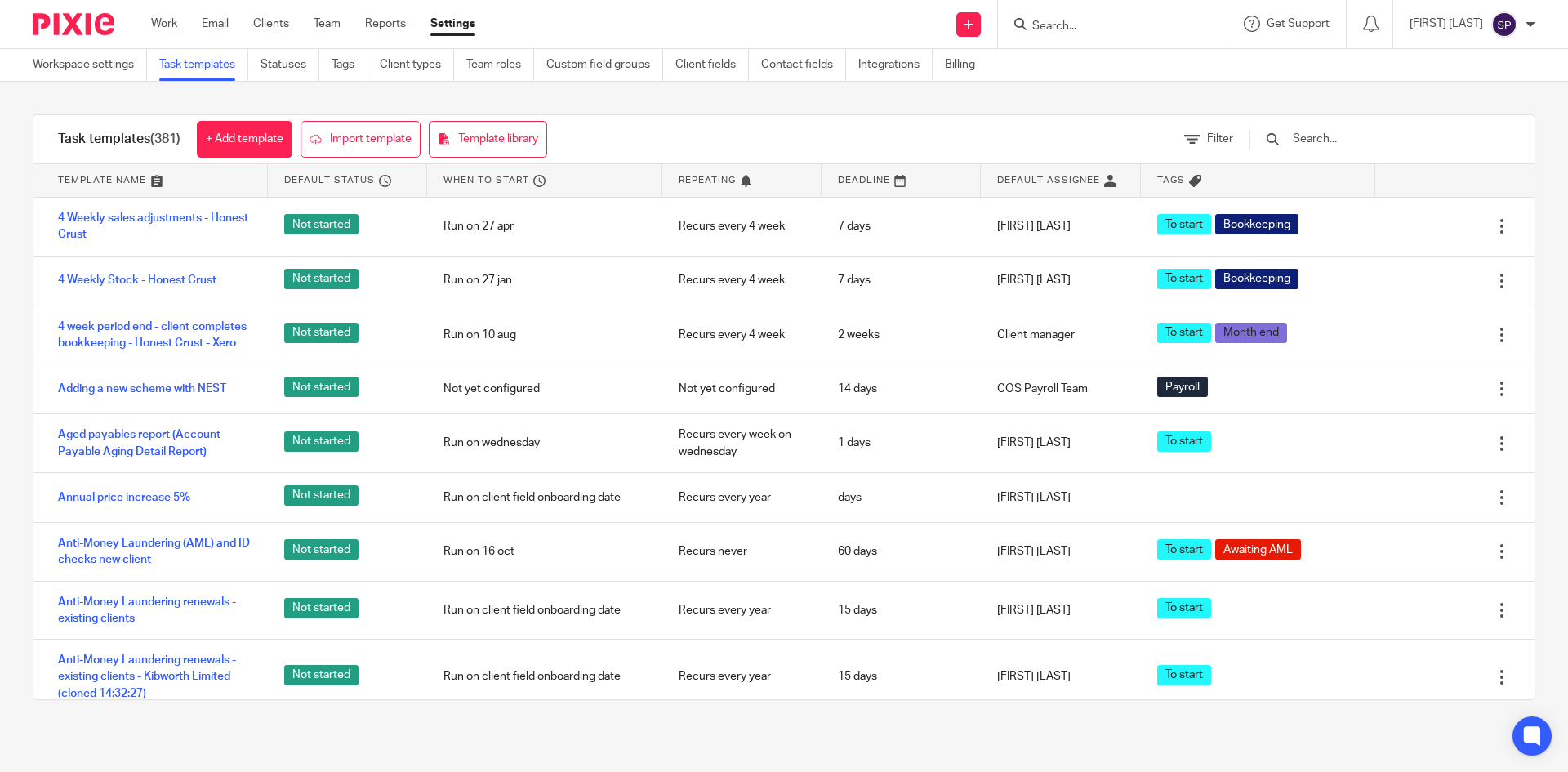 click at bounding box center [1386, 139] 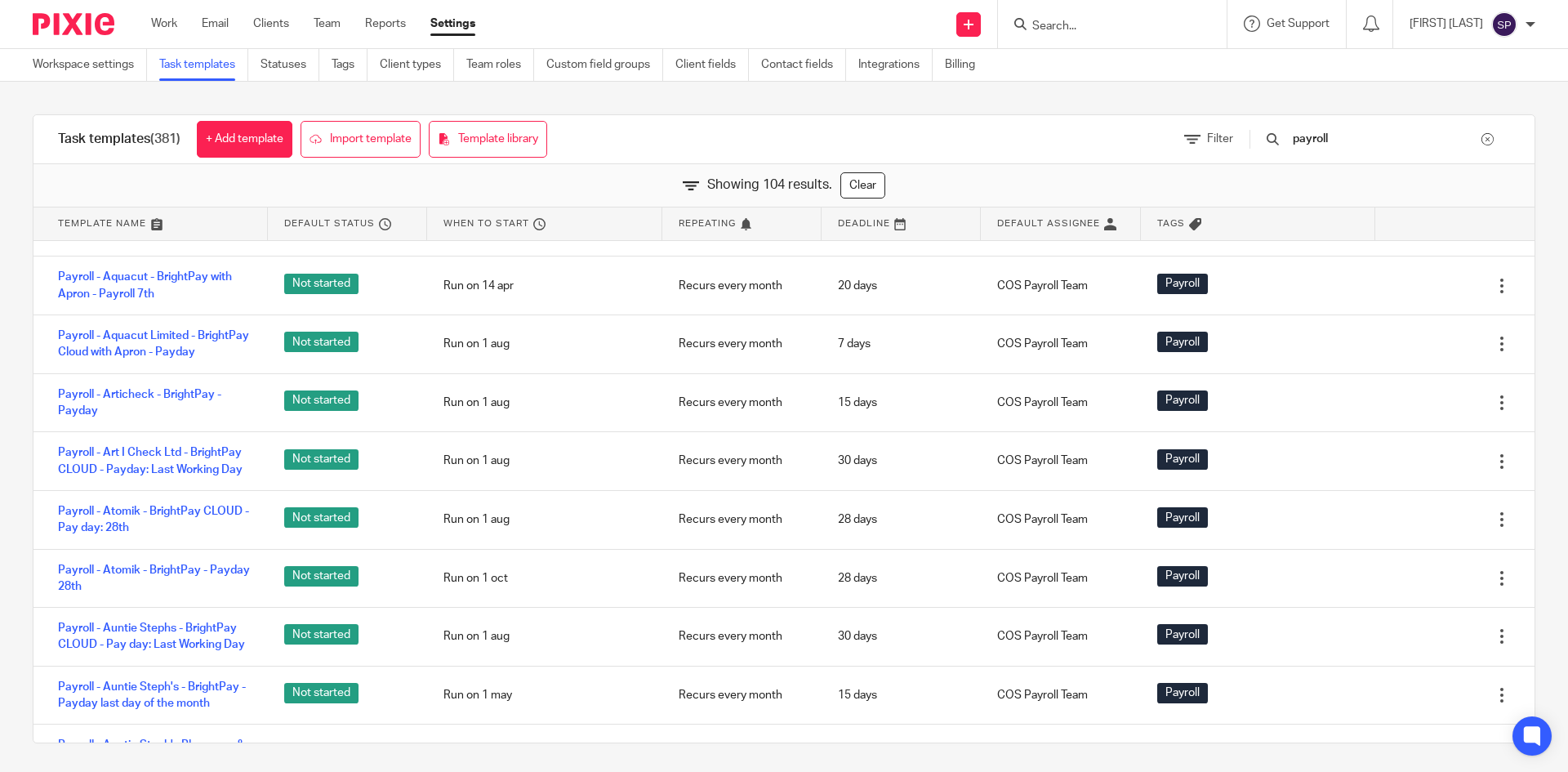 scroll, scrollTop: 572, scrollLeft: 0, axis: vertical 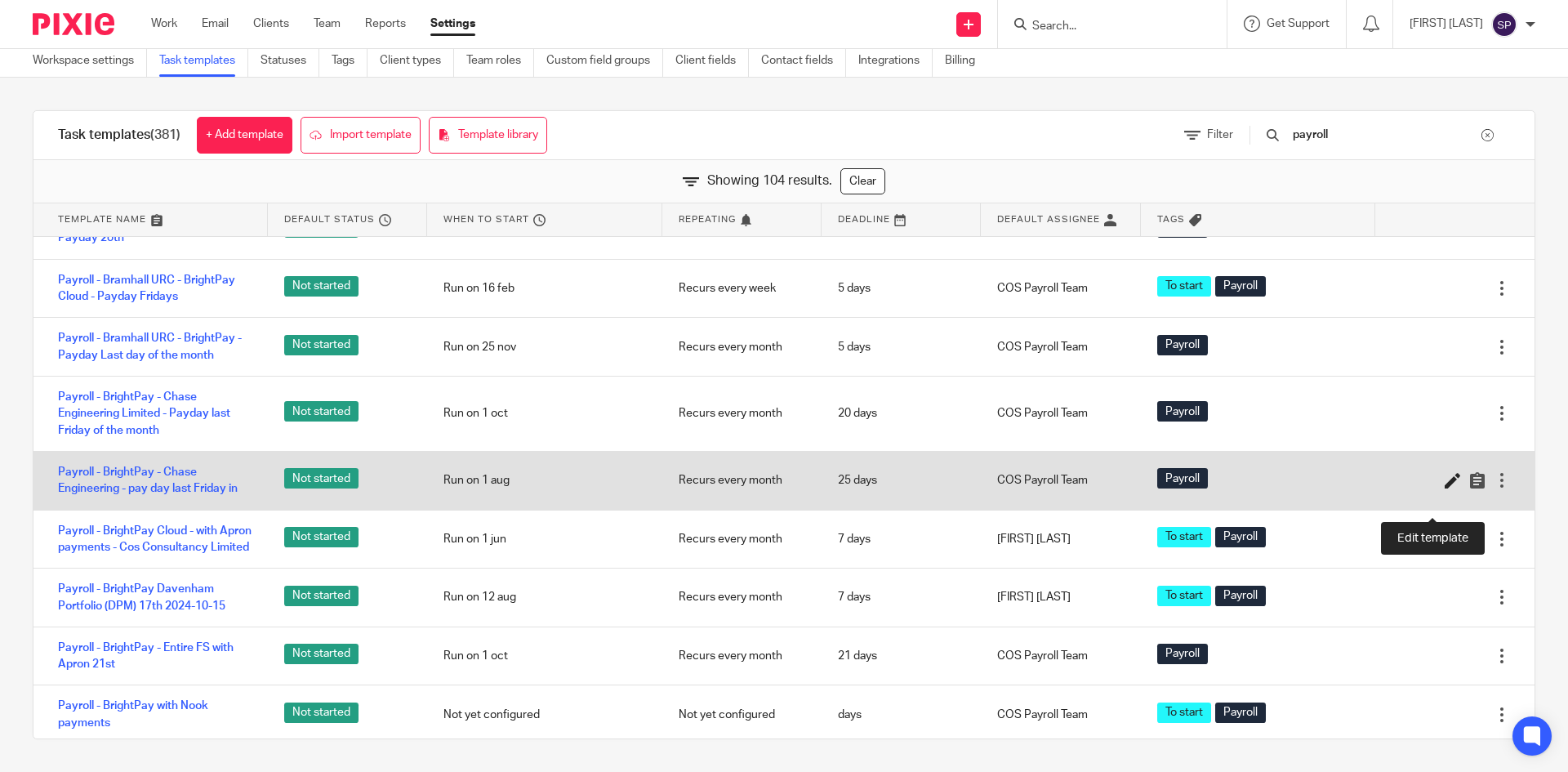 type on "payroll" 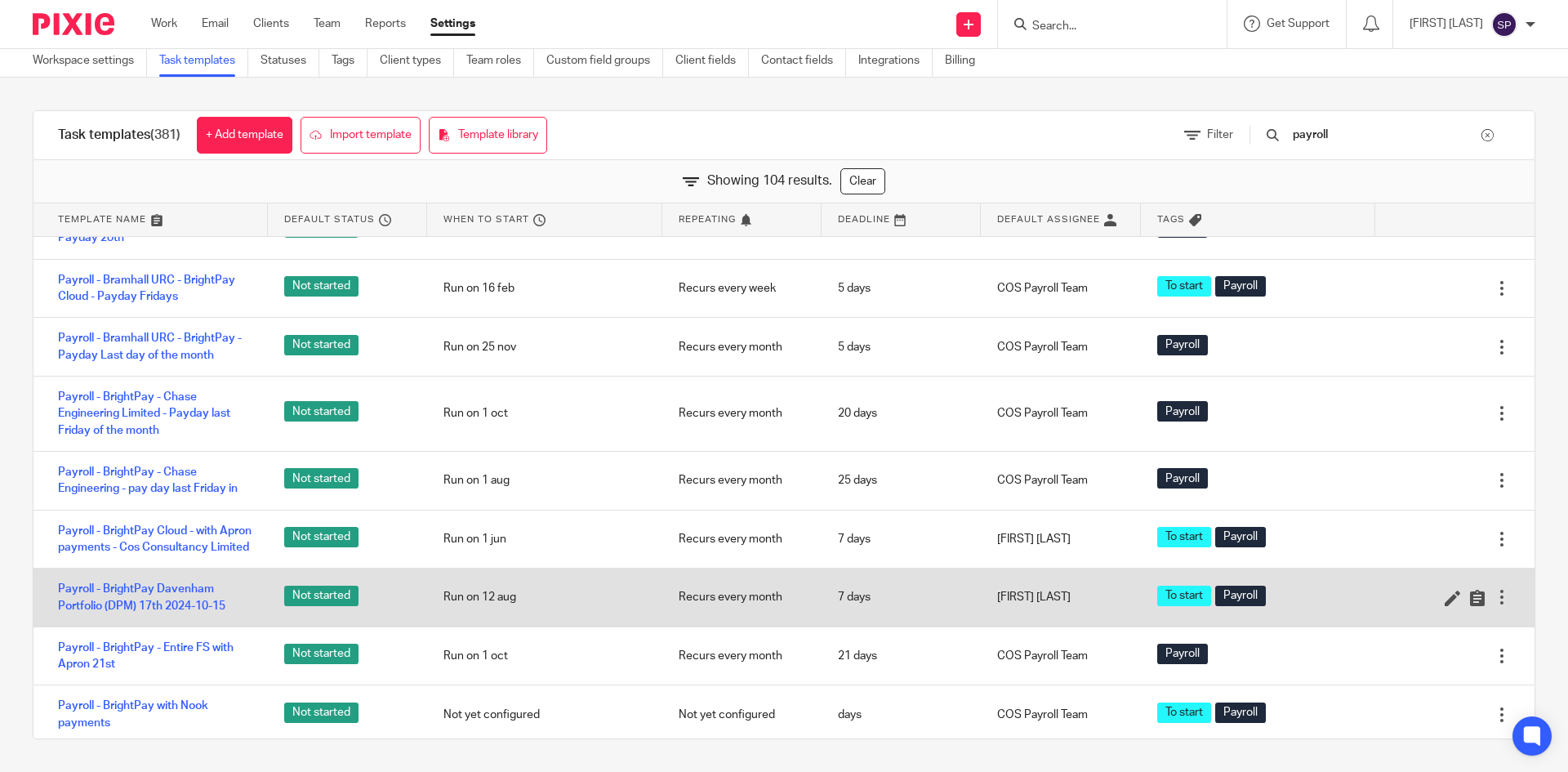 scroll, scrollTop: 1470, scrollLeft: 0, axis: vertical 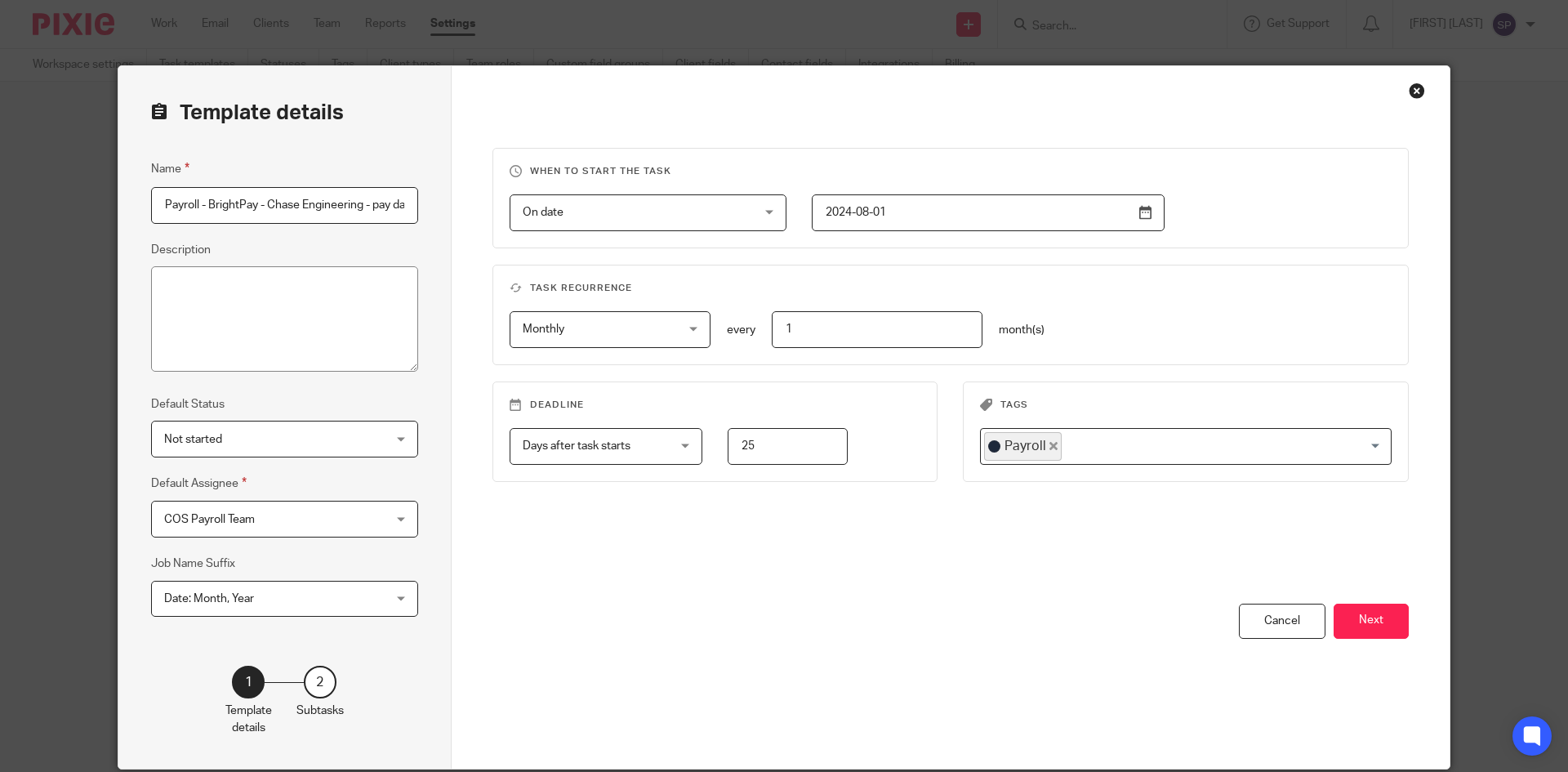 drag, startPoint x: 347, startPoint y: 209, endPoint x: 284, endPoint y: 201, distance: 63.50591 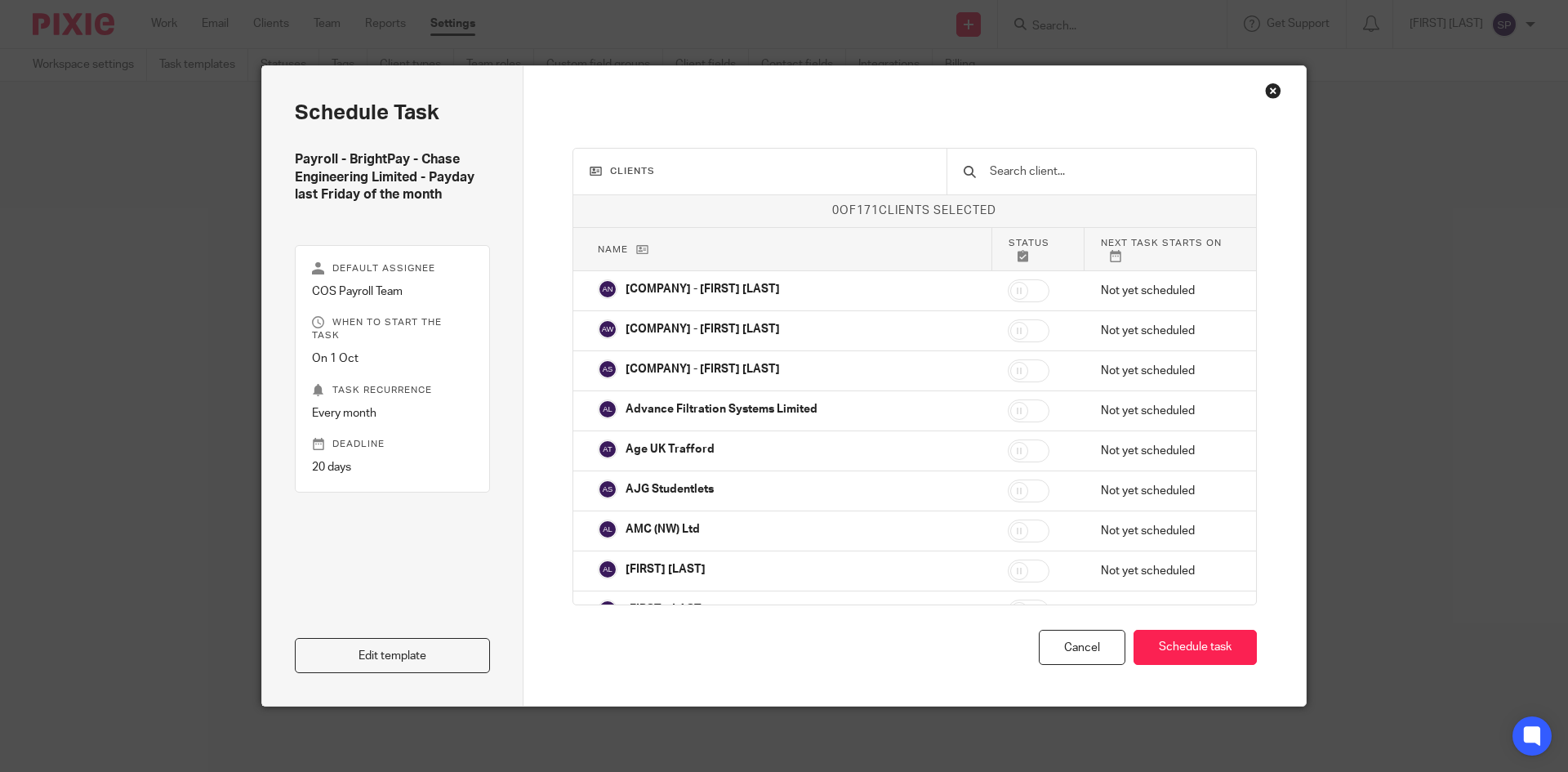scroll, scrollTop: 0, scrollLeft: 0, axis: both 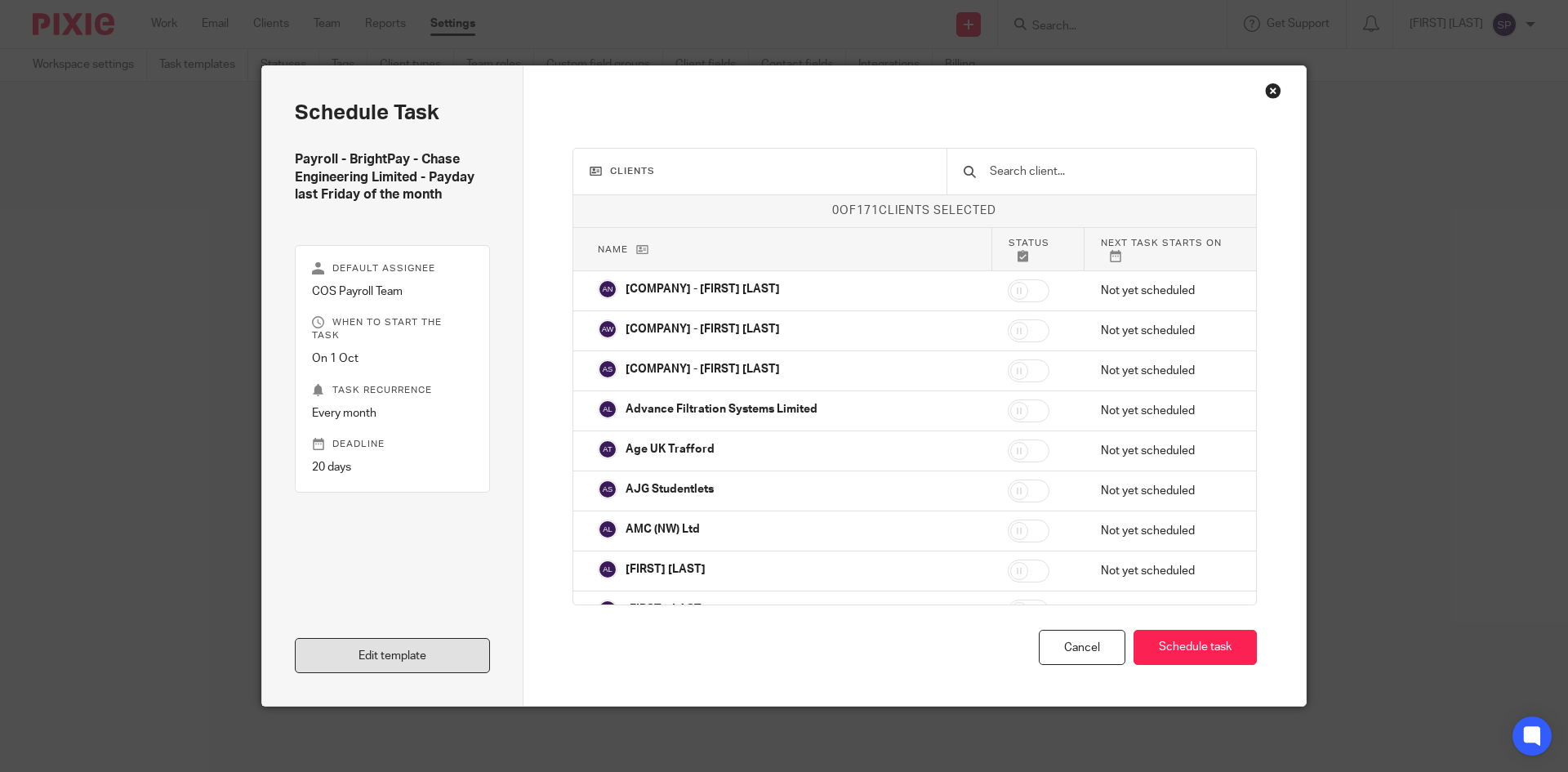 click on "Edit template" at bounding box center (392, 655) 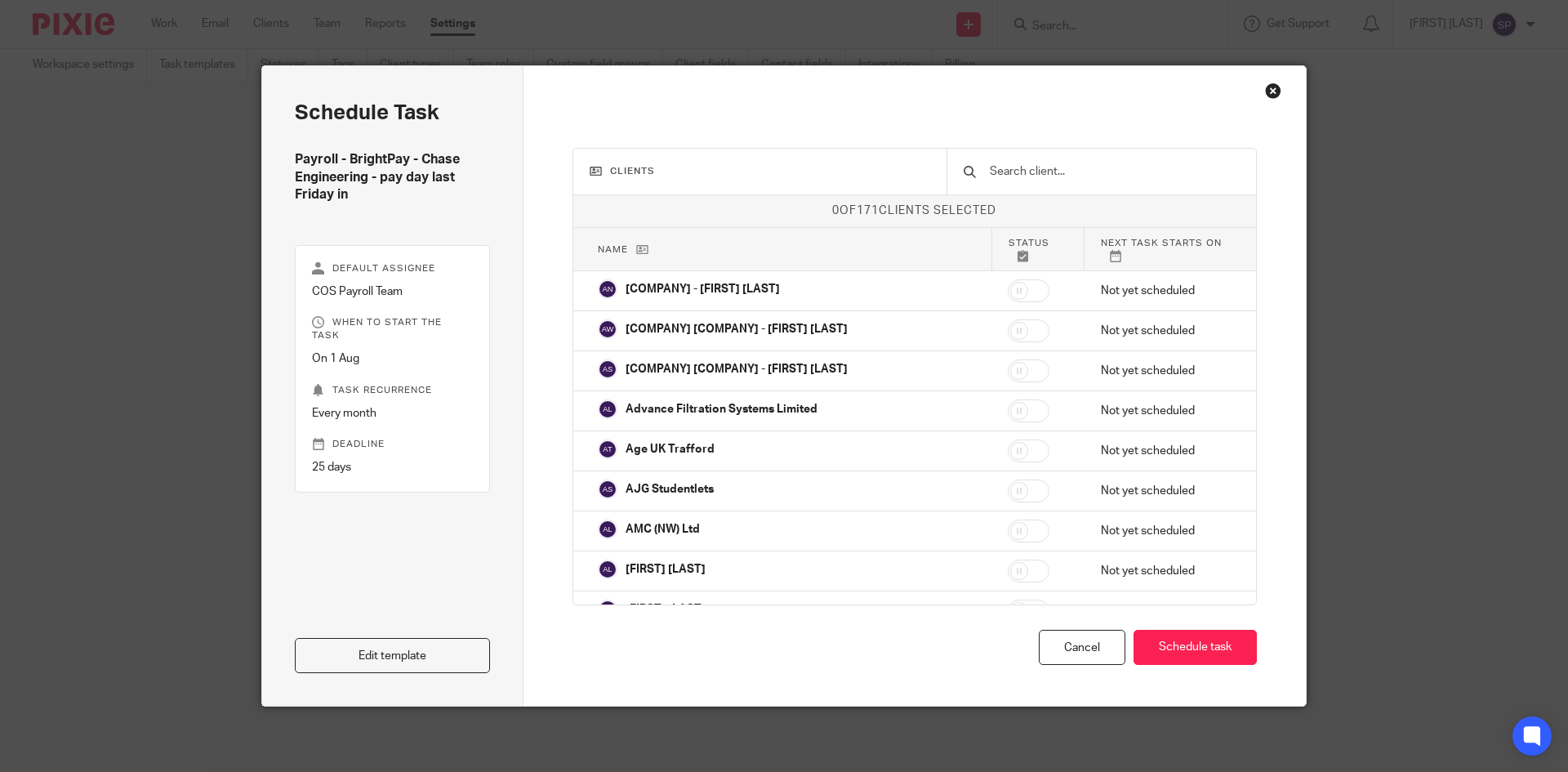 scroll, scrollTop: 0, scrollLeft: 0, axis: both 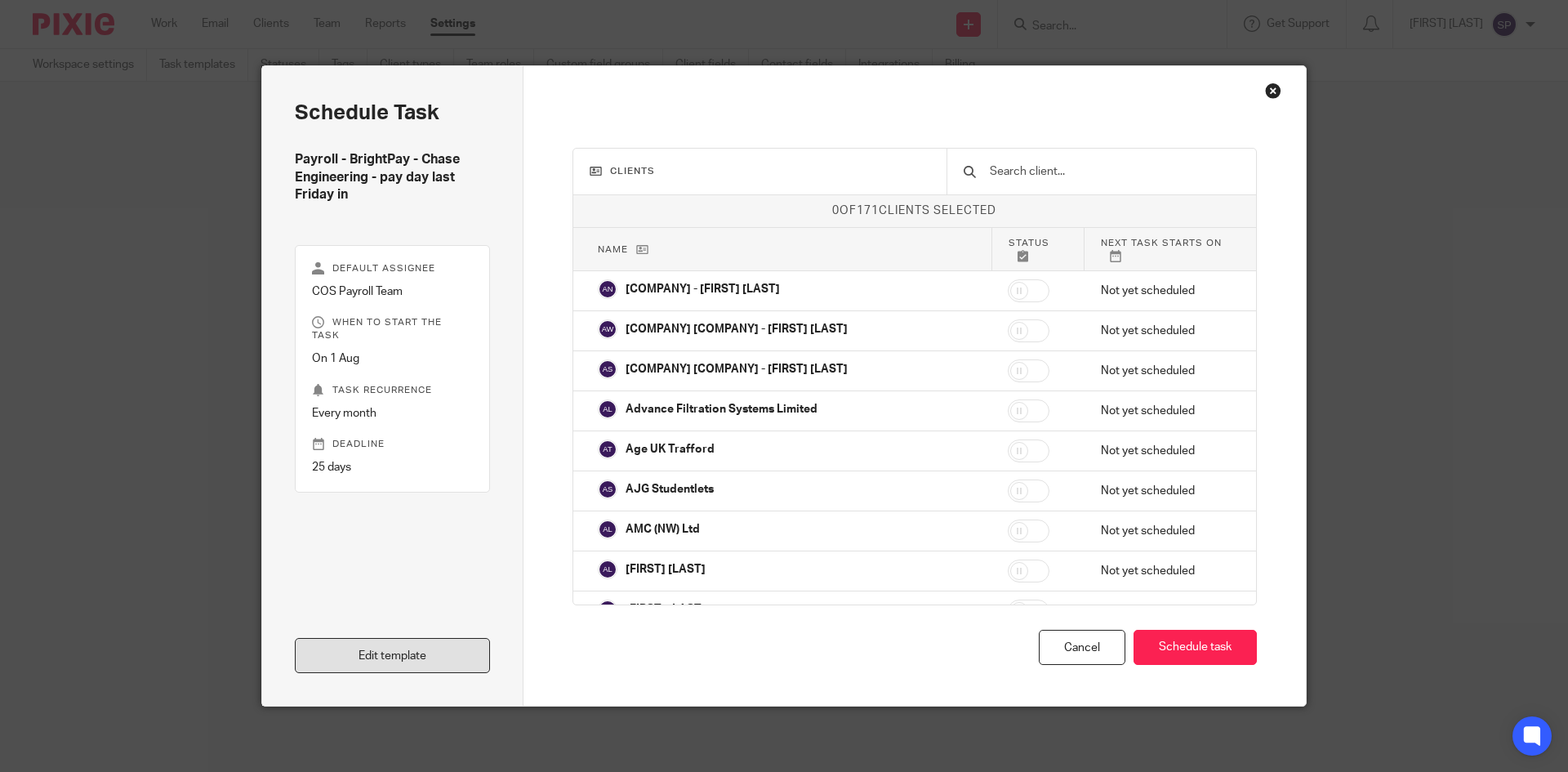 click on "Edit template" at bounding box center (392, 655) 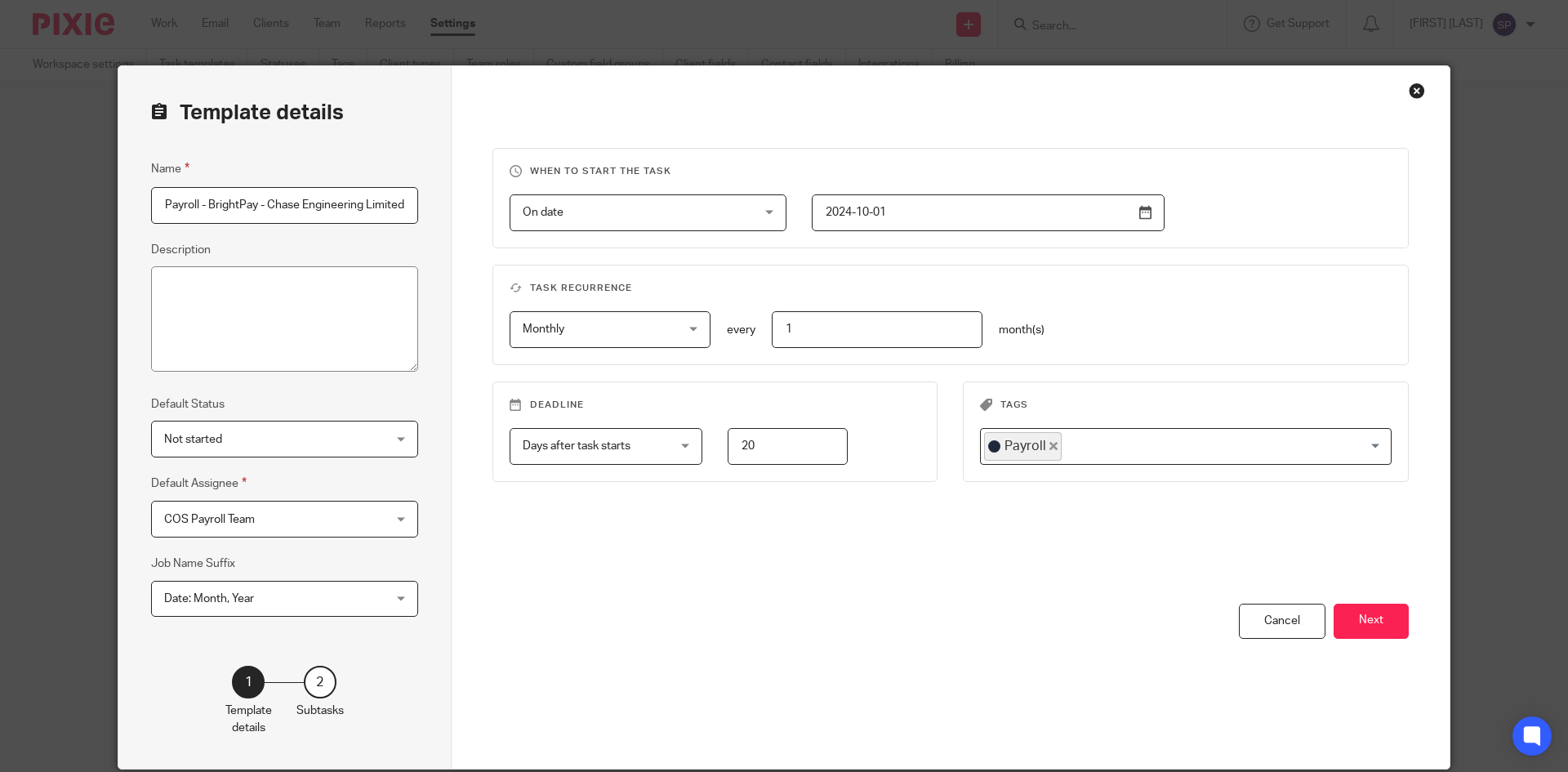 scroll, scrollTop: 0, scrollLeft: 0, axis: both 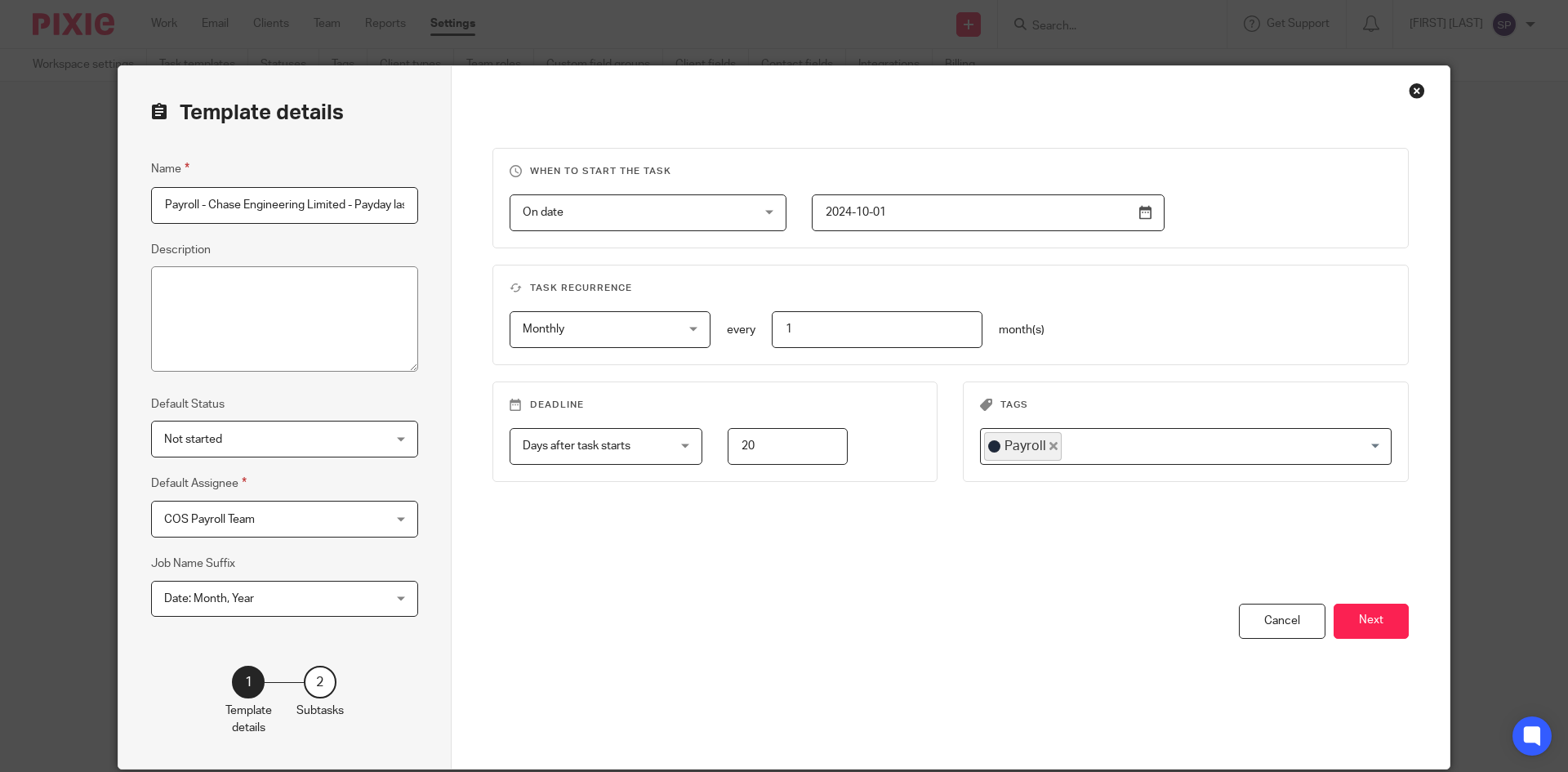 click on "Payroll - Chase Engineering Limited - Payday last Friday of the month" at bounding box center [284, 205] 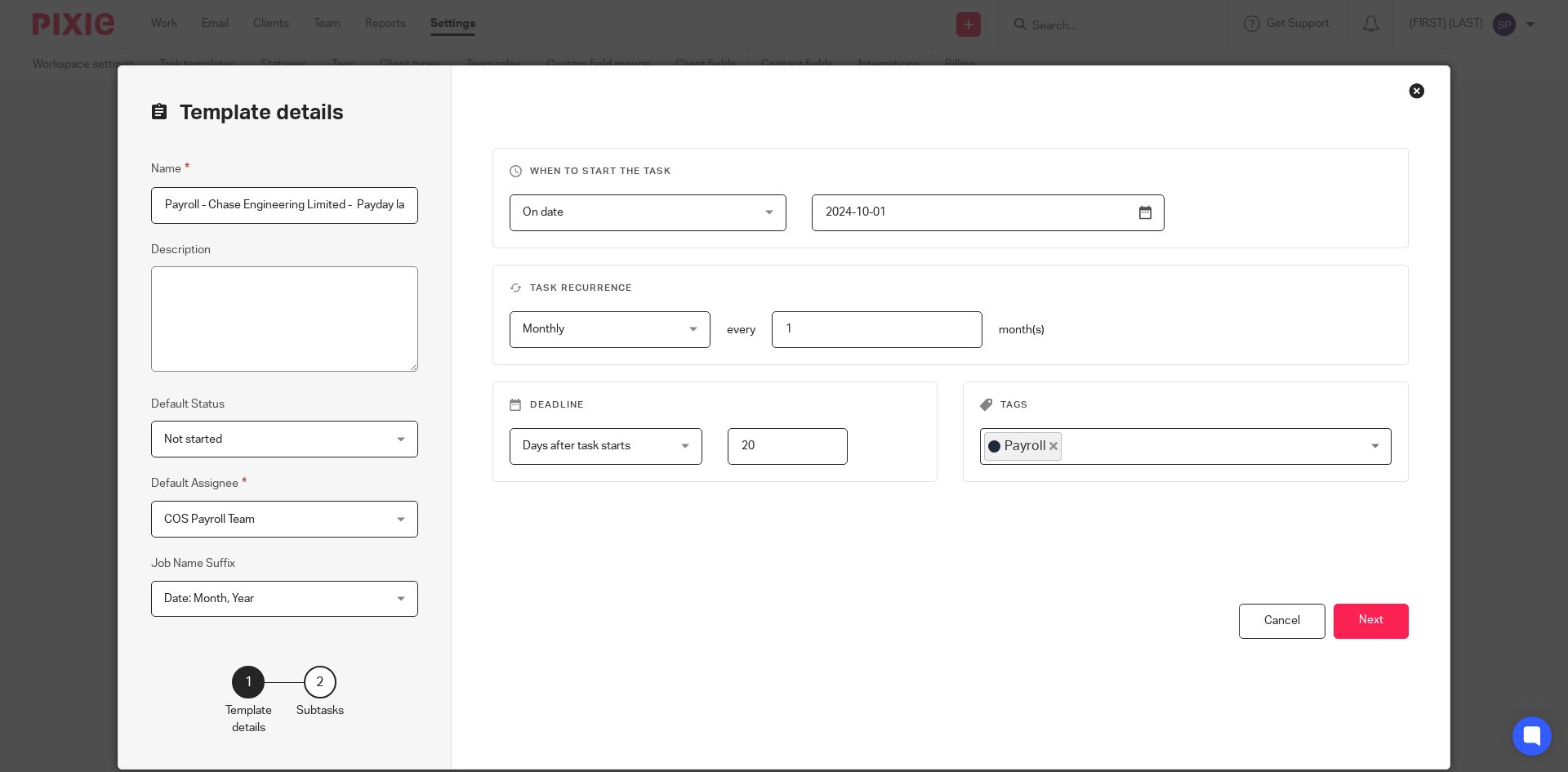 paste on "BrightPay" 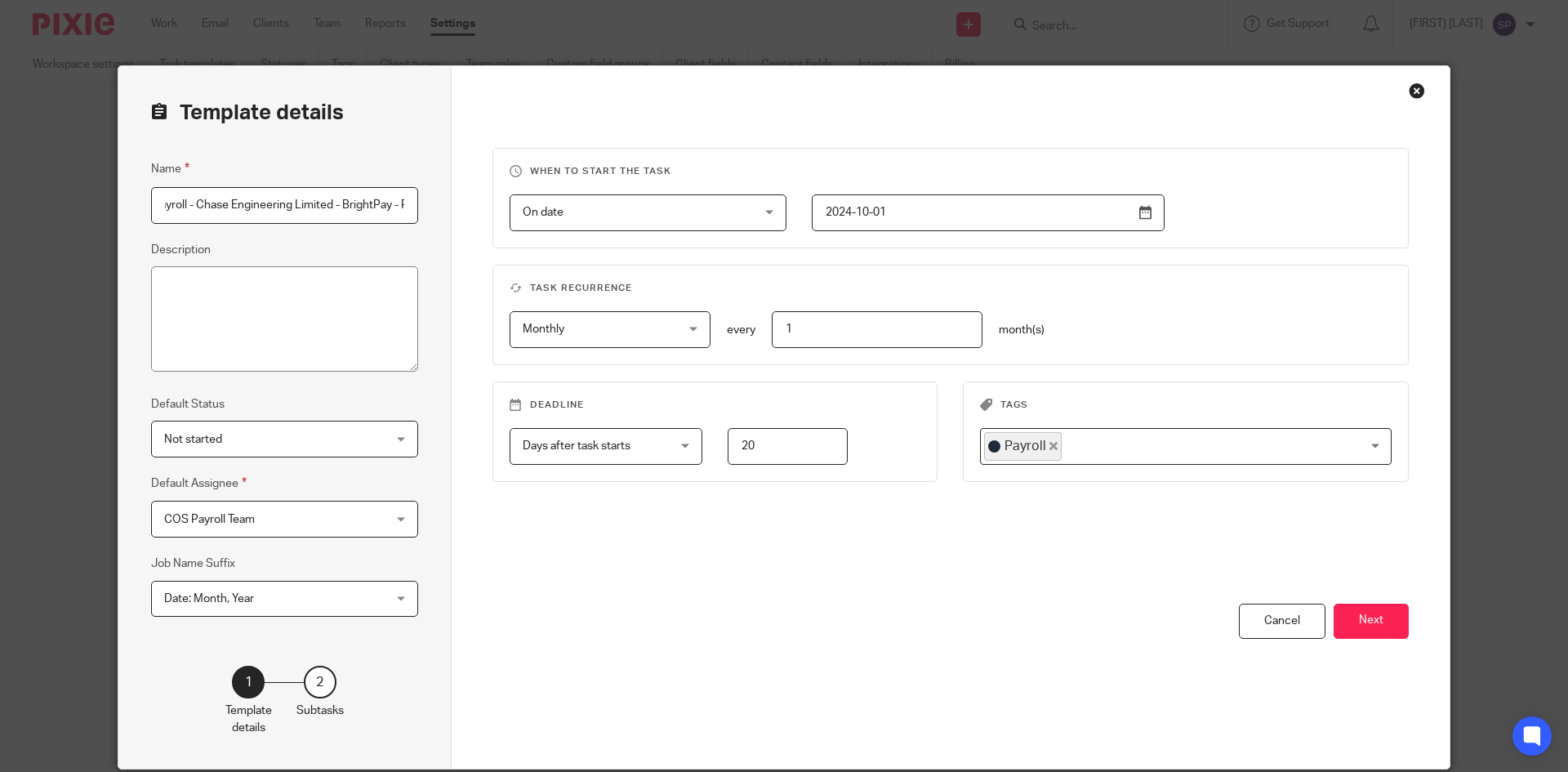 scroll, scrollTop: 0, scrollLeft: 19, axis: horizontal 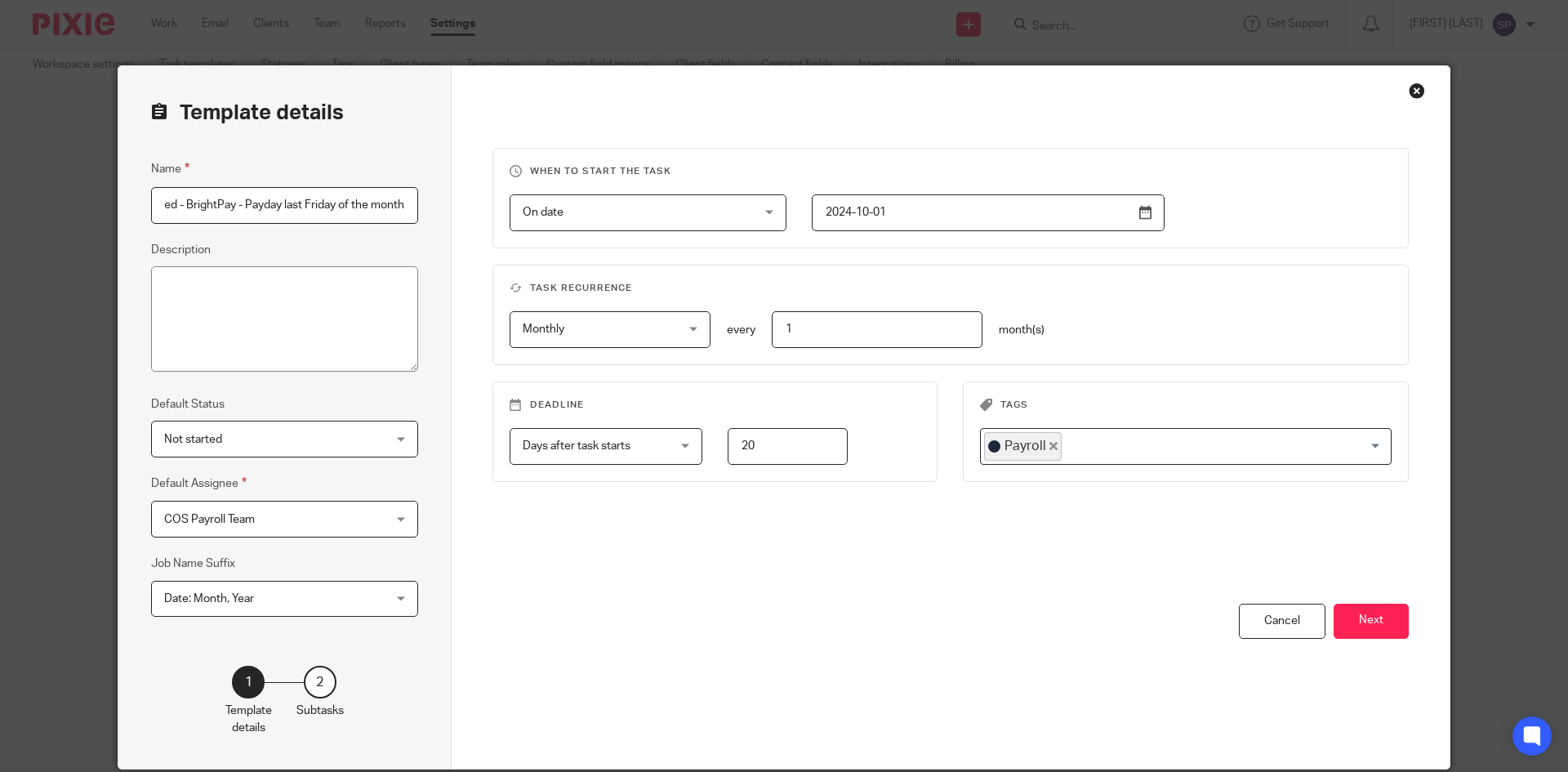 drag, startPoint x: 376, startPoint y: 209, endPoint x: 334, endPoint y: 216, distance: 42.57934 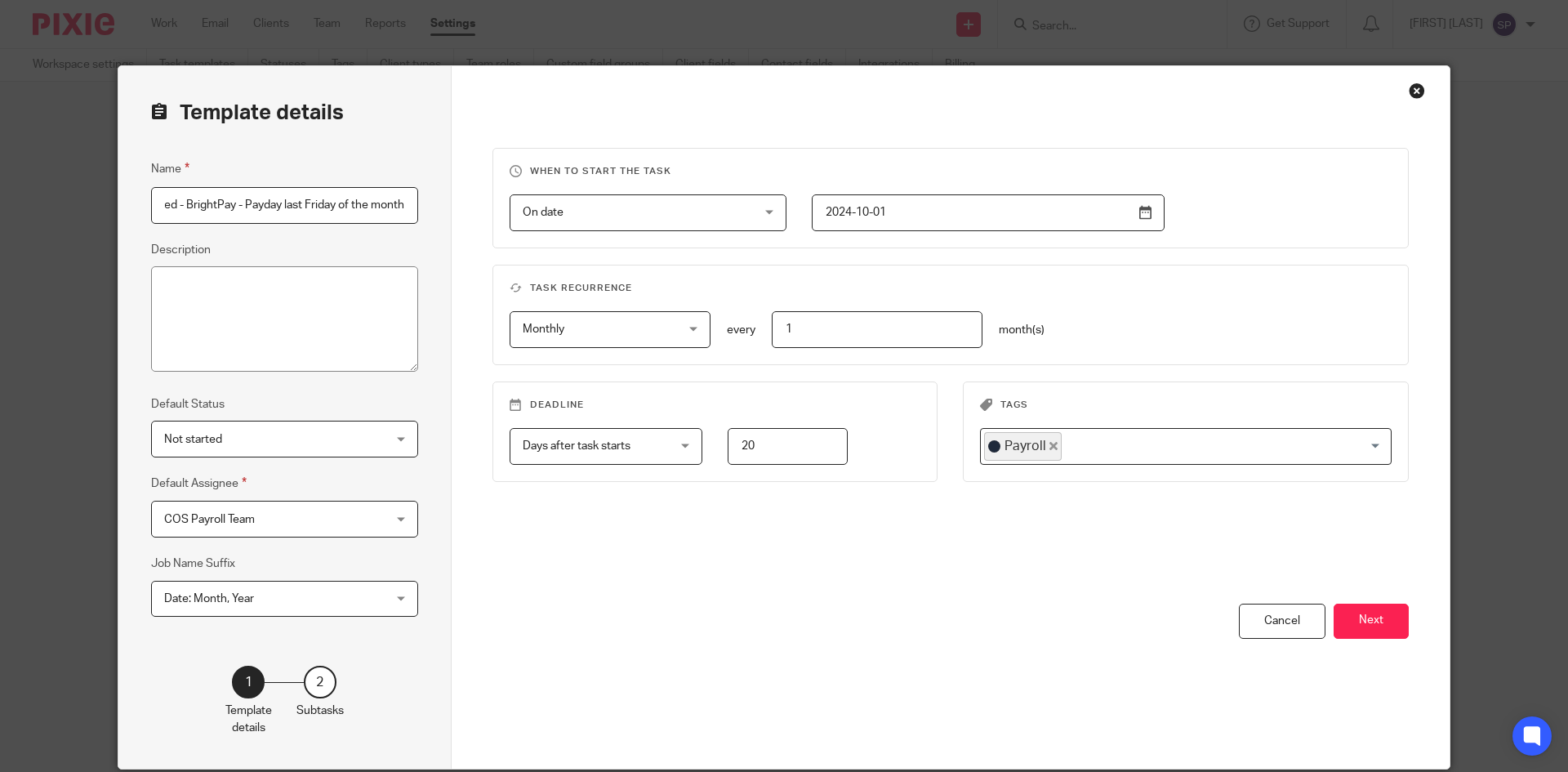 click on "Payroll - Chase Engineering Limited - BrightPay - Payday last Friday of the month" at bounding box center [284, 205] 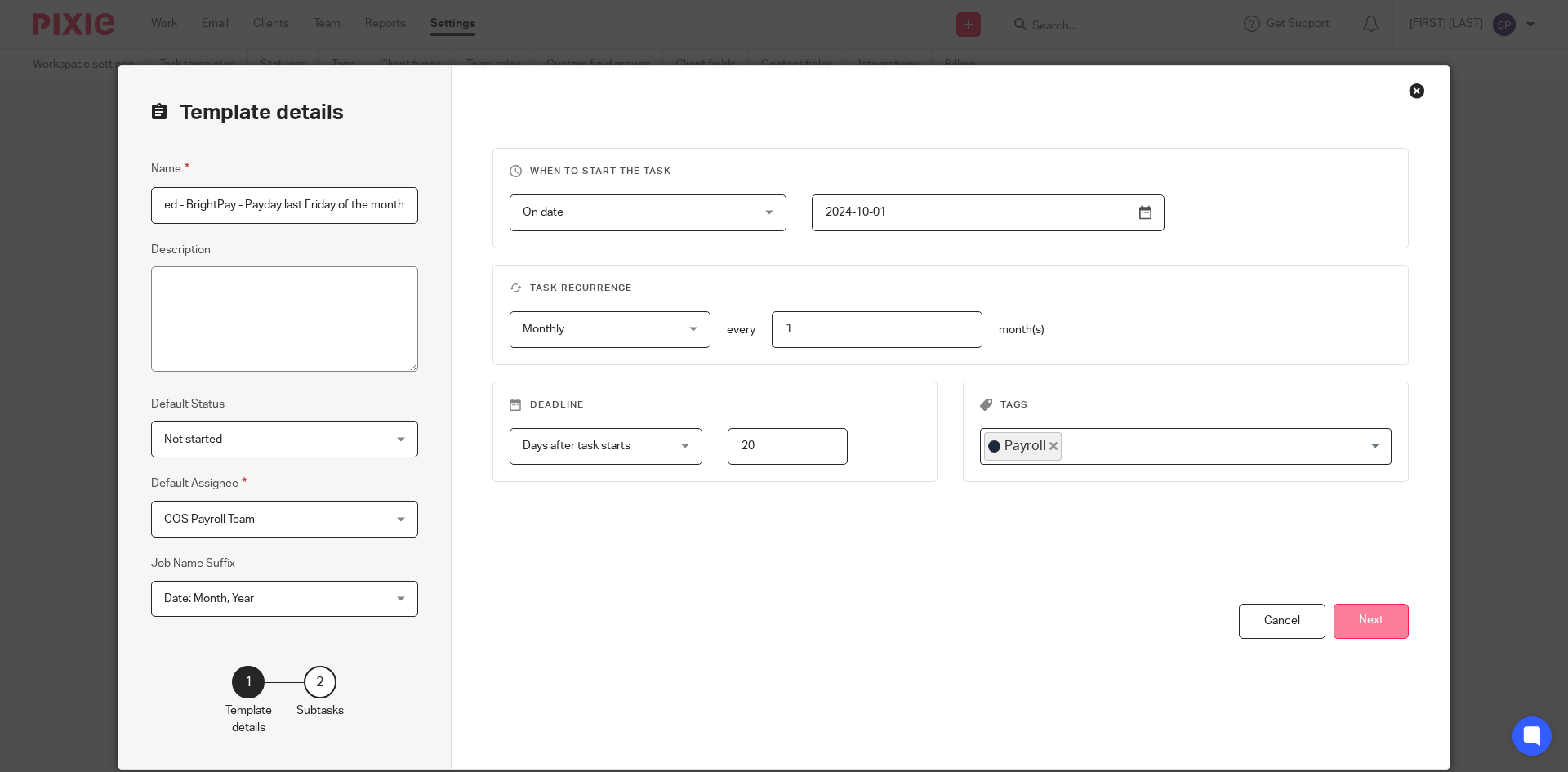 type on "Payroll - Chase Engineering Limited - BrightPay - Payday last Friday of the month" 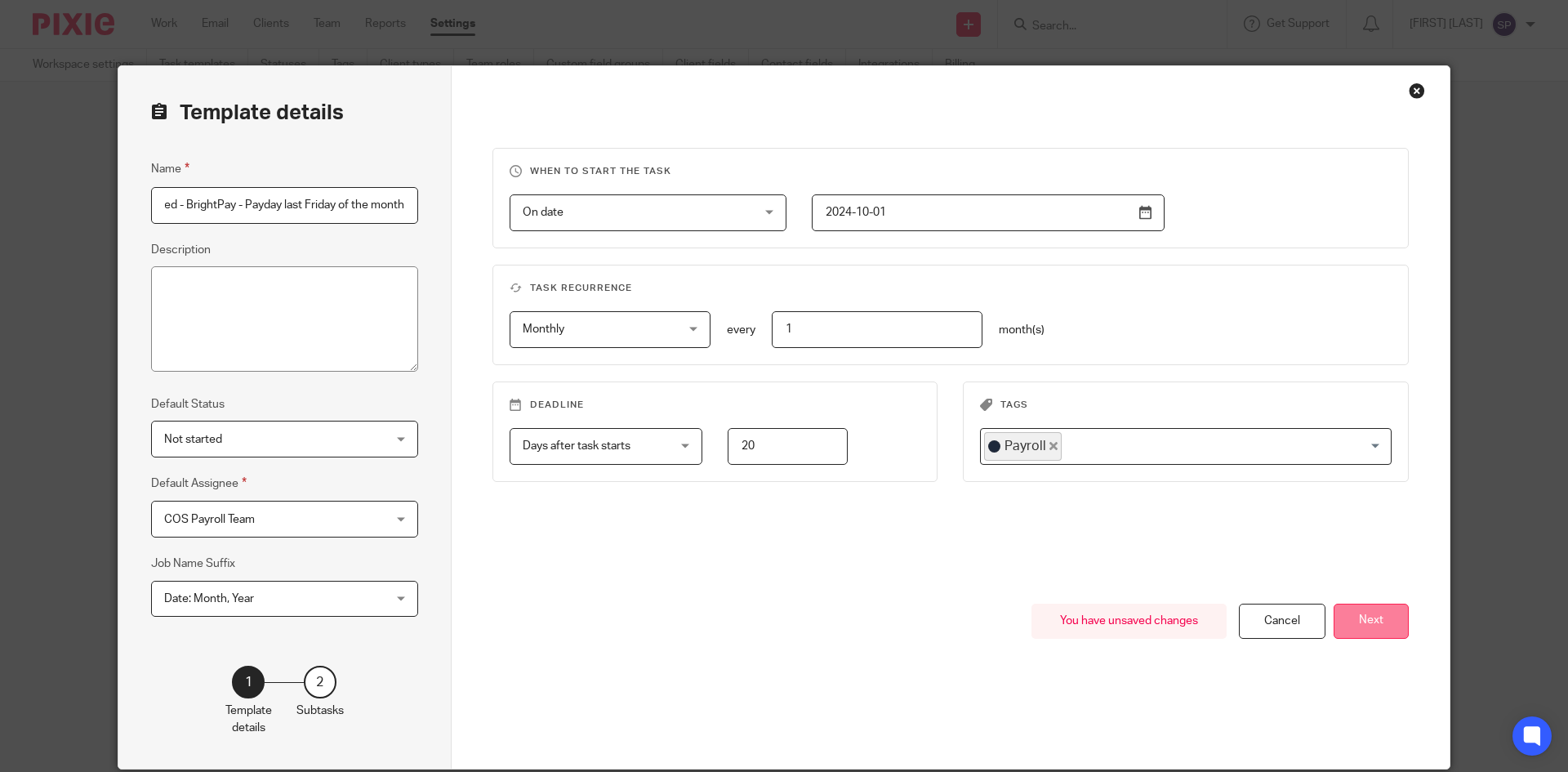 scroll, scrollTop: 0, scrollLeft: 0, axis: both 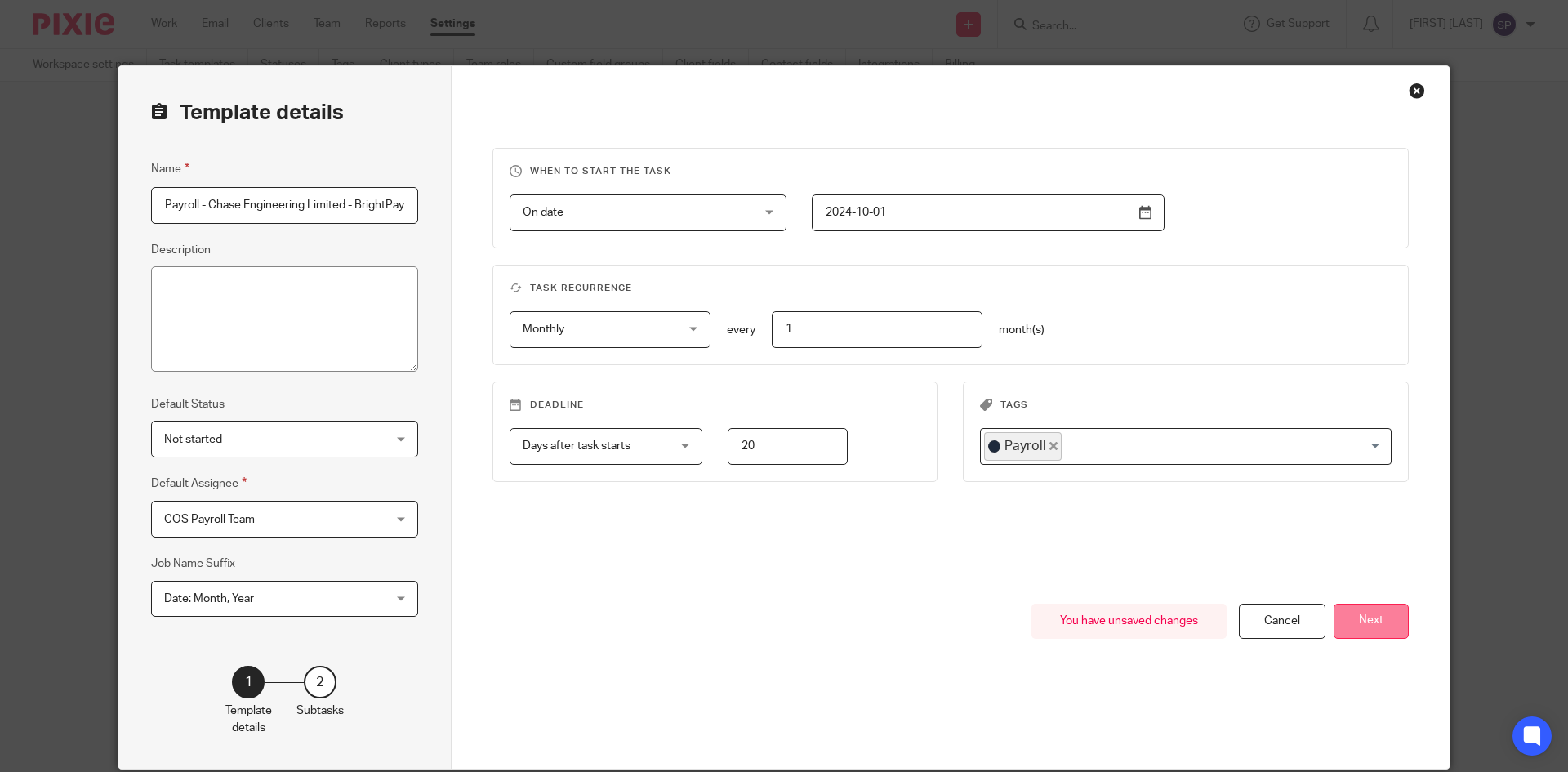click on "Next" at bounding box center [1371, 621] 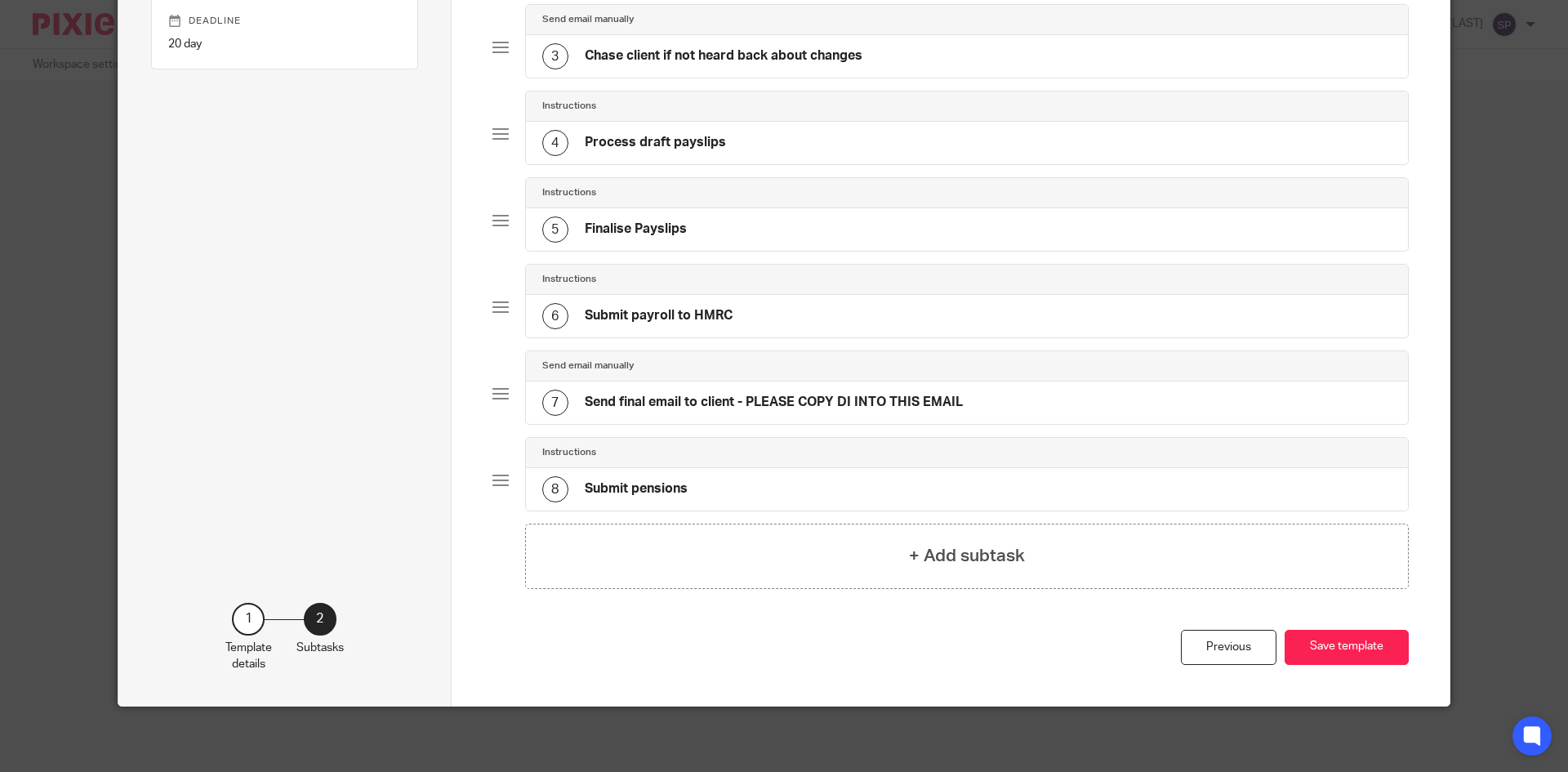 scroll, scrollTop: 306, scrollLeft: 0, axis: vertical 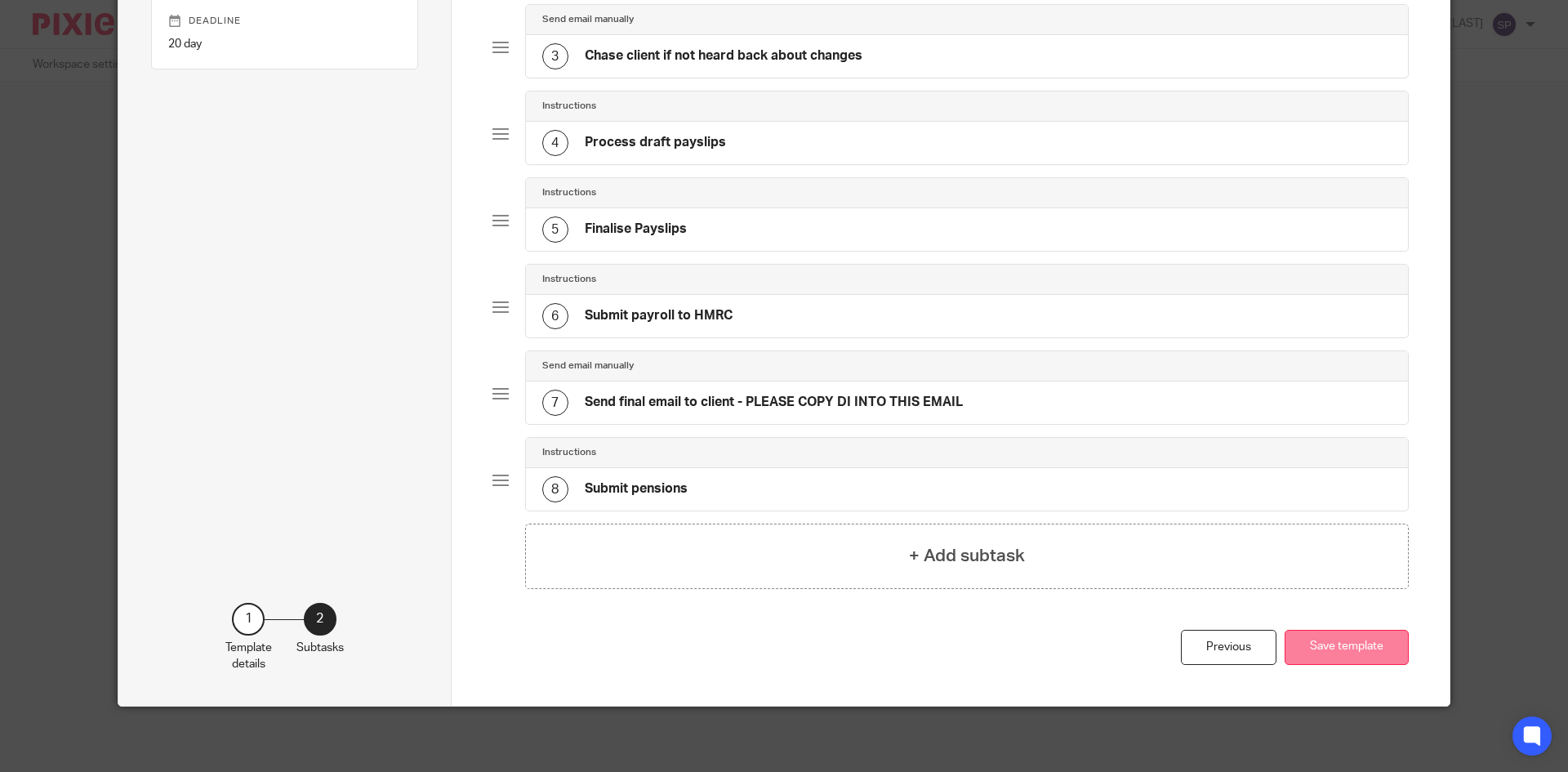 click on "Save template" at bounding box center (1347, 647) 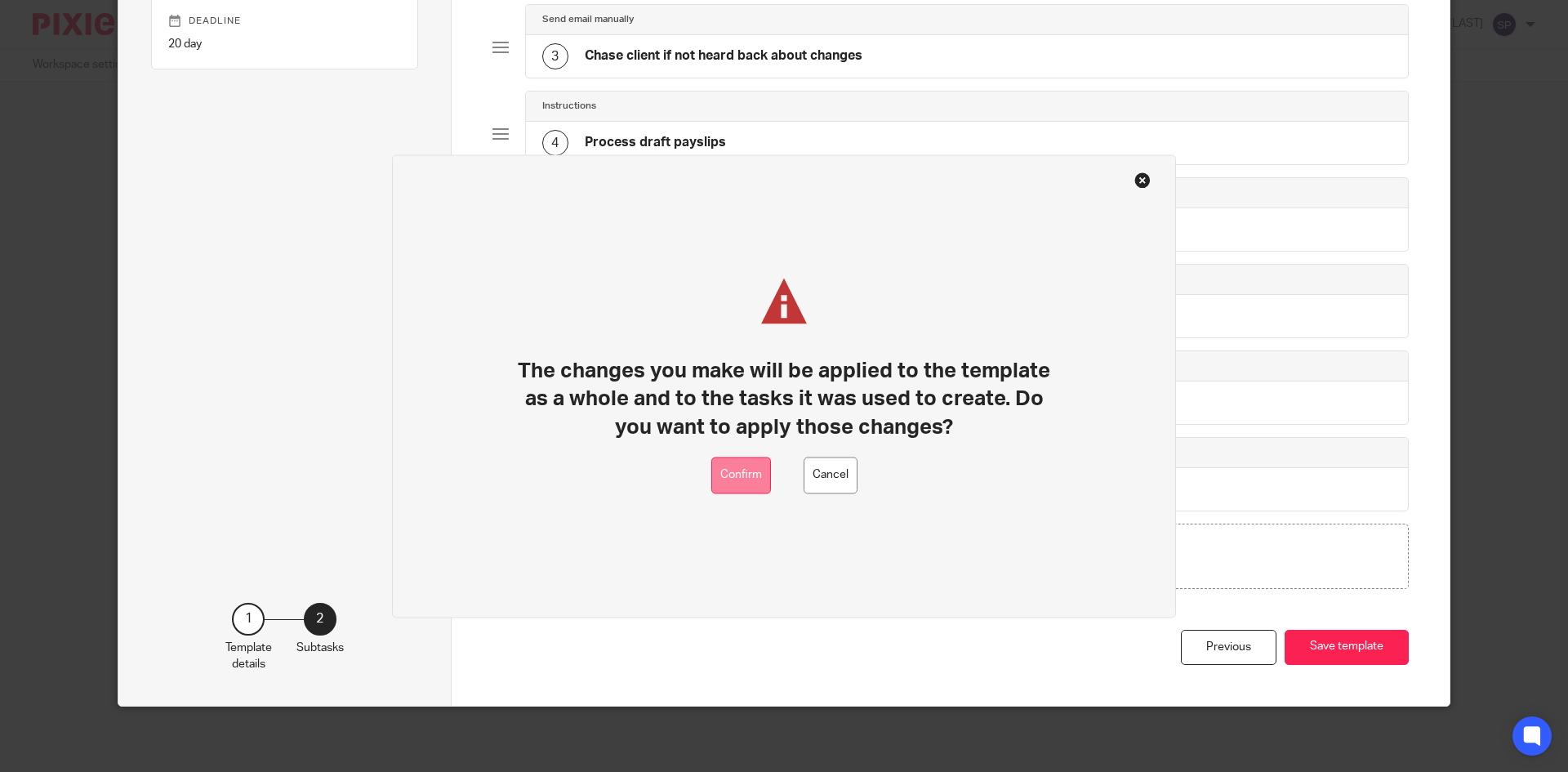 click on "Confirm" at bounding box center (741, 475) 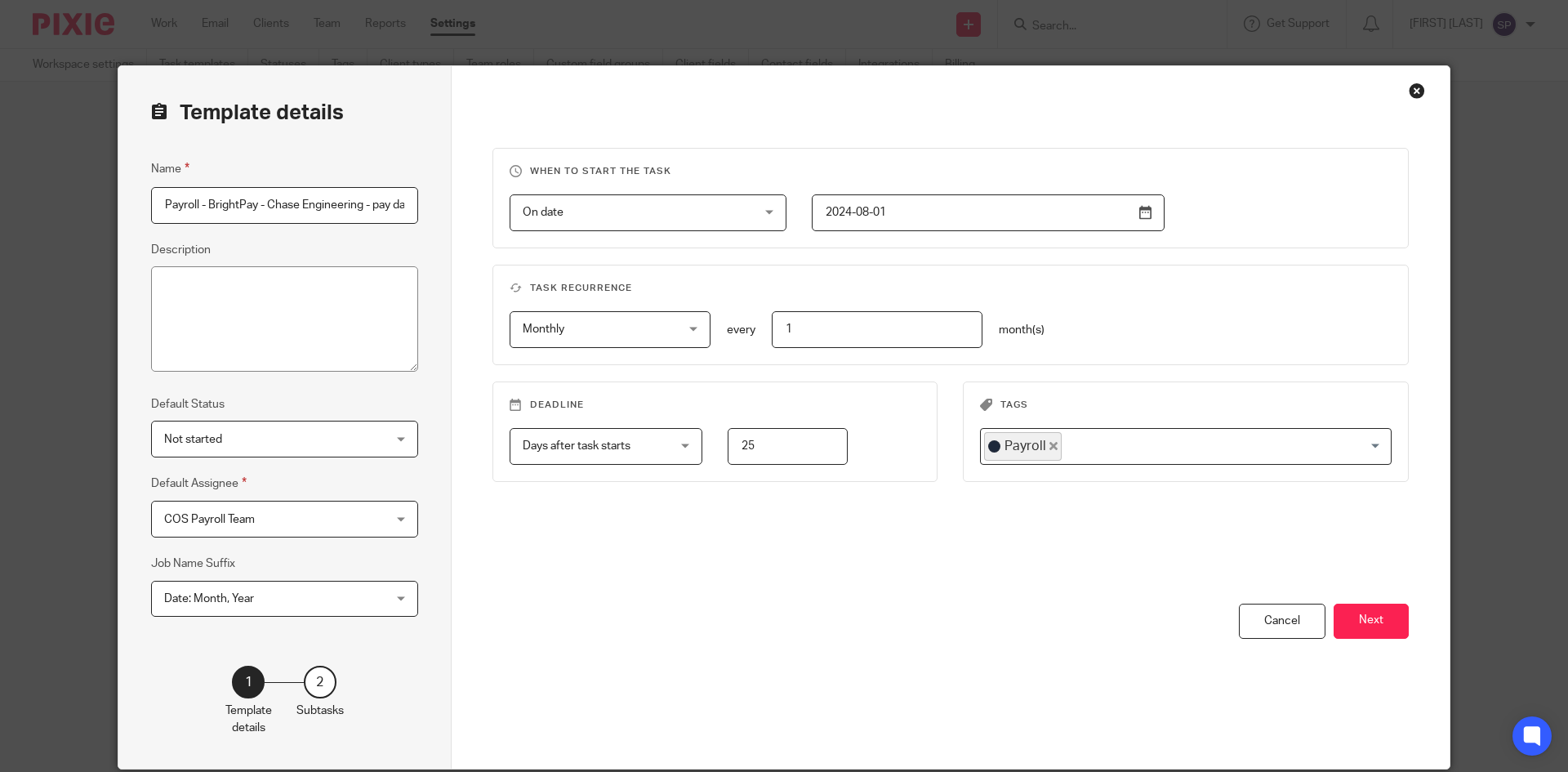 scroll, scrollTop: 0, scrollLeft: 0, axis: both 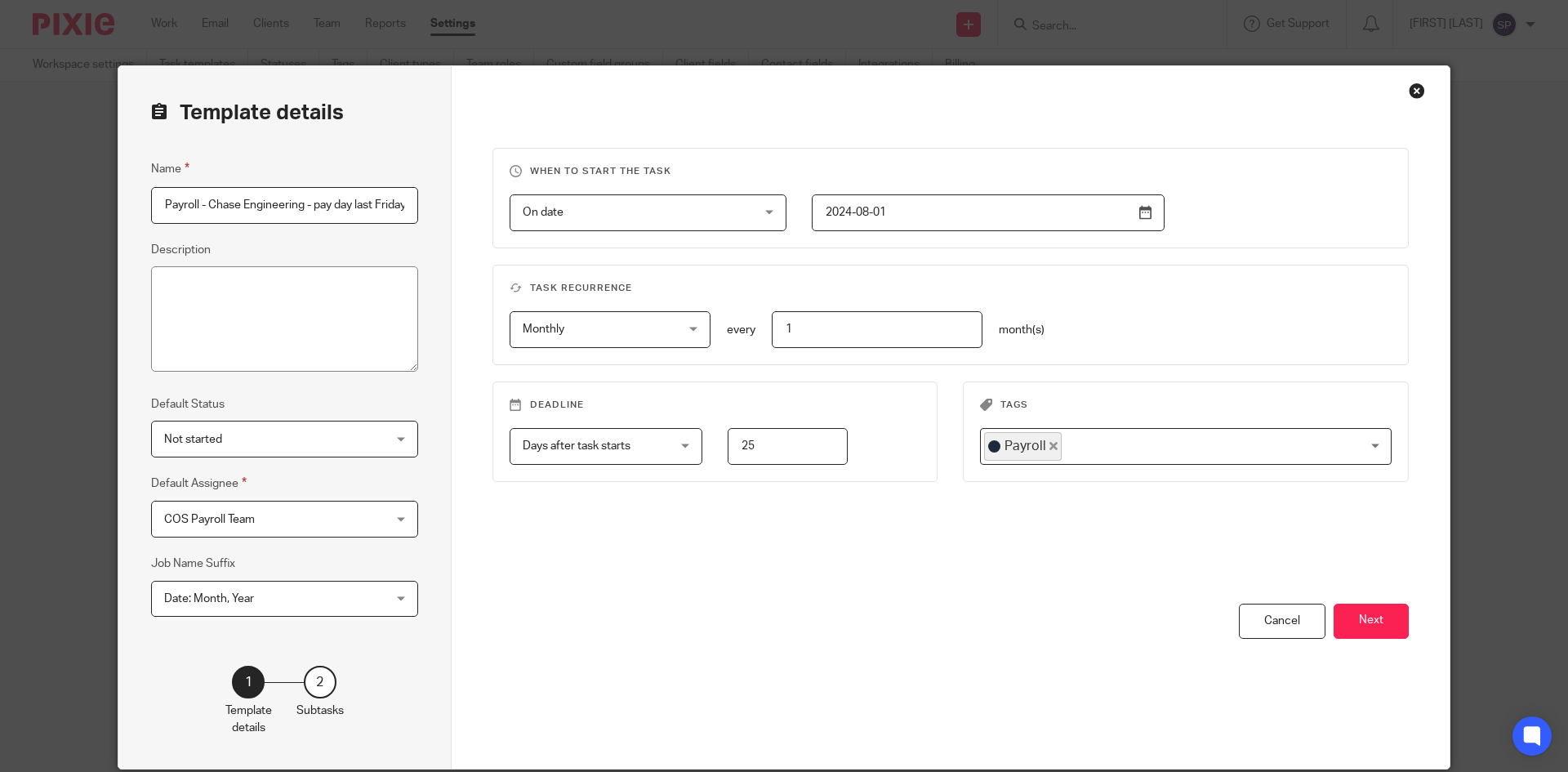 click on "Payroll - Chase Engineering - pay day last Friday in" at bounding box center (284, 205) 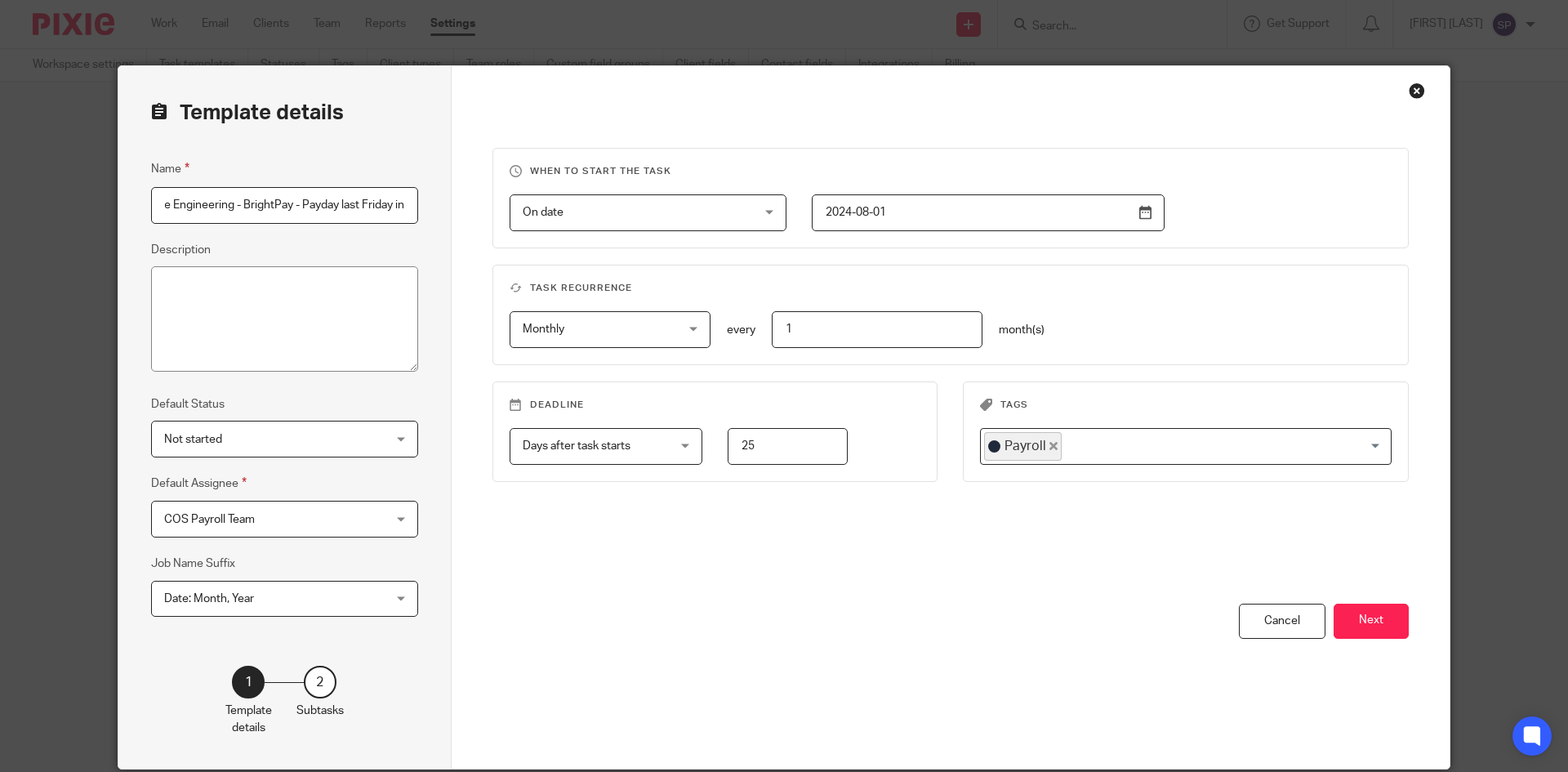 scroll, scrollTop: 0, scrollLeft: 74, axis: horizontal 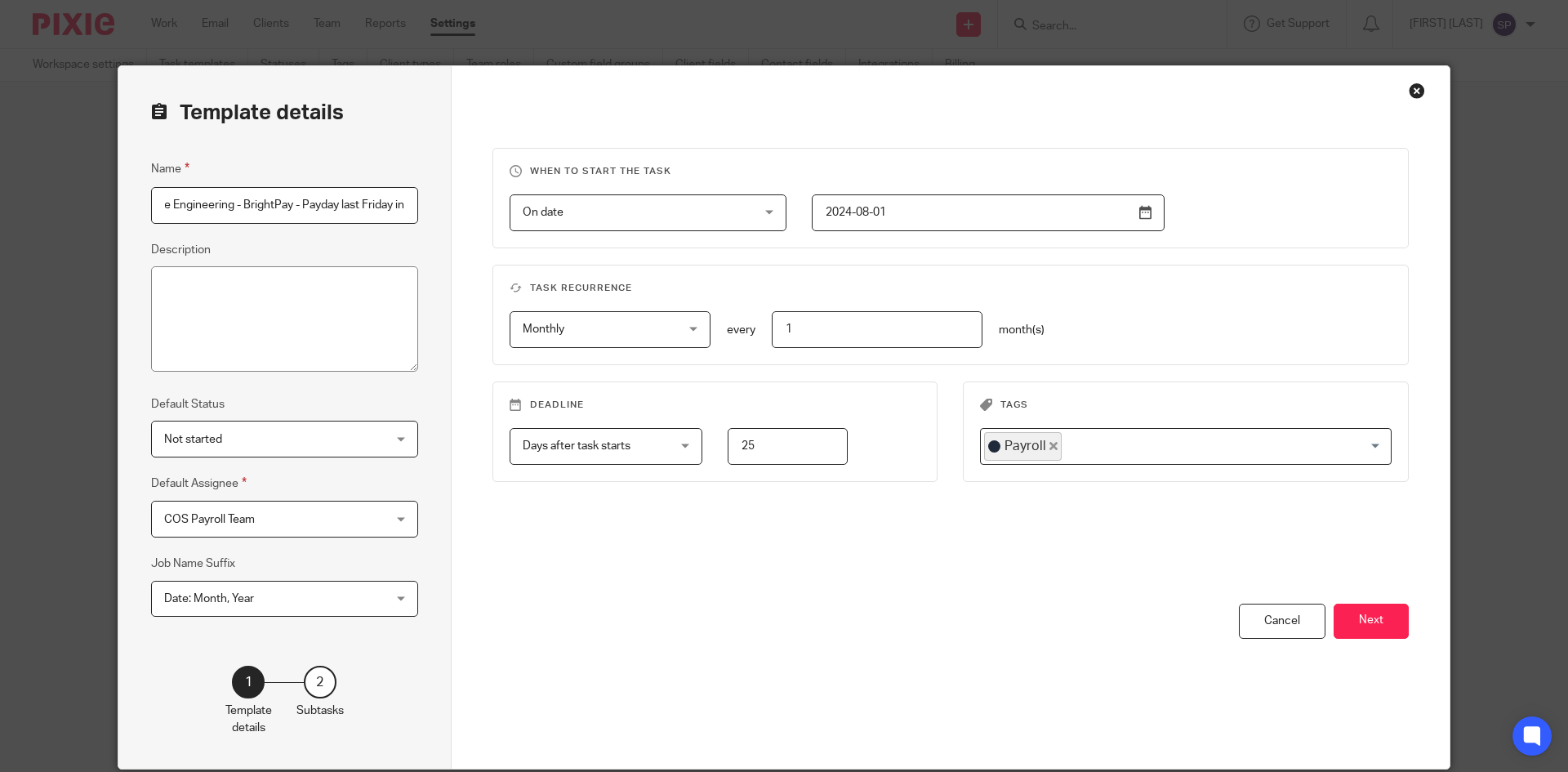 click on "Template details       Name   Payroll - Chase Engineering - BrightPay - Payday last Friday in   Description     Default Status
Not started
Not started
Not started
In progress
1   Default Assignee
COS Payroll Team
COS Payroll Team
Client manager
Payroll
Bookkeeper
Month End
VAT return
Reviewer
Tax return
Aisha Ghaffur
Amy Figg
Ann Lavelle
Becky Vanden
Bekah Murray
Ben Godfrey
Caterina Avanzi
COS Payroll Team
Diane Middleton
Emma Jackson" at bounding box center (784, 417) 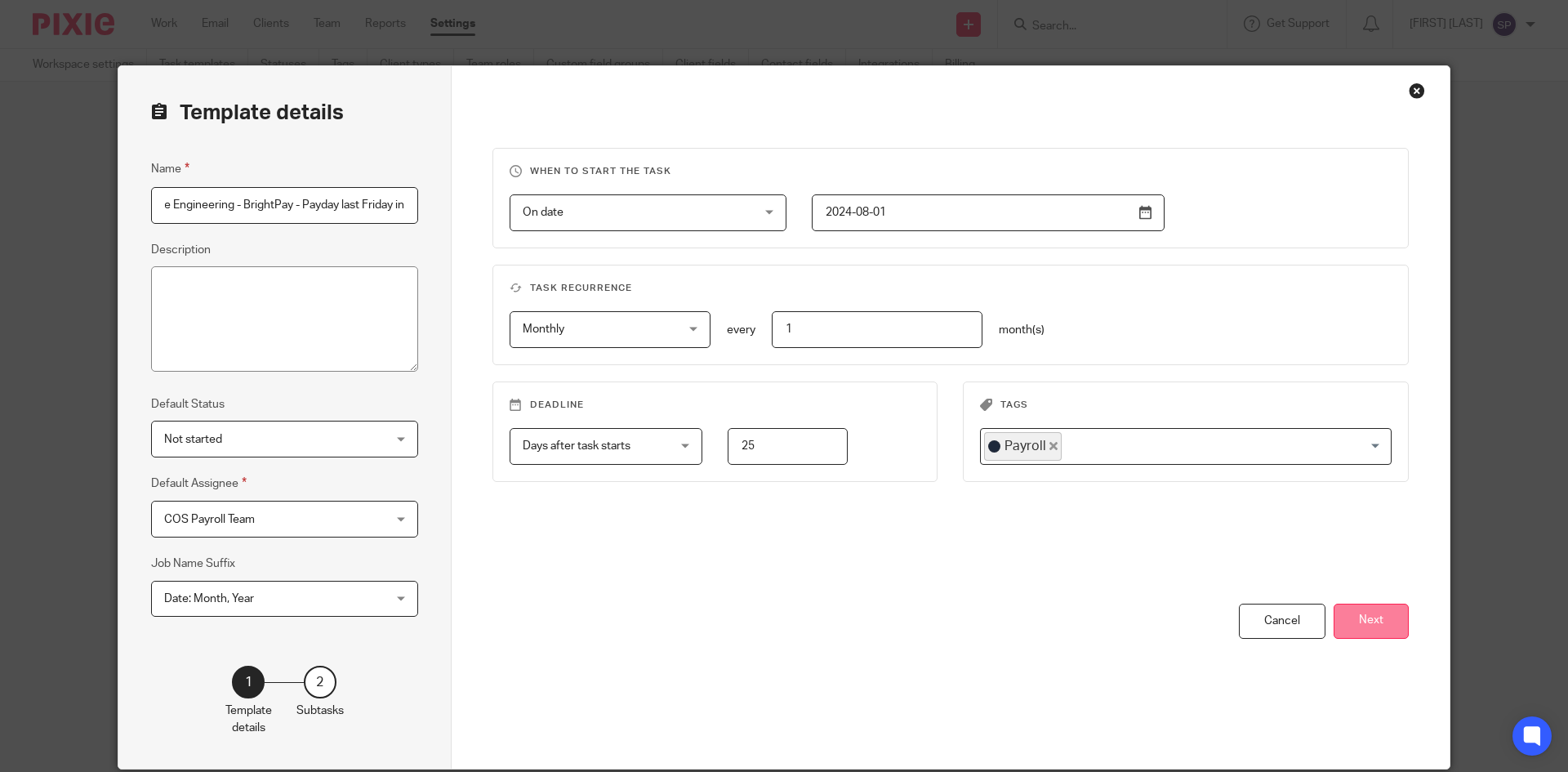 type on "Payroll - Chase Engineering - BrightPay - Payday last Friday in" 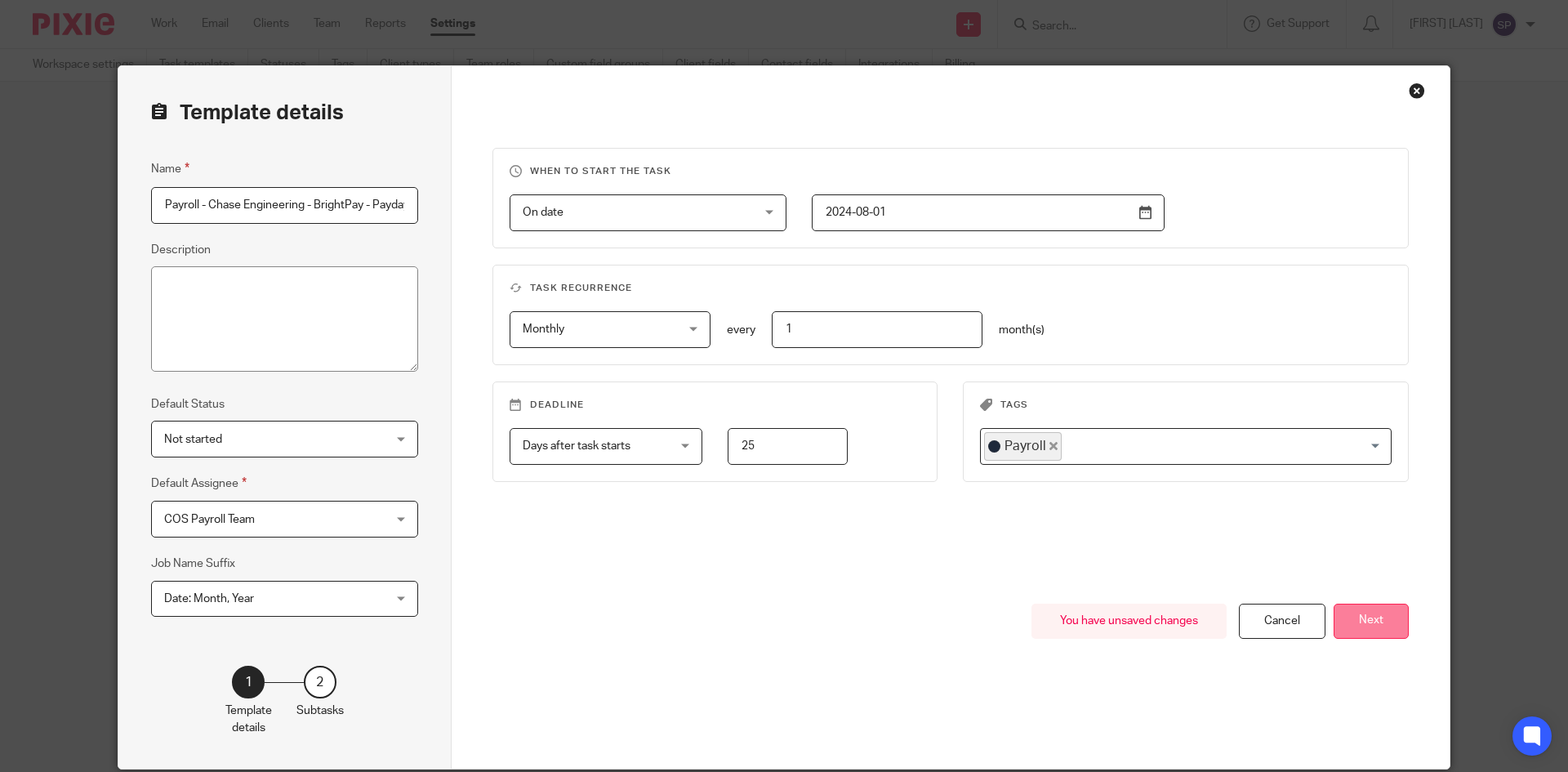 click on "Next" at bounding box center (1371, 621) 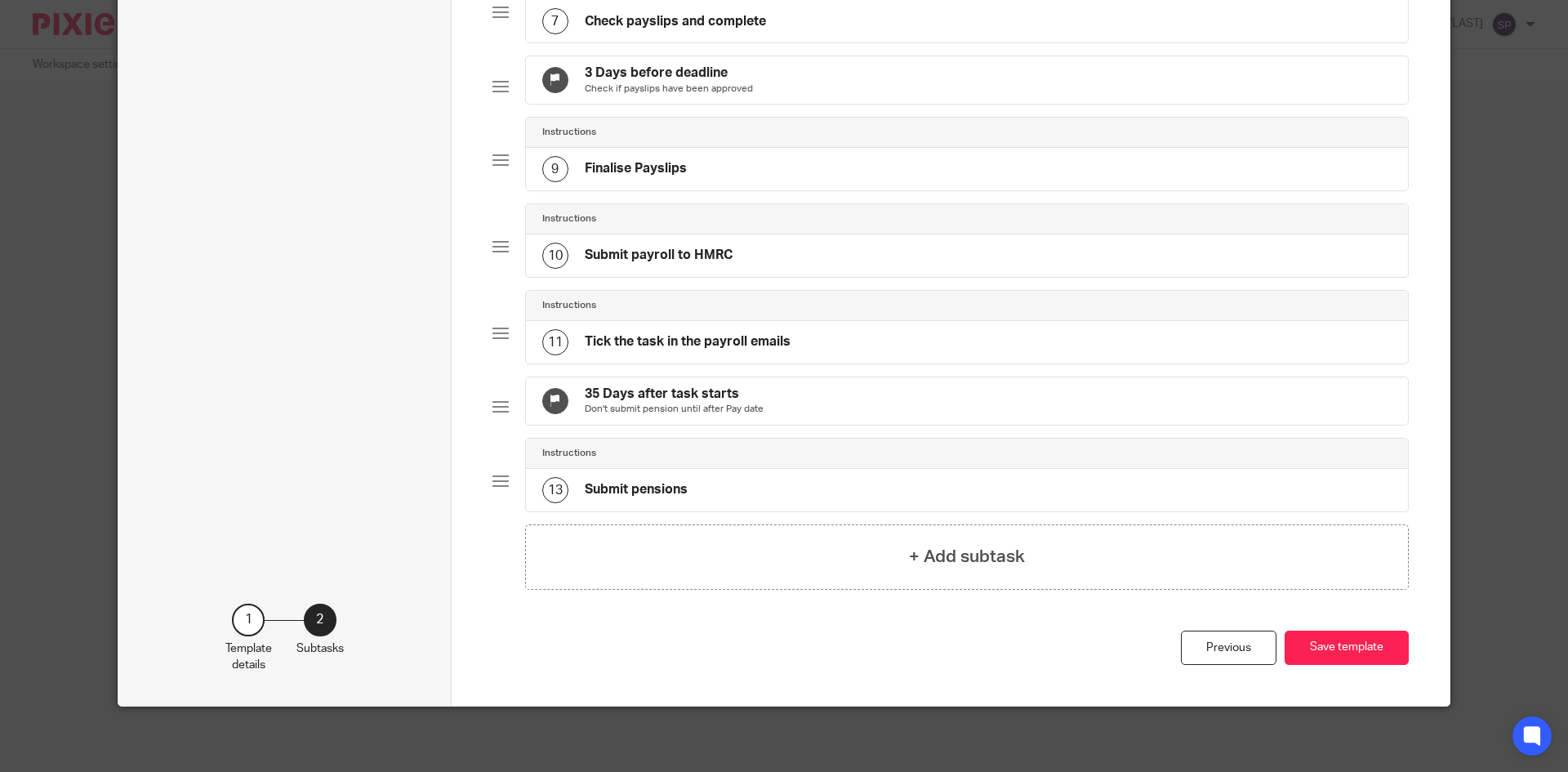 scroll, scrollTop: 701, scrollLeft: 0, axis: vertical 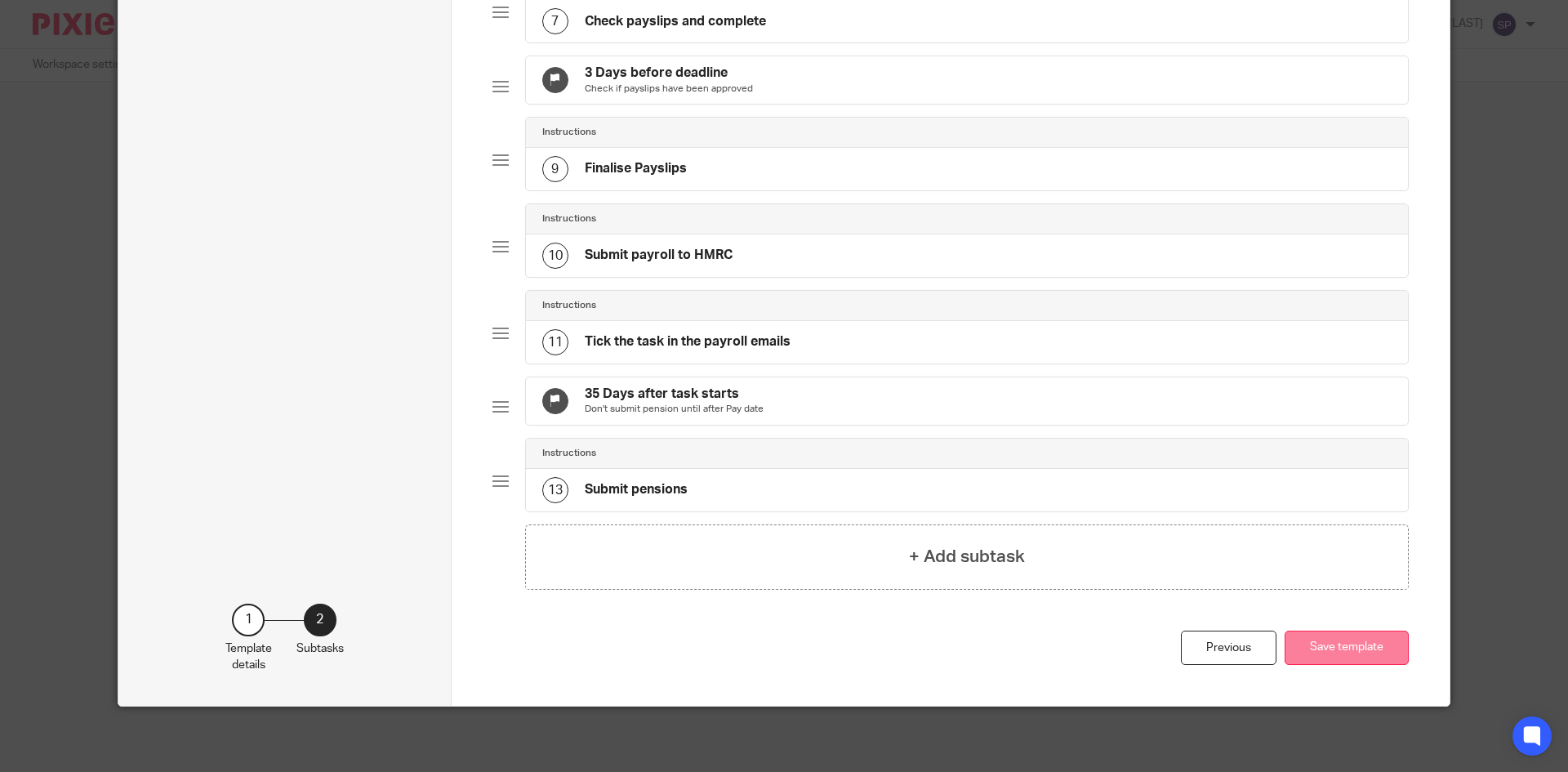 click on "Save template" at bounding box center [1347, 648] 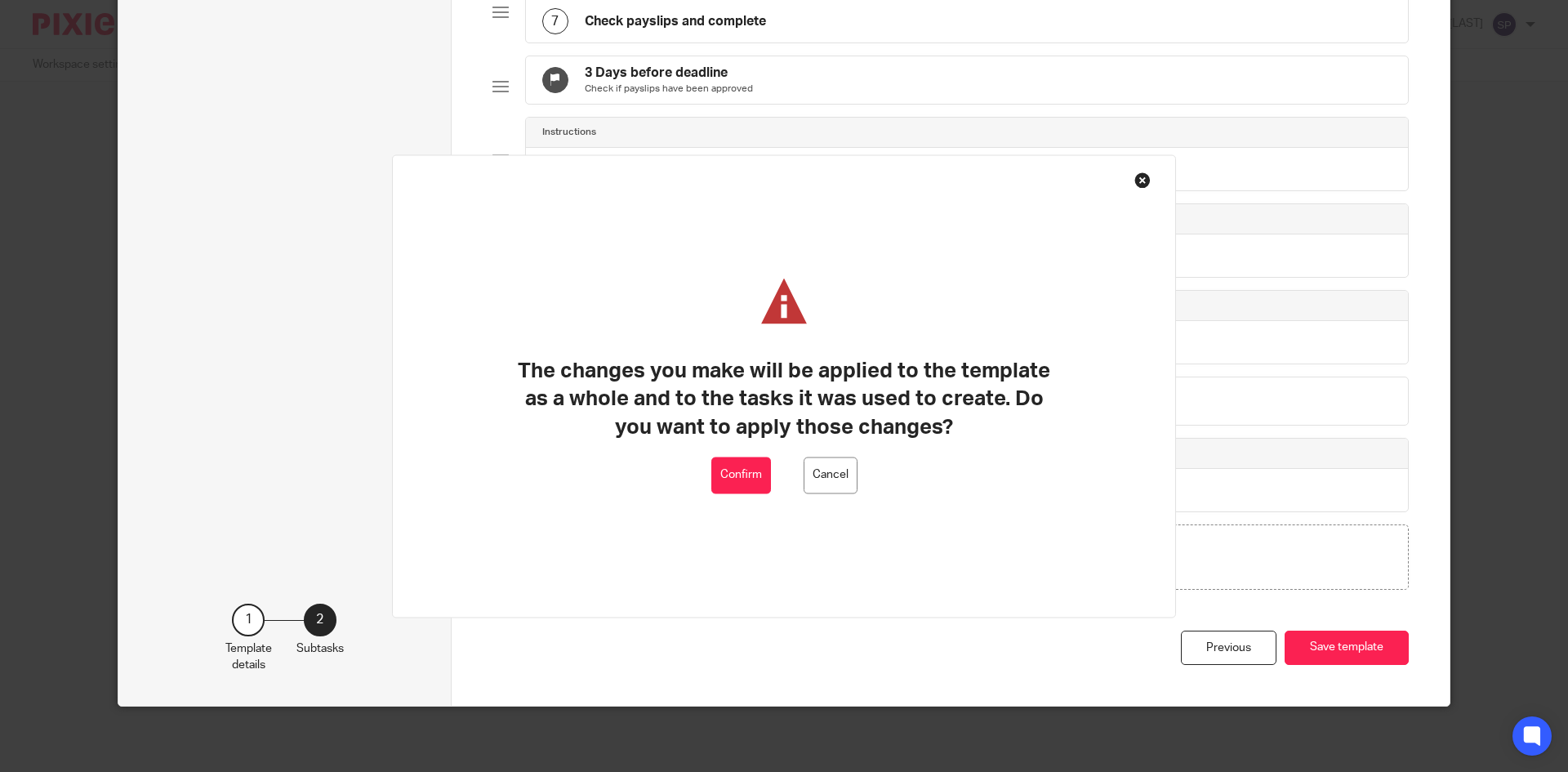 click on "Confirm" at bounding box center [741, 475] 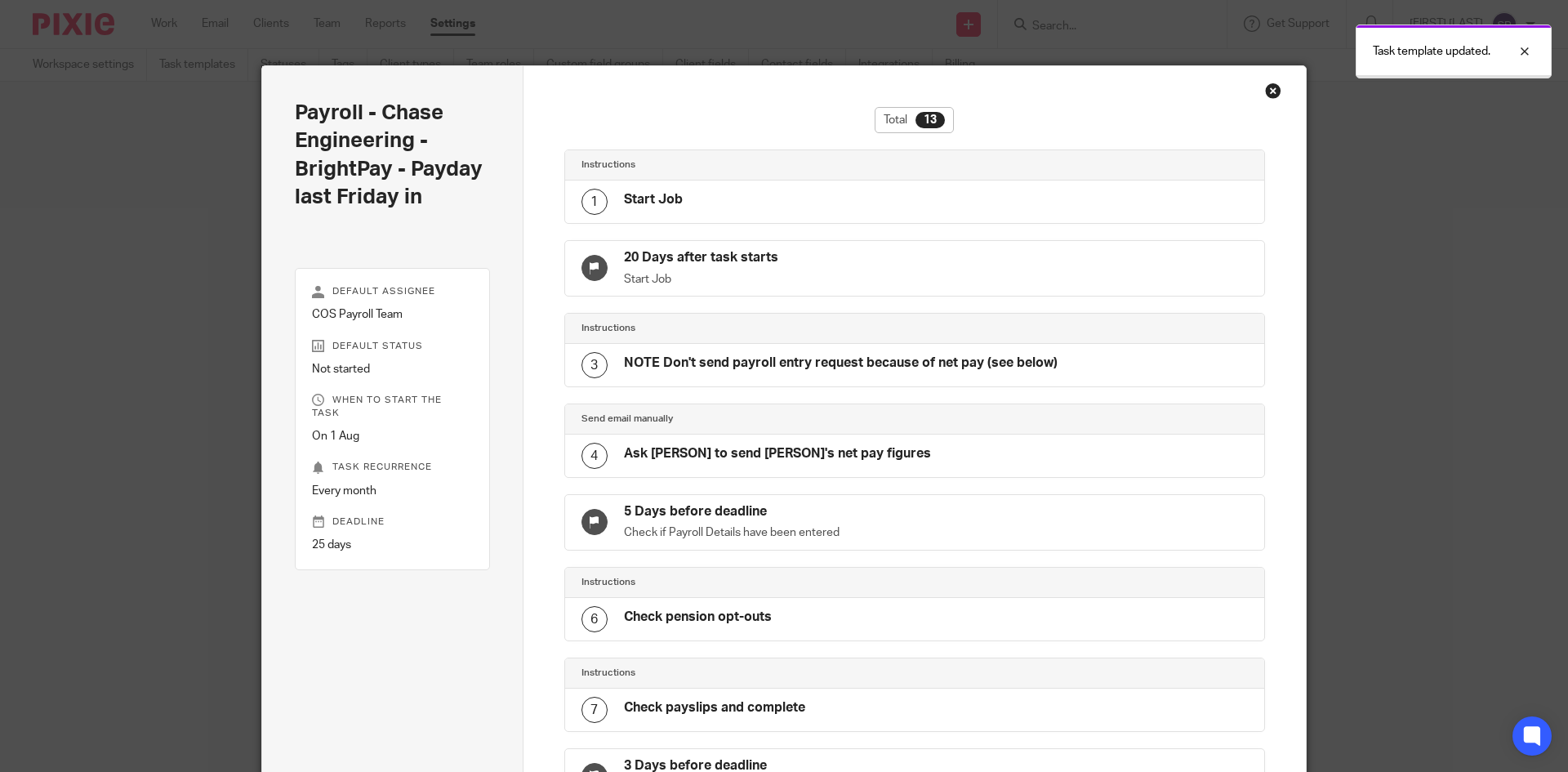 scroll, scrollTop: 0, scrollLeft: 0, axis: both 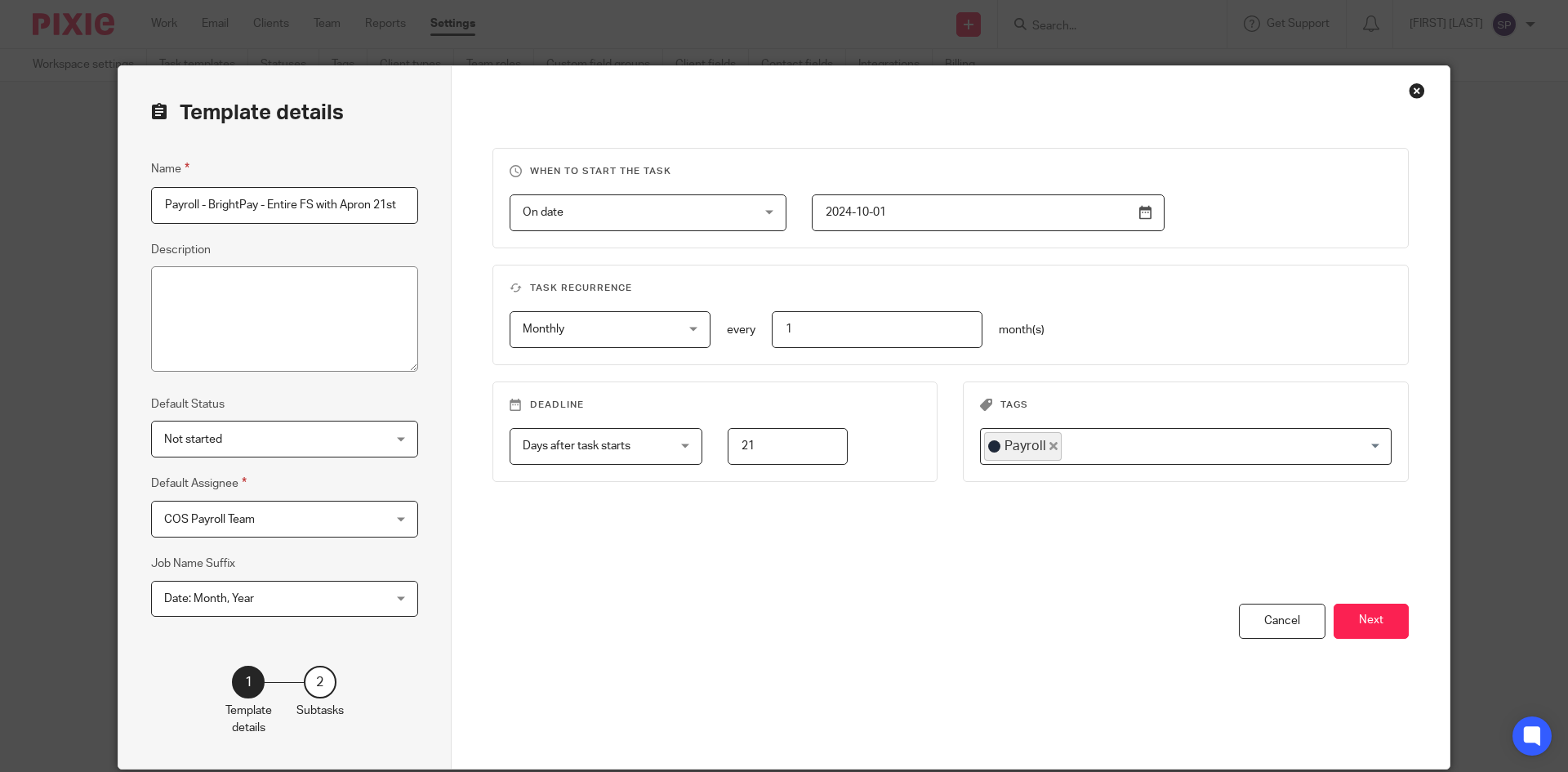 click on "Payroll - BrightPay - Entire FS with Apron 21st" at bounding box center [284, 205] 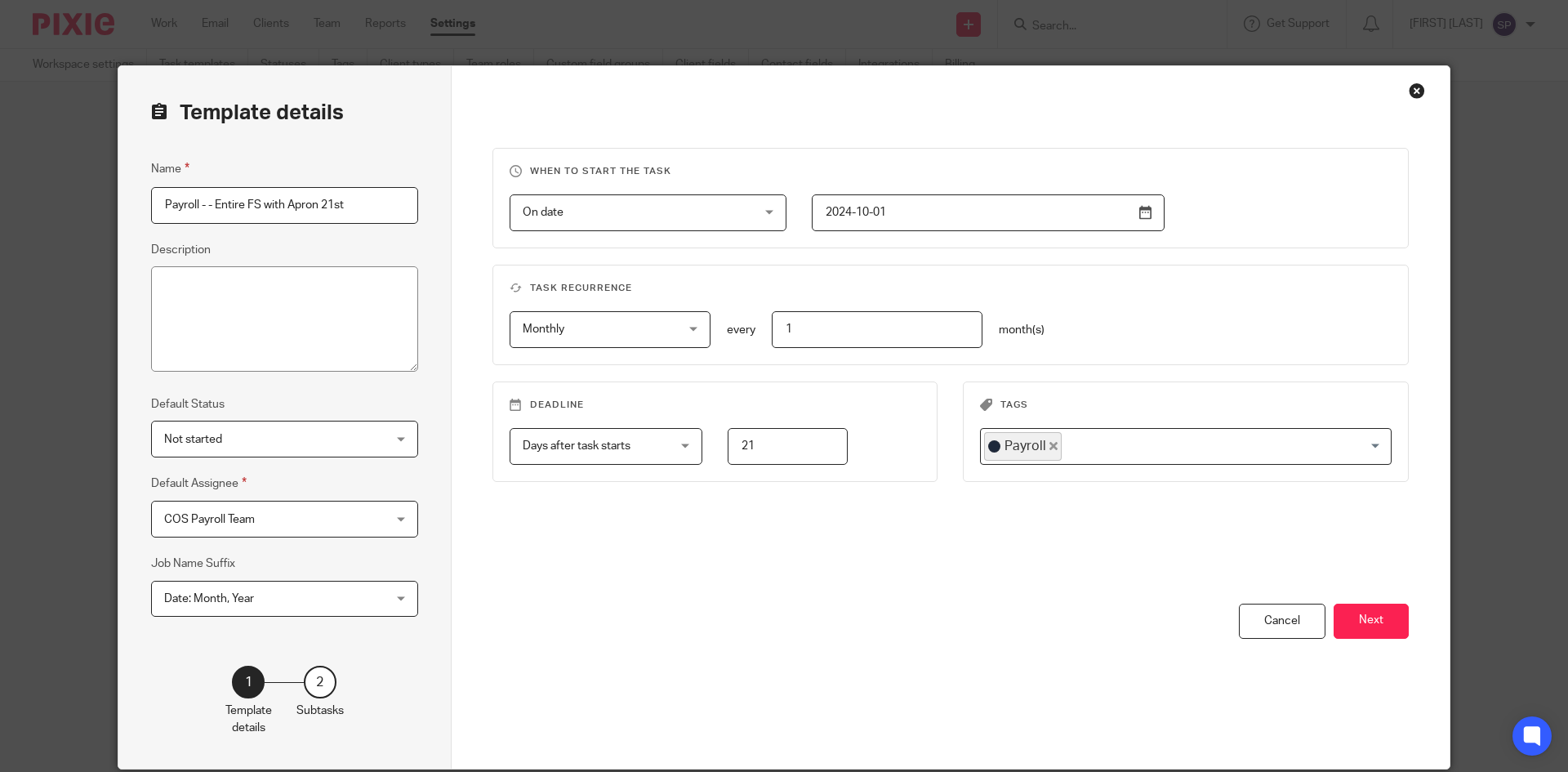 click on "Payroll - - Entire FS with Apron 21st" at bounding box center (284, 205) 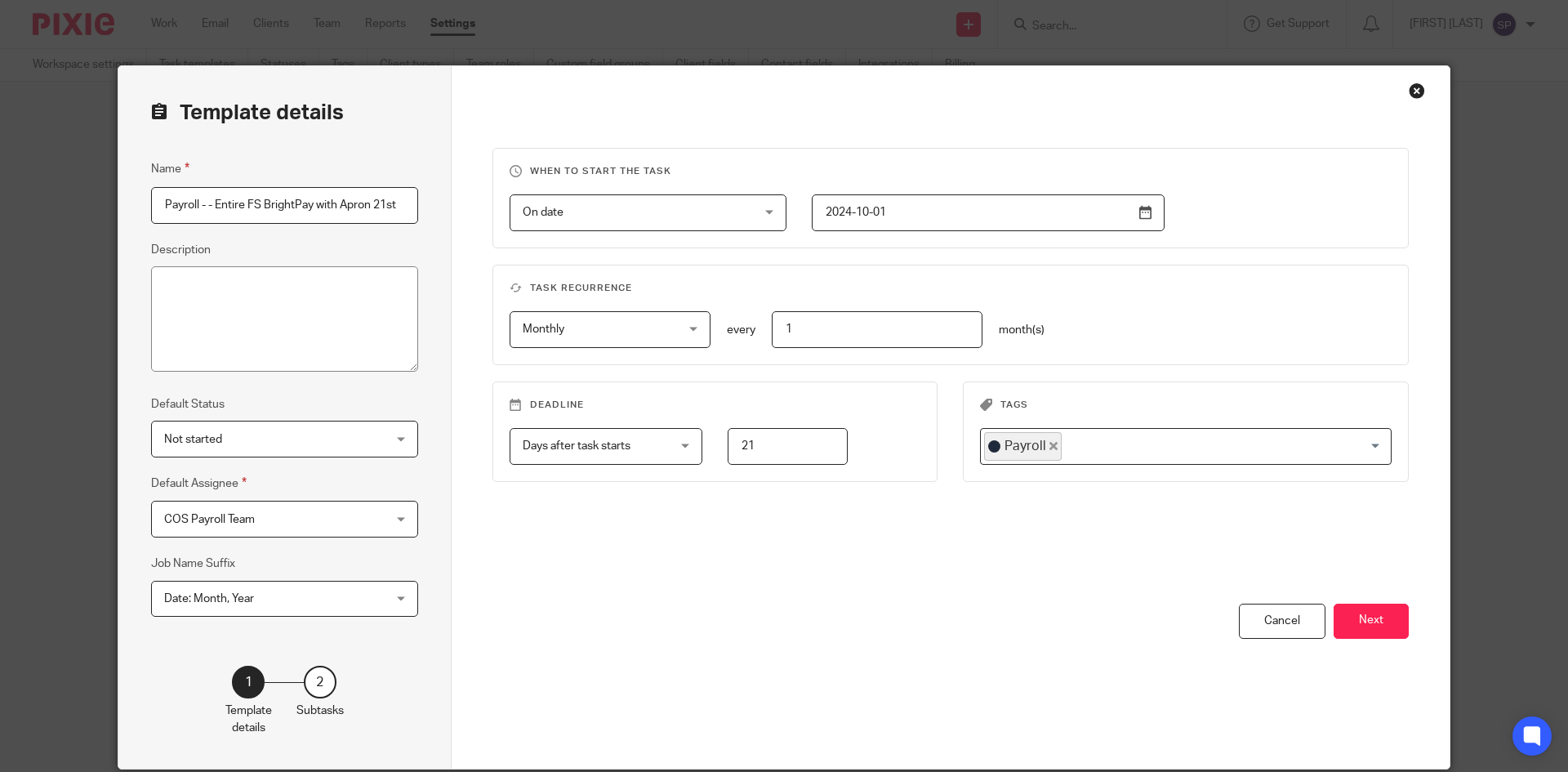 click on "Payroll - - Entire FS BrightPay with Apron 21st" at bounding box center (284, 205) 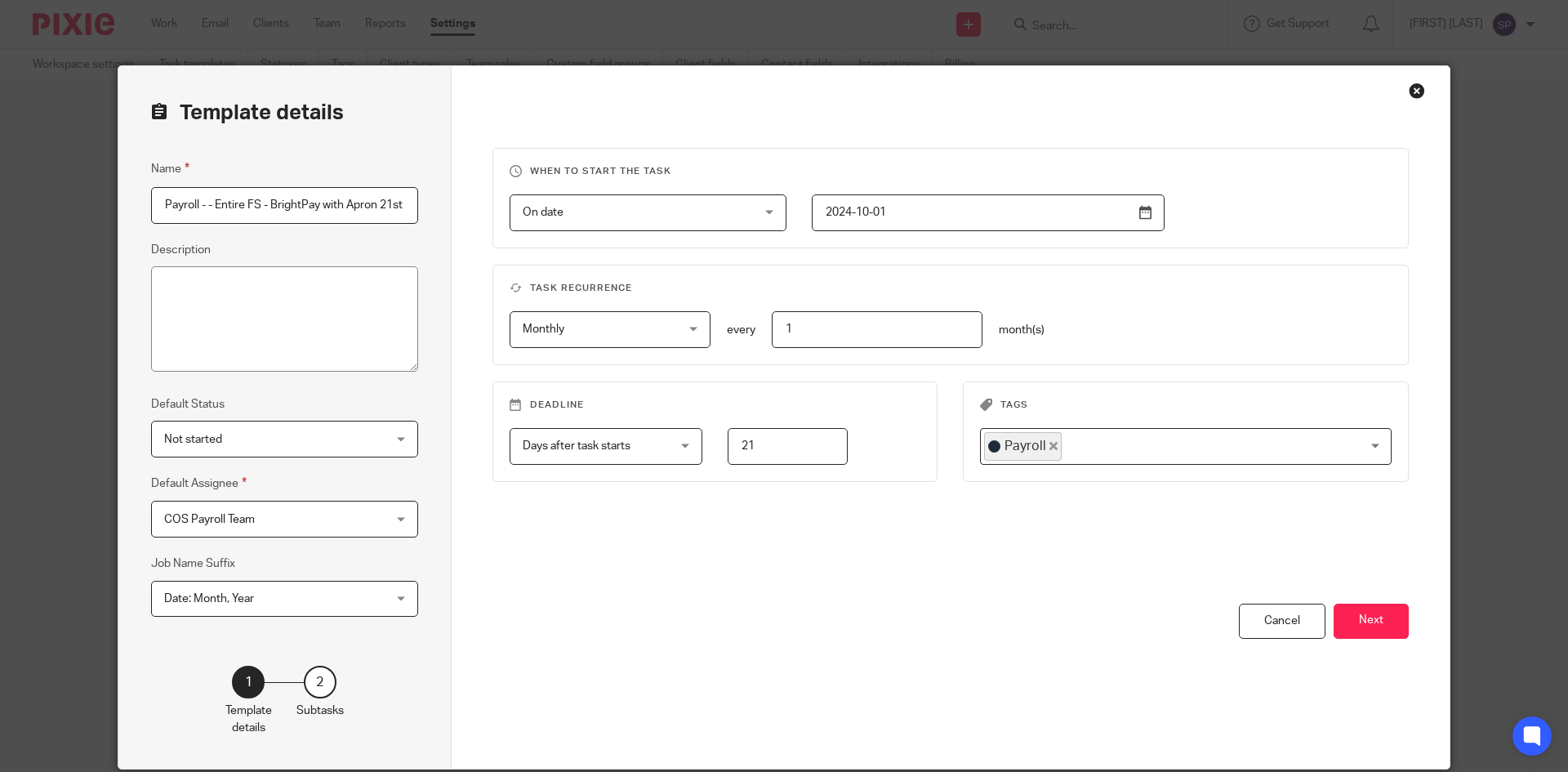 drag, startPoint x: 332, startPoint y: 213, endPoint x: 364, endPoint y: 216, distance: 32.140317 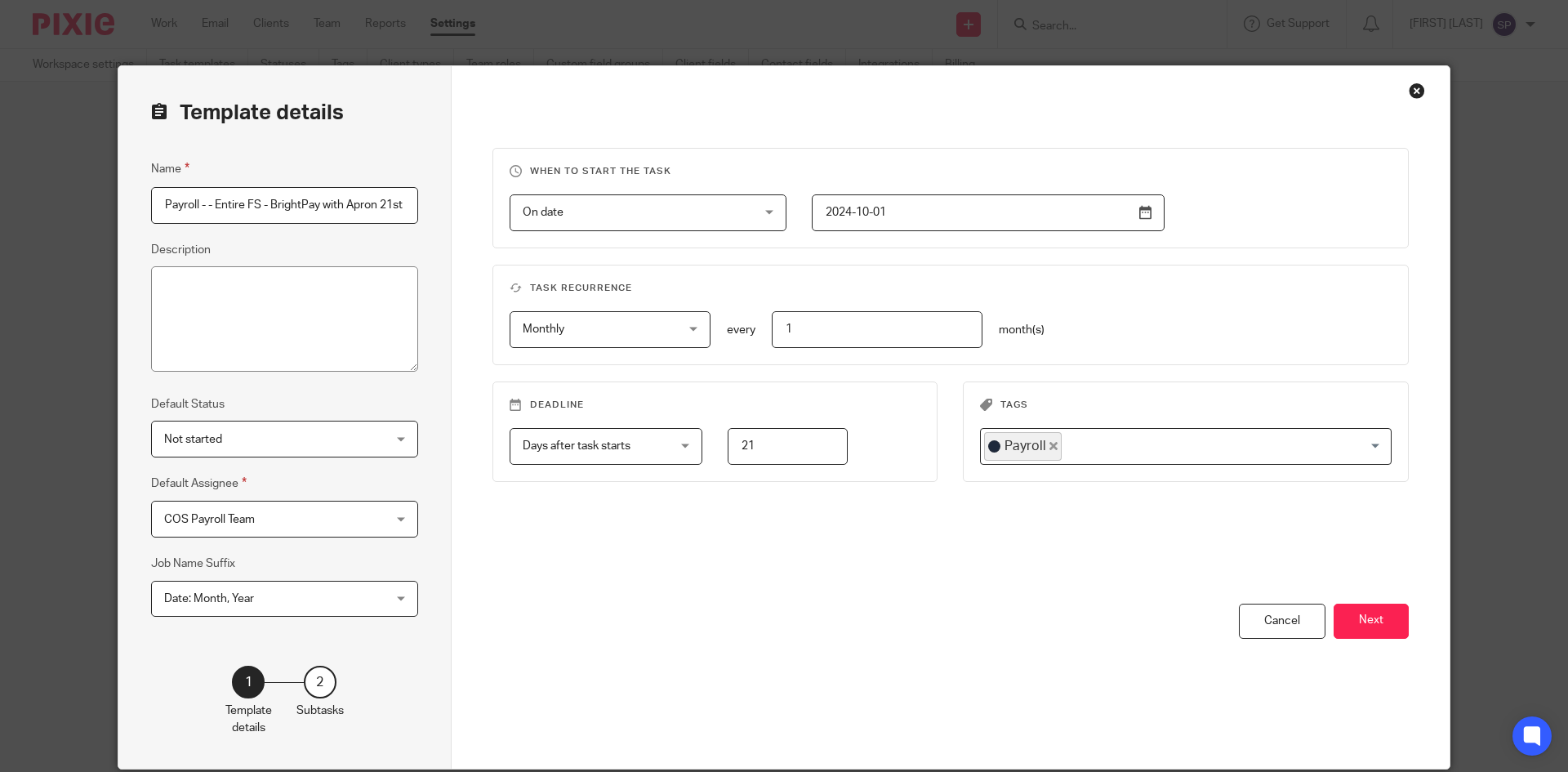 click on "Payroll - - Entire FS - BrightPay with Apron 21st" at bounding box center (284, 205) 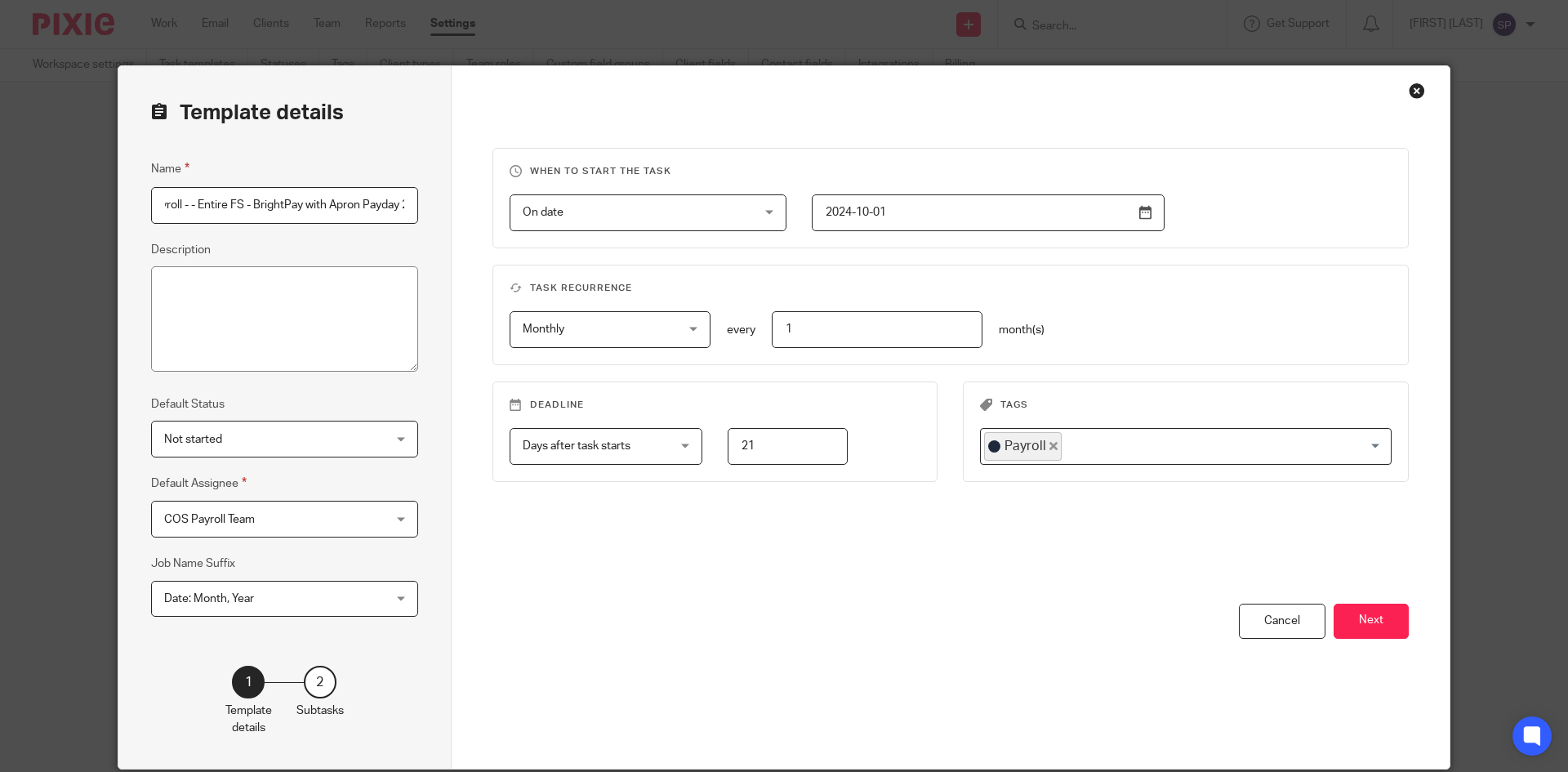 scroll, scrollTop: 0, scrollLeft: 24, axis: horizontal 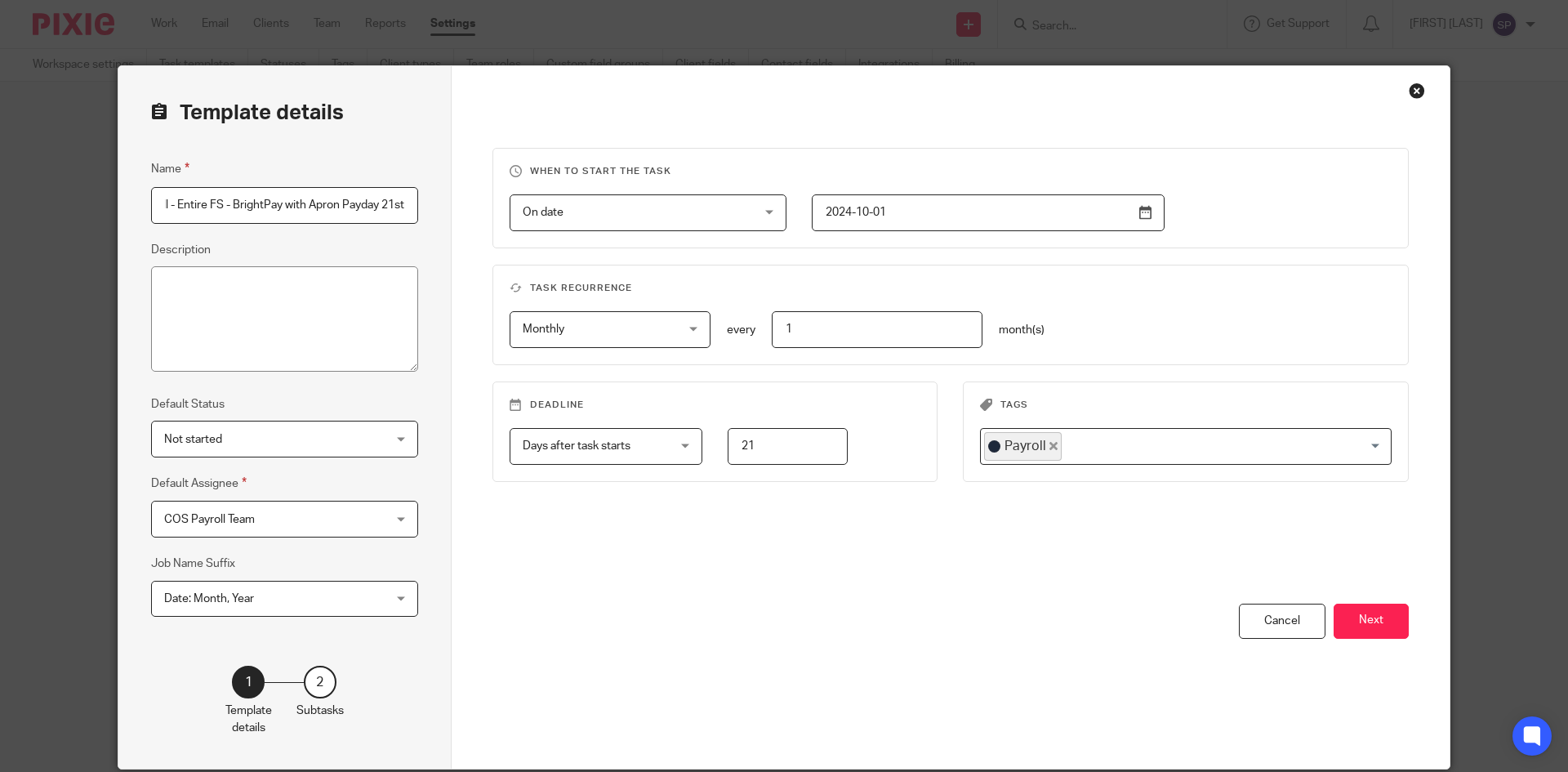 drag, startPoint x: 278, startPoint y: 201, endPoint x: 371, endPoint y: 206, distance: 93.13431 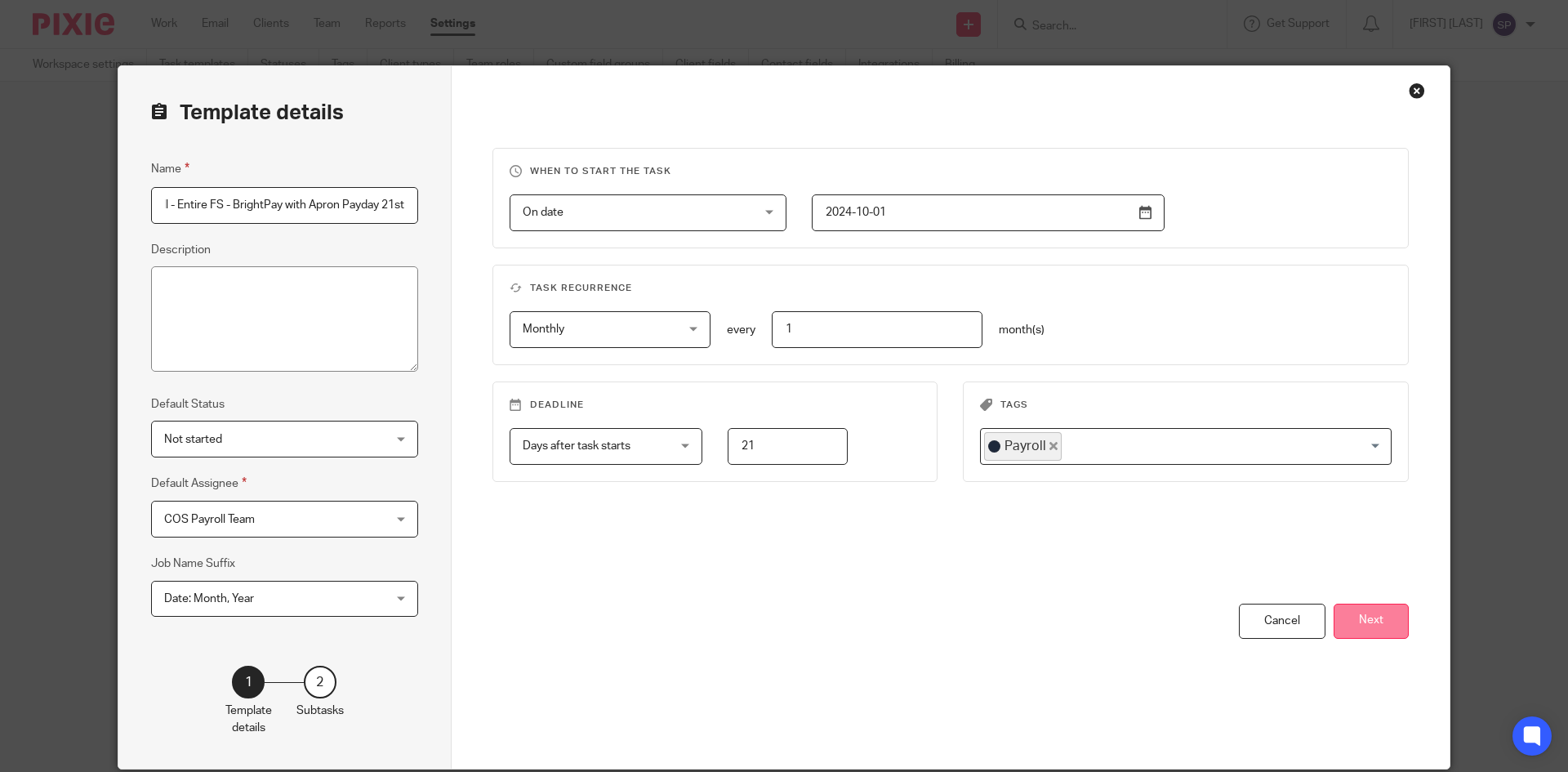 type on "Payroll - Entire FS - BrightPay with Apron Payday 21st" 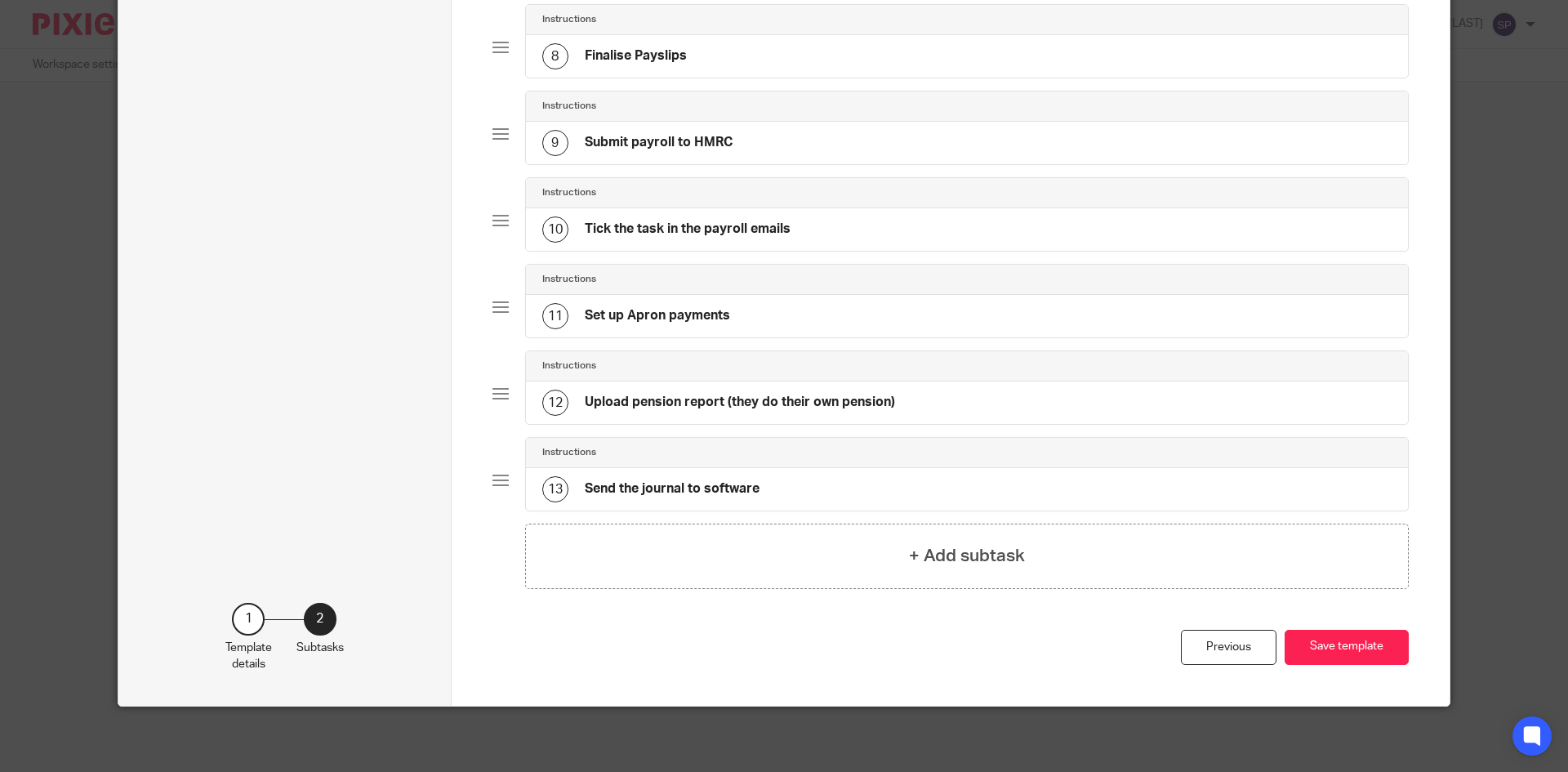 scroll, scrollTop: 714, scrollLeft: 0, axis: vertical 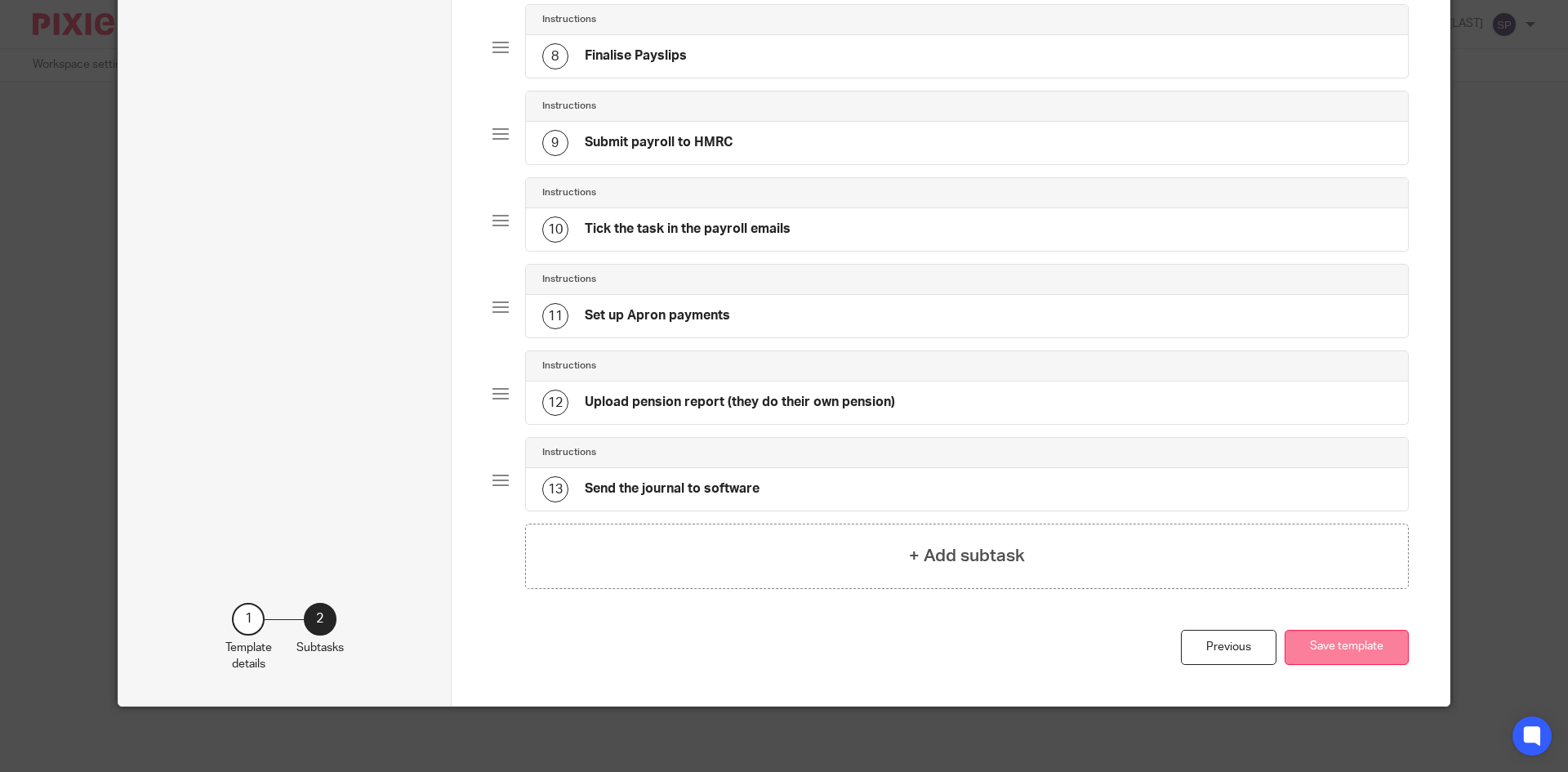 click on "Save template" at bounding box center (1347, 647) 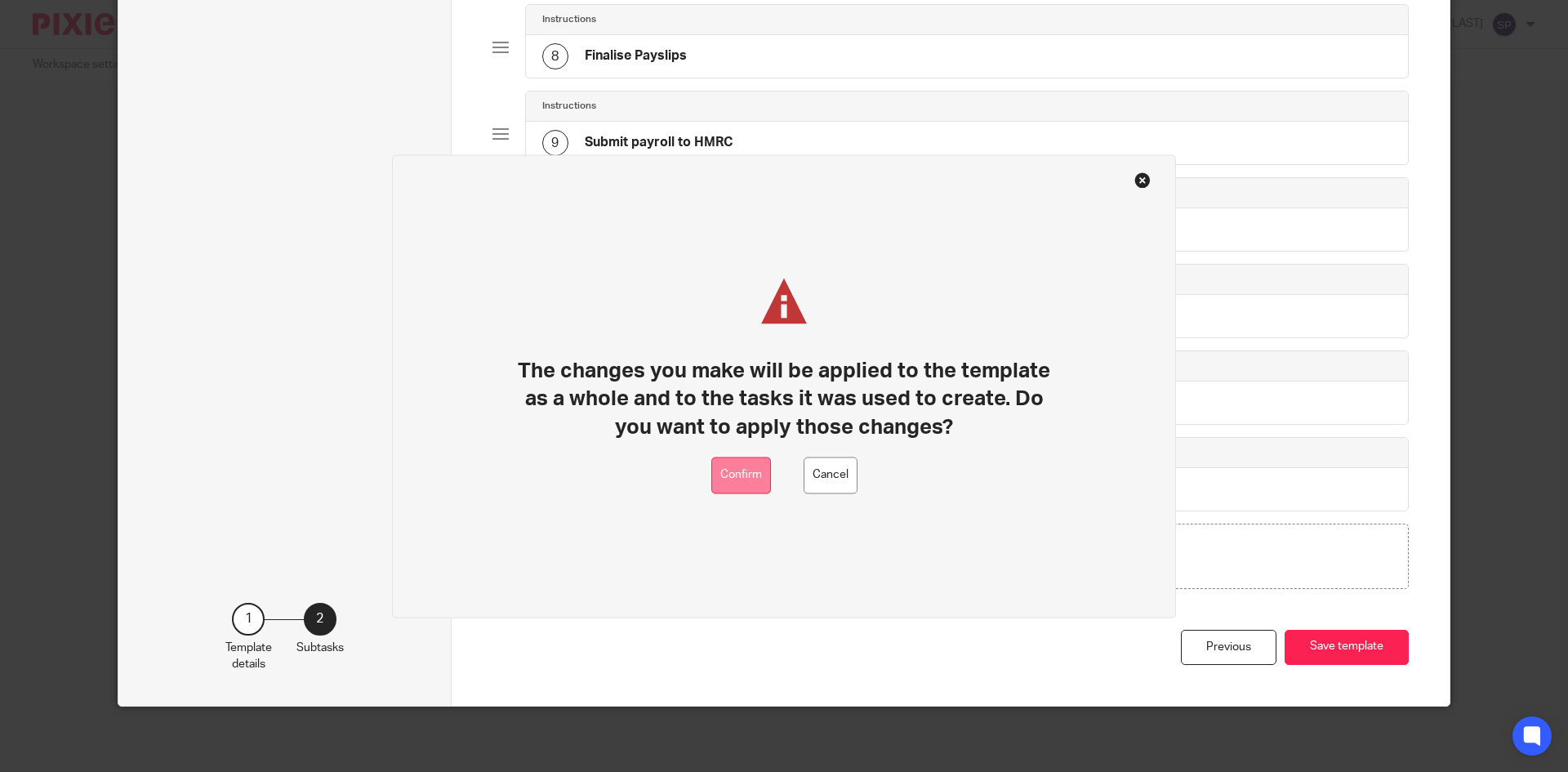 click on "Confirm" at bounding box center [741, 475] 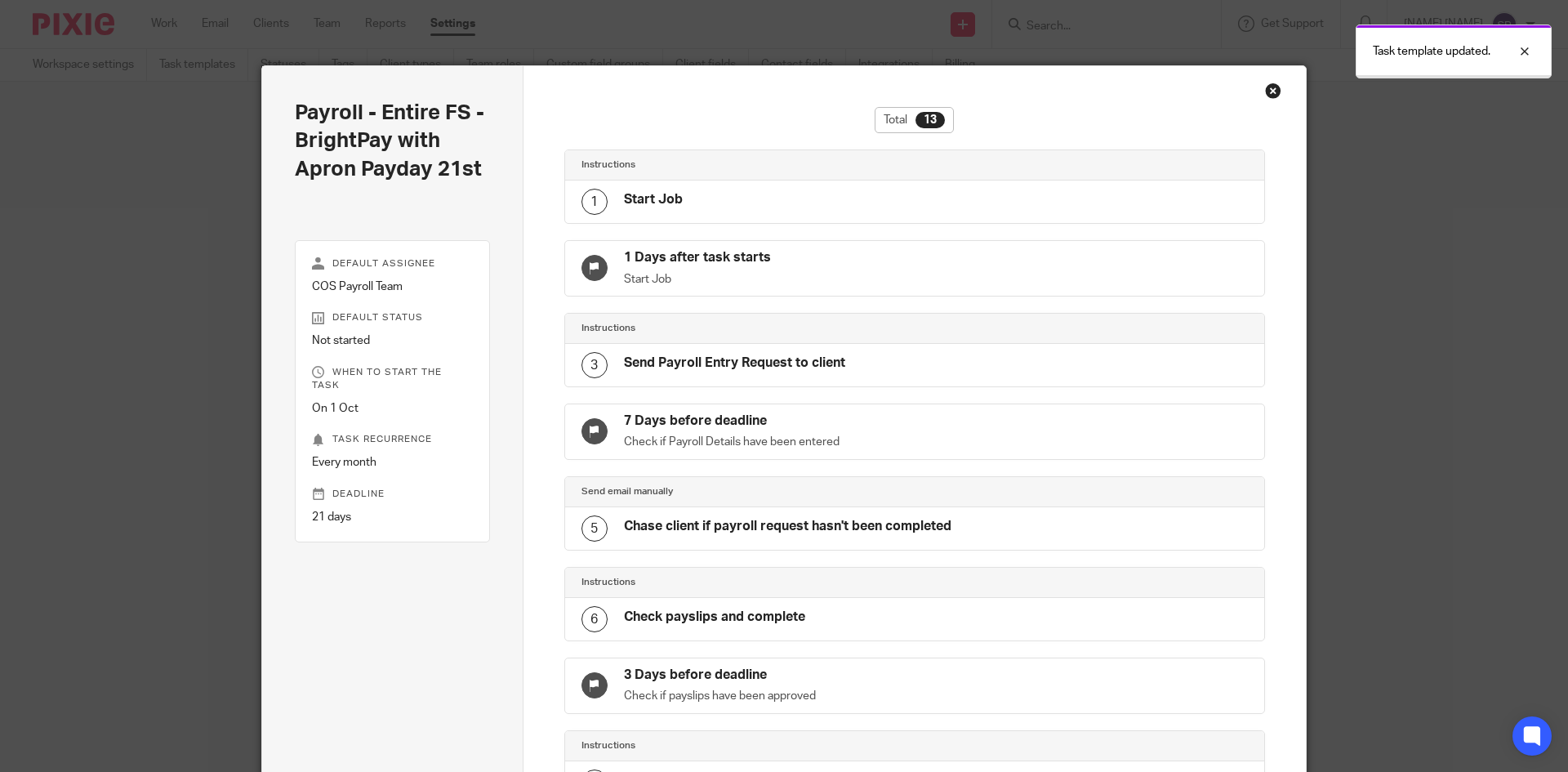 scroll, scrollTop: 0, scrollLeft: 0, axis: both 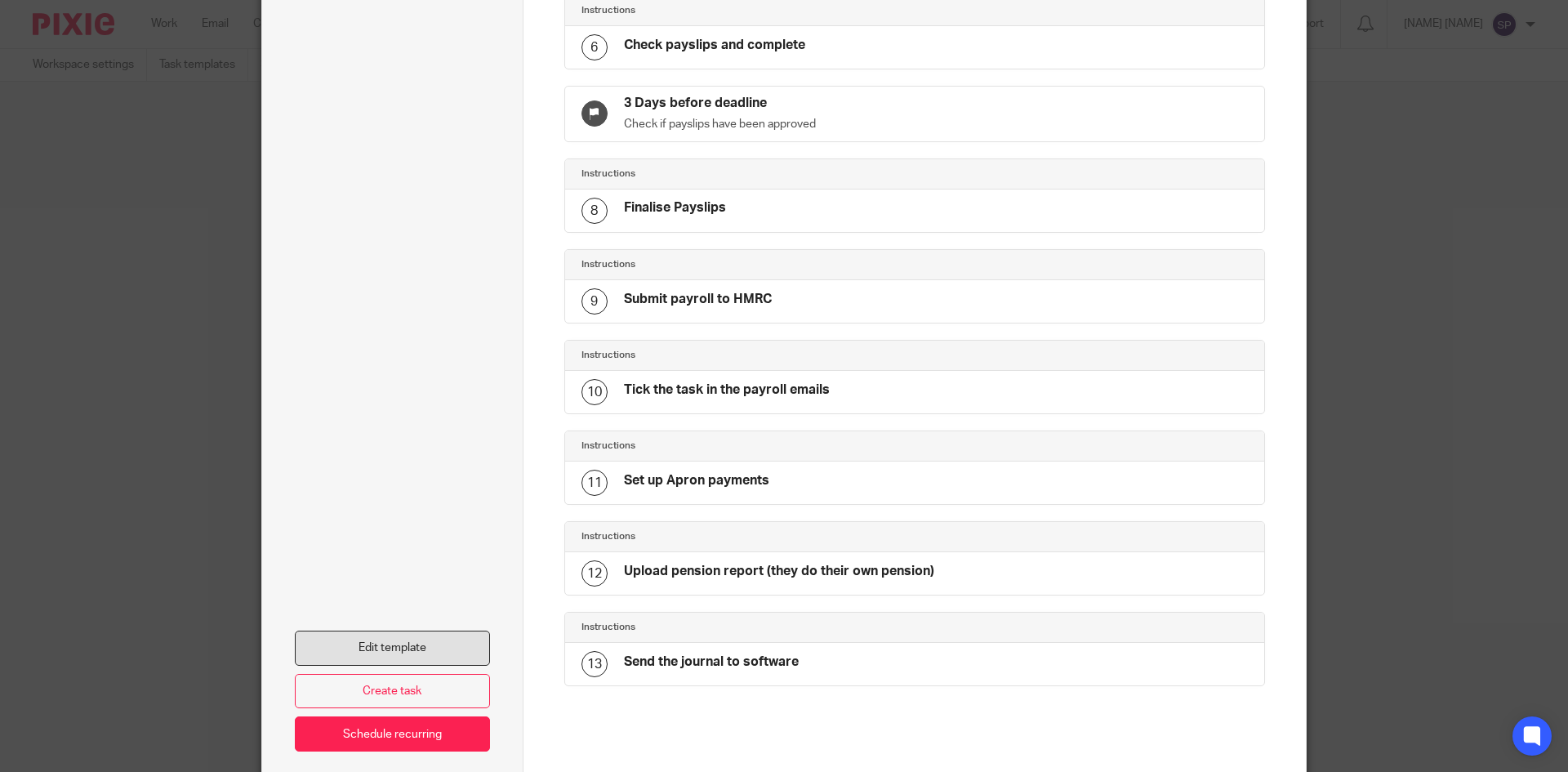 click on "Edit template" at bounding box center (392, 648) 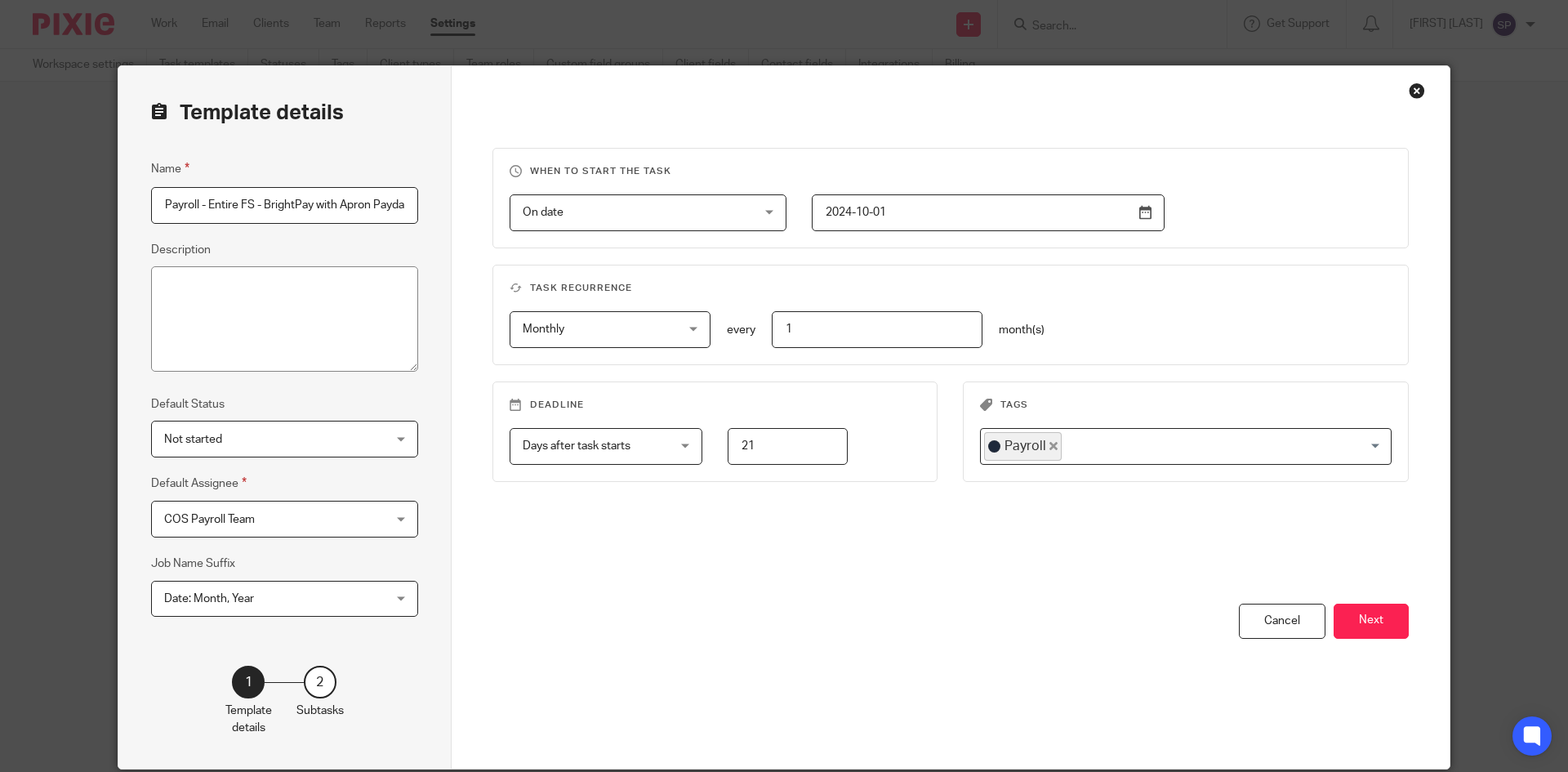 scroll, scrollTop: 0, scrollLeft: 0, axis: both 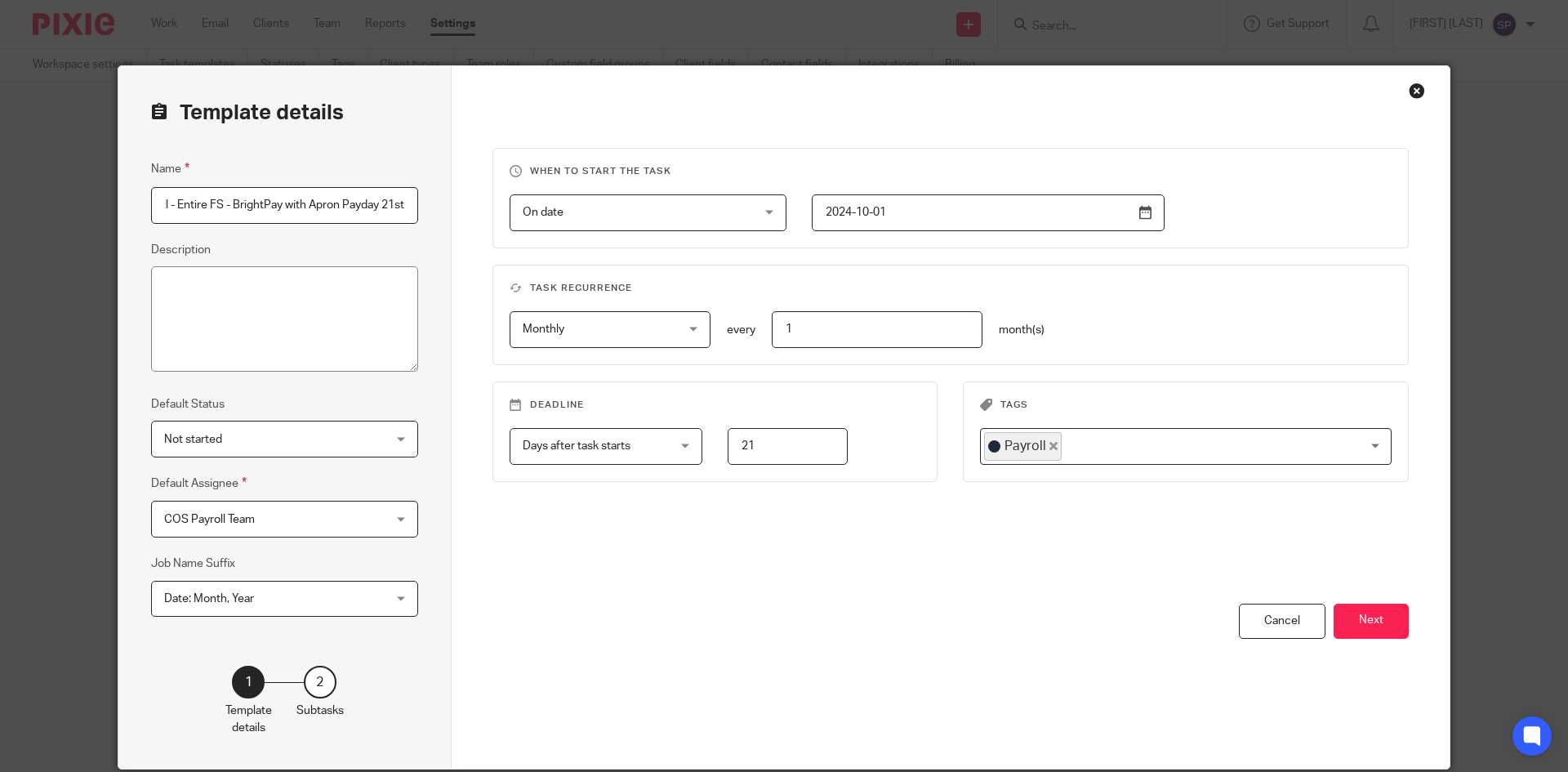 click on "Payroll - Entire FS - BrightPay with Apron Payday 21st" at bounding box center (284, 205) 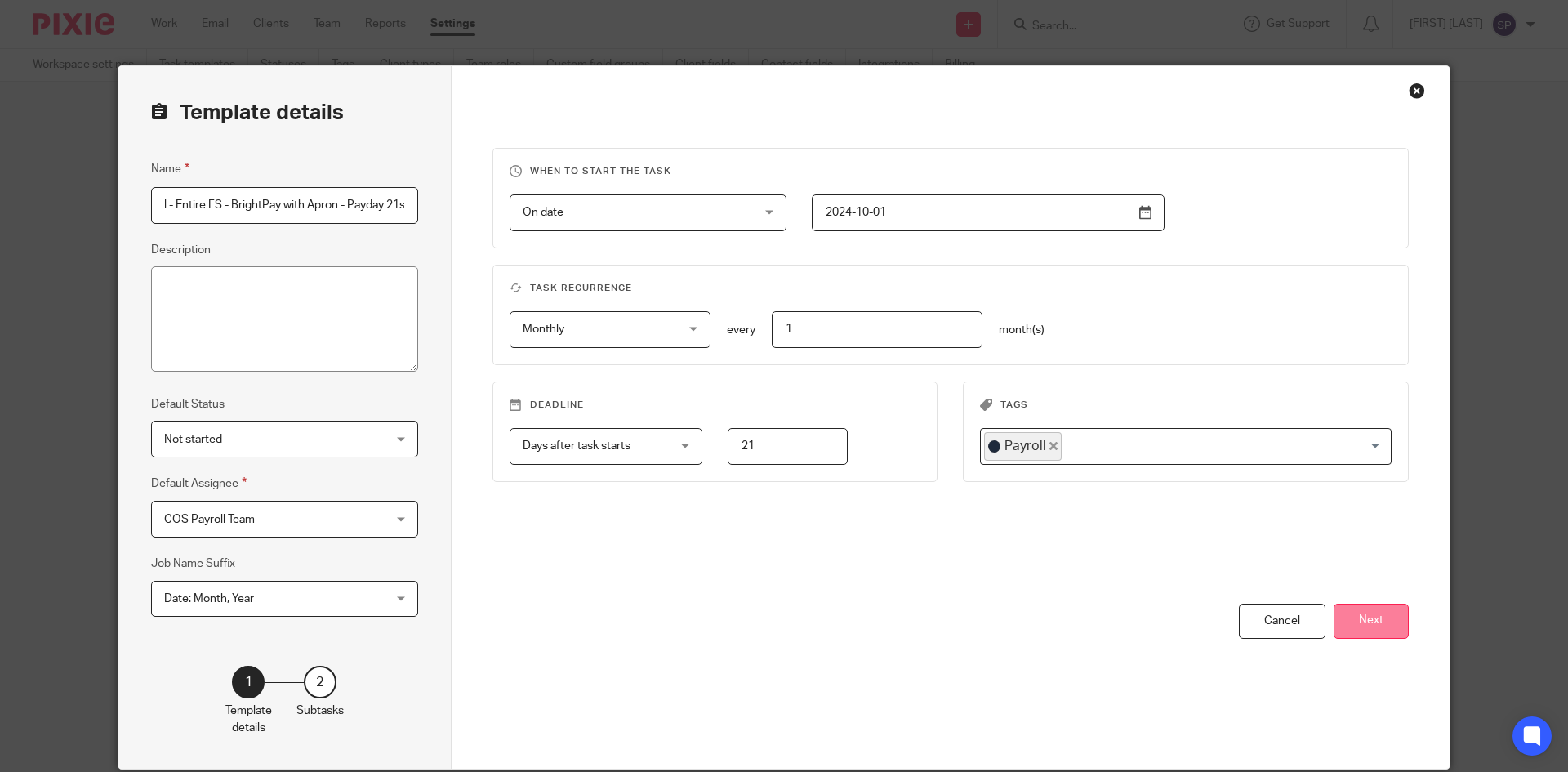 type on "Payroll - Entire FS - BrightPay with Apron - Payday 21st" 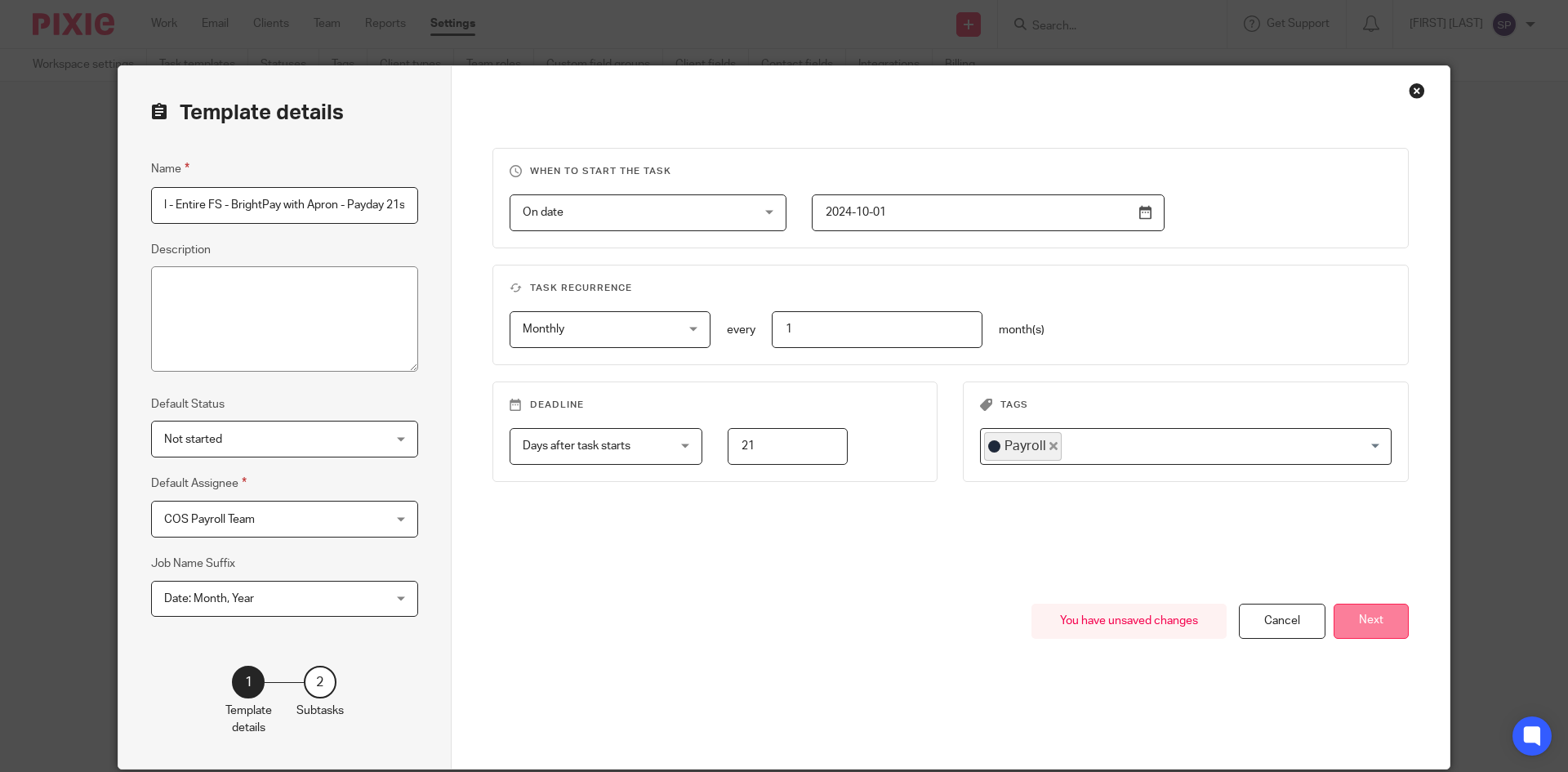 scroll, scrollTop: 0, scrollLeft: 0, axis: both 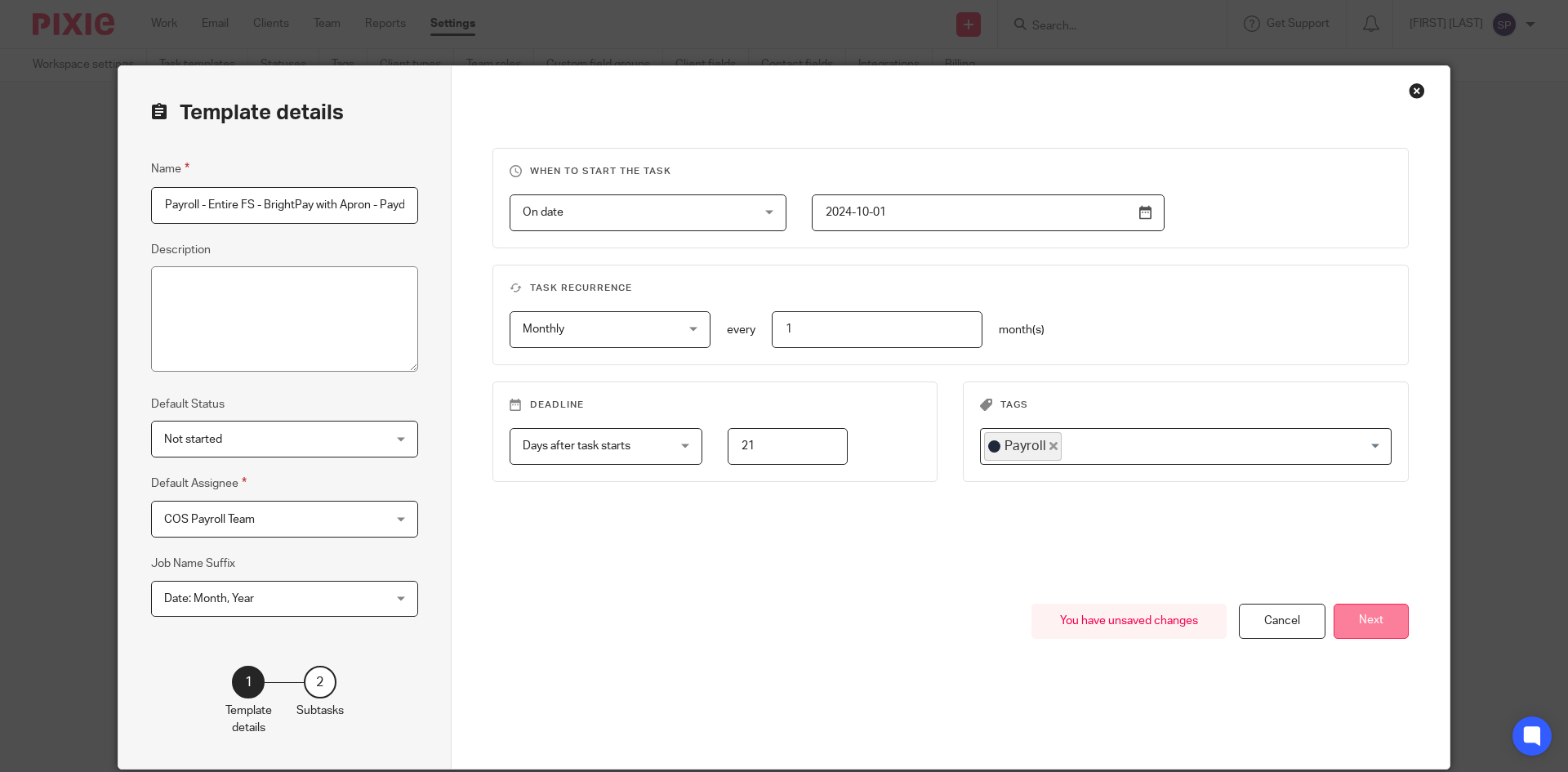 click on "Next" at bounding box center (1371, 621) 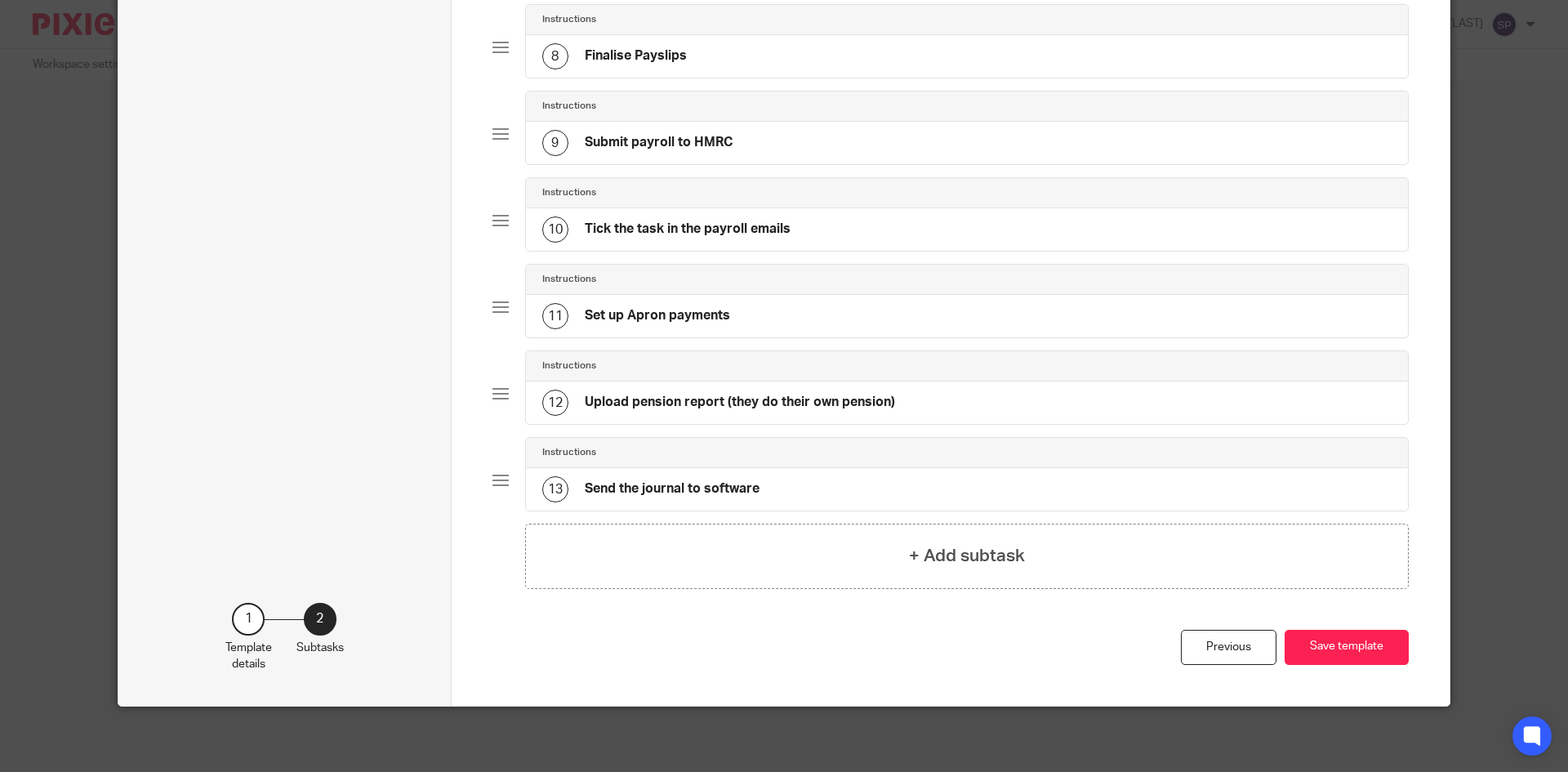 scroll, scrollTop: 714, scrollLeft: 0, axis: vertical 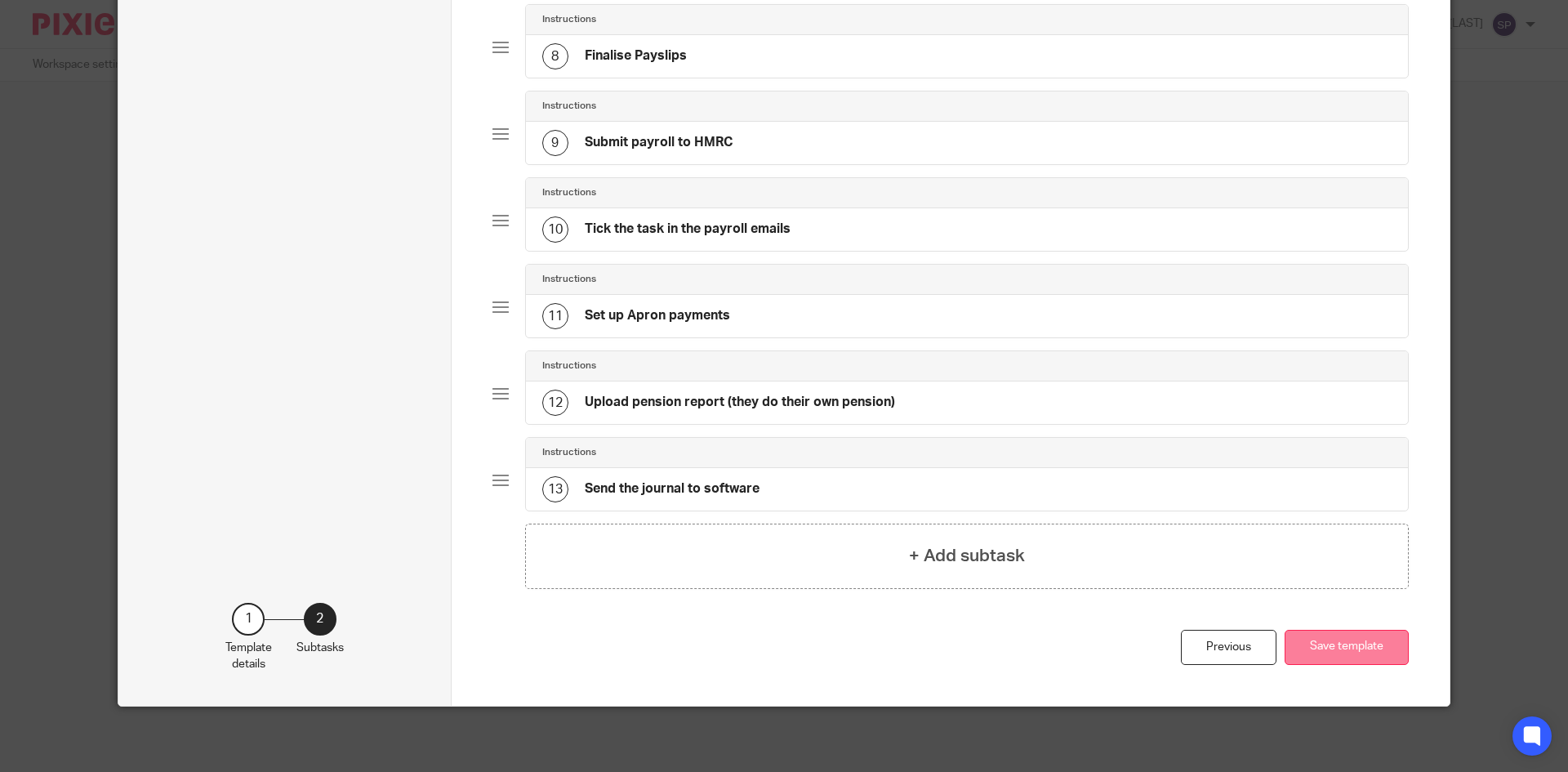 click on "Save template" at bounding box center [1347, 647] 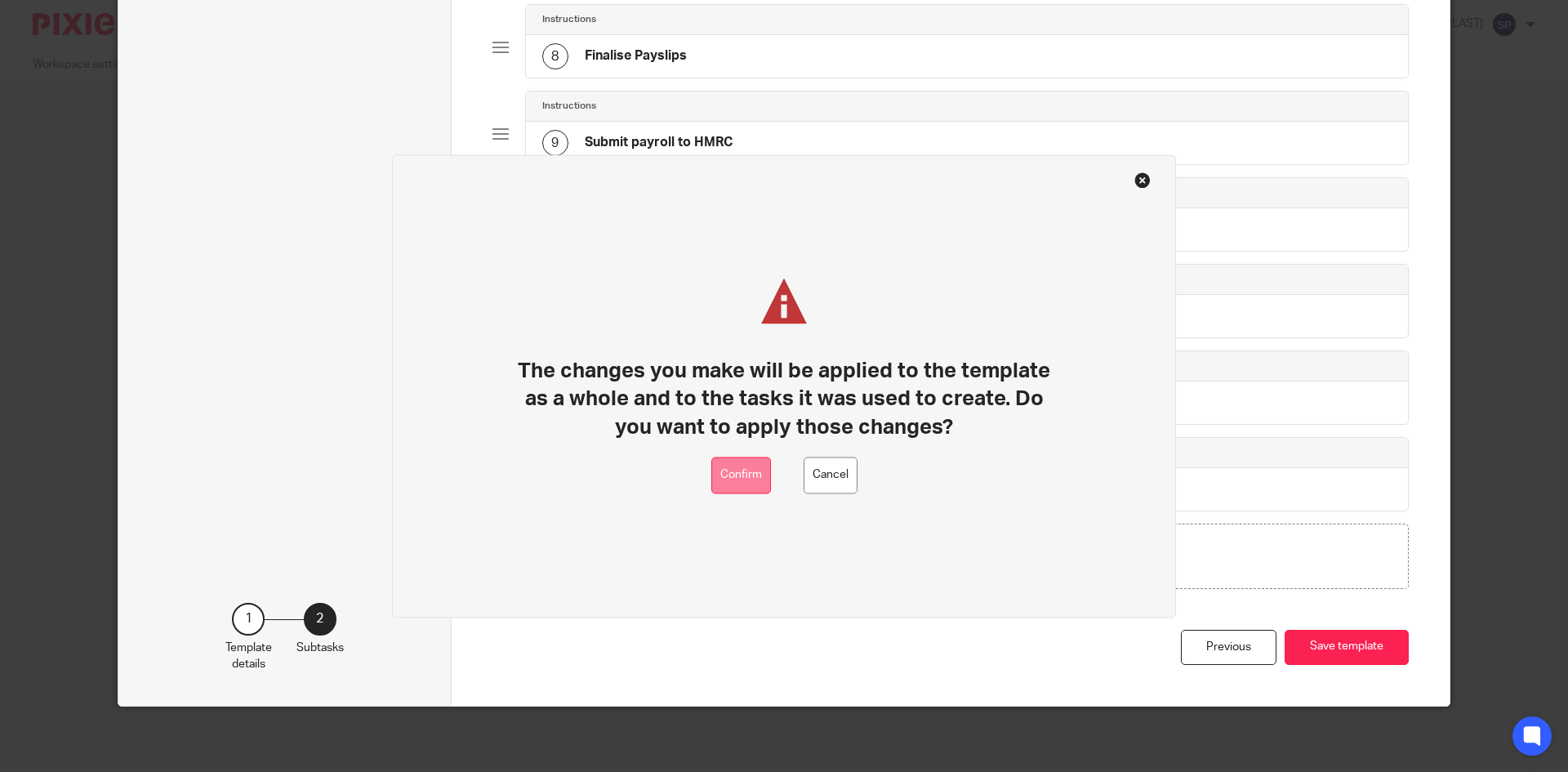 click on "Confirm" at bounding box center [741, 475] 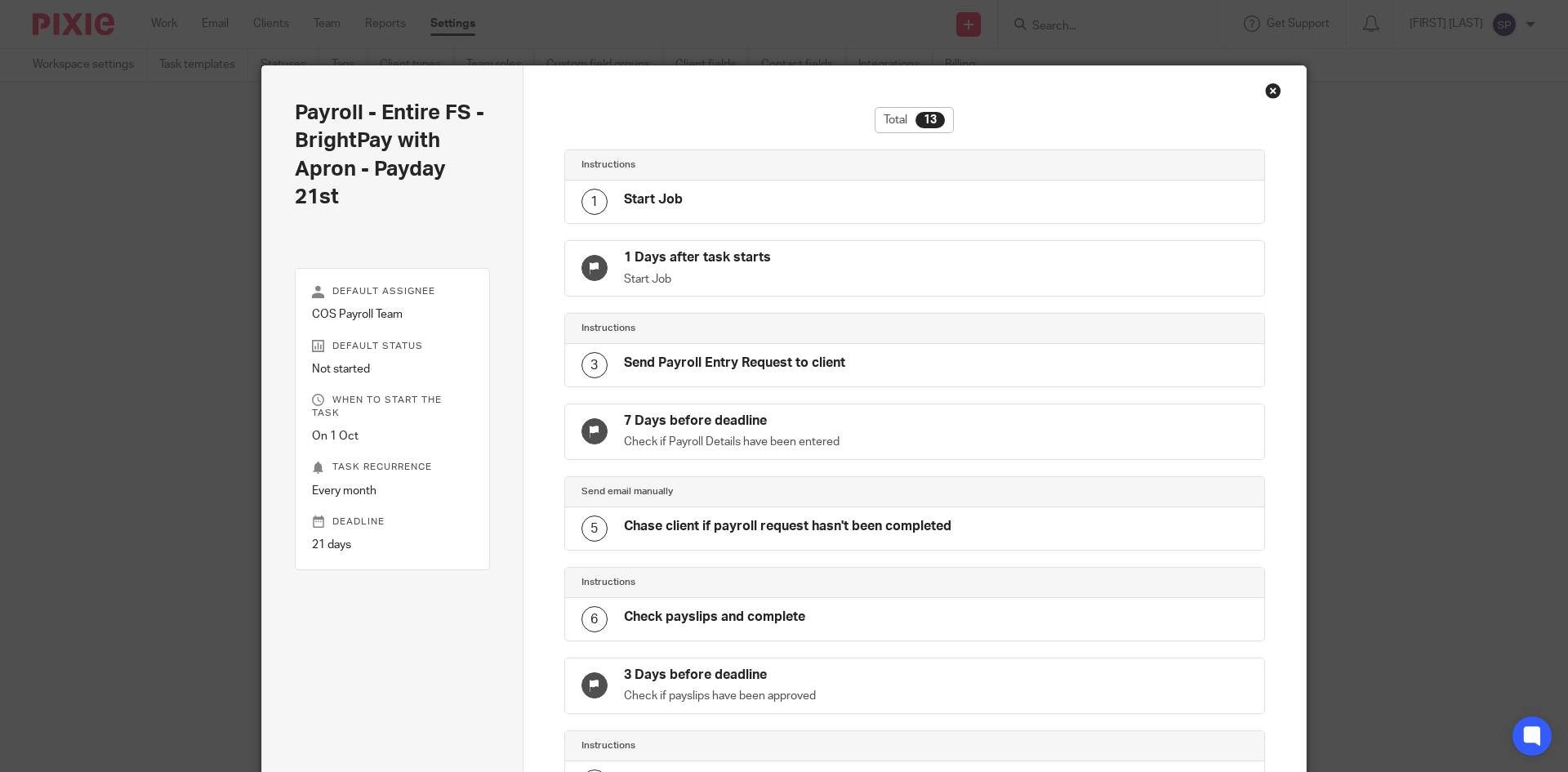 scroll, scrollTop: 0, scrollLeft: 0, axis: both 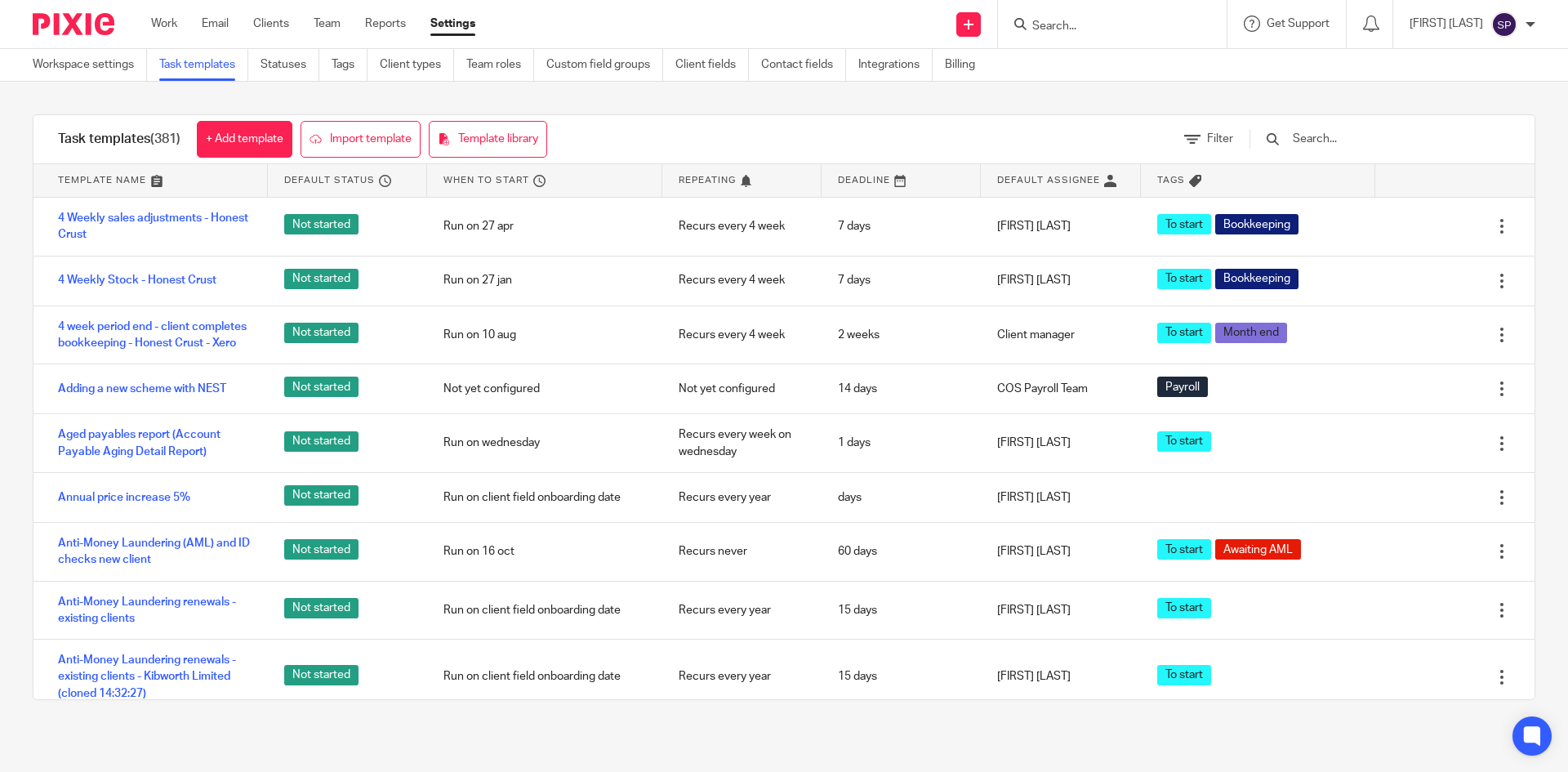 click at bounding box center [1386, 139] 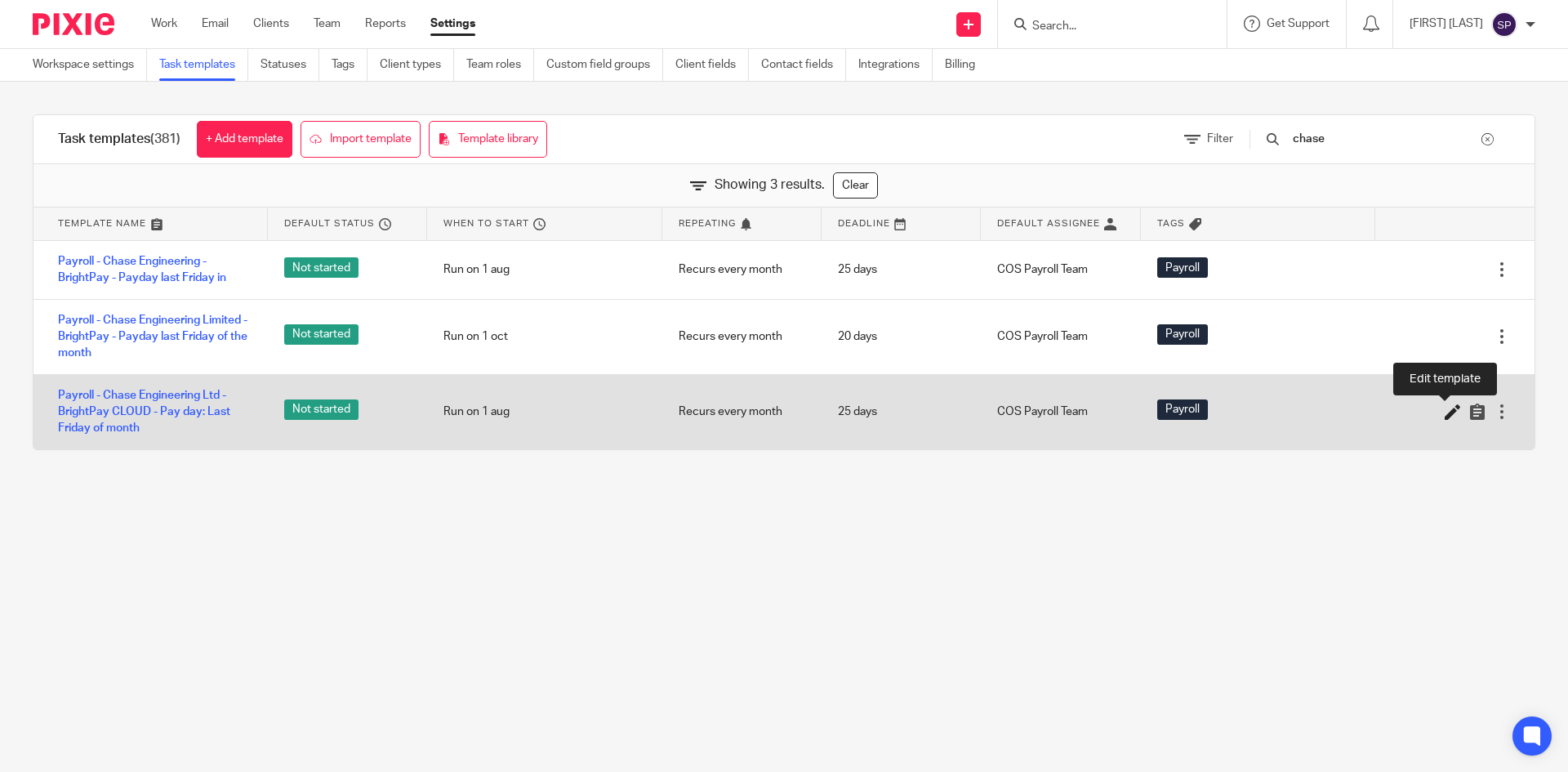 type on "chase" 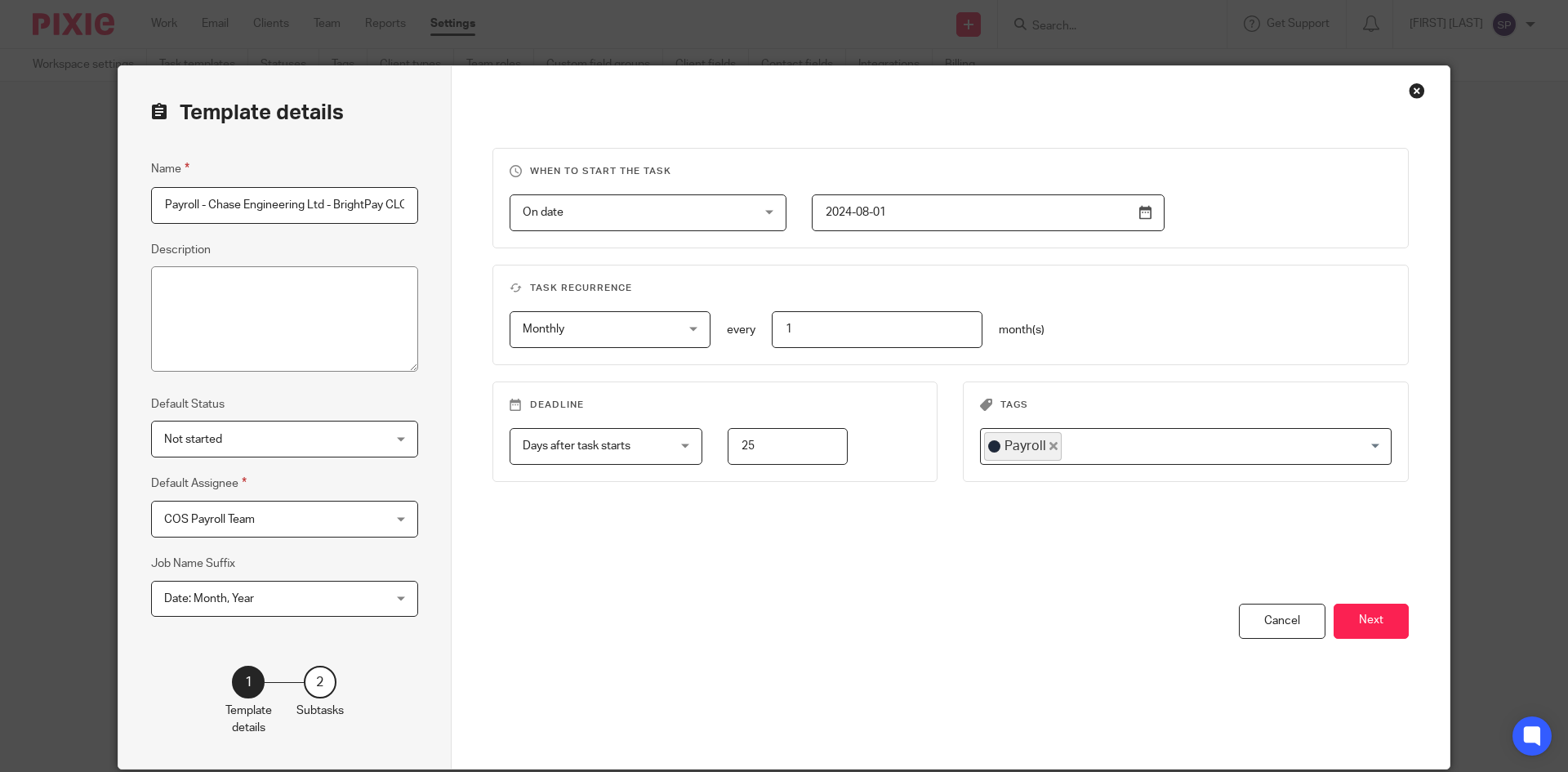 scroll, scrollTop: 0, scrollLeft: 0, axis: both 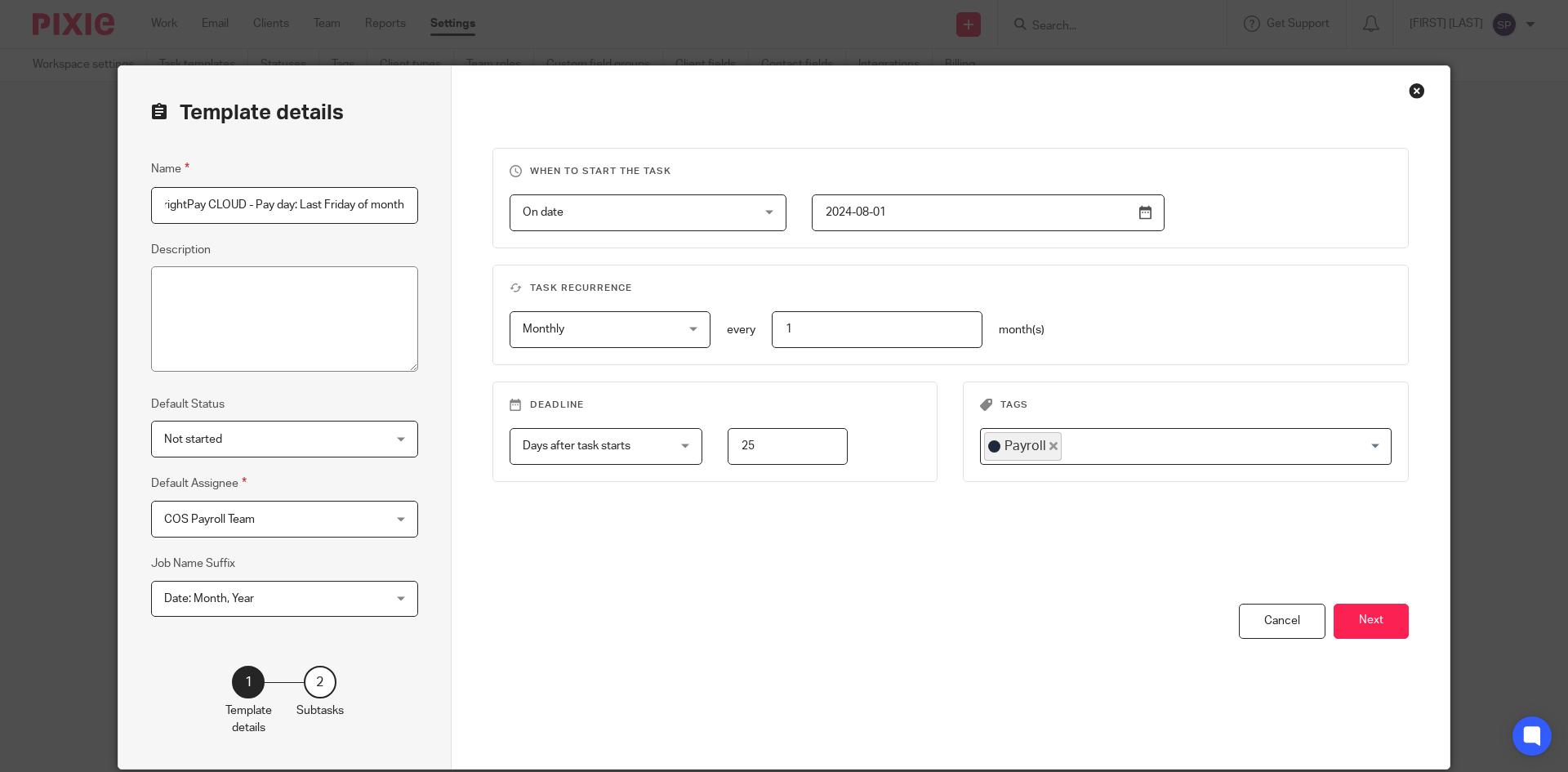 click on "Payroll - Chase Engineering Ltd - BrightPay CLOUD - Pay day: Last Friday of month" at bounding box center [284, 205] 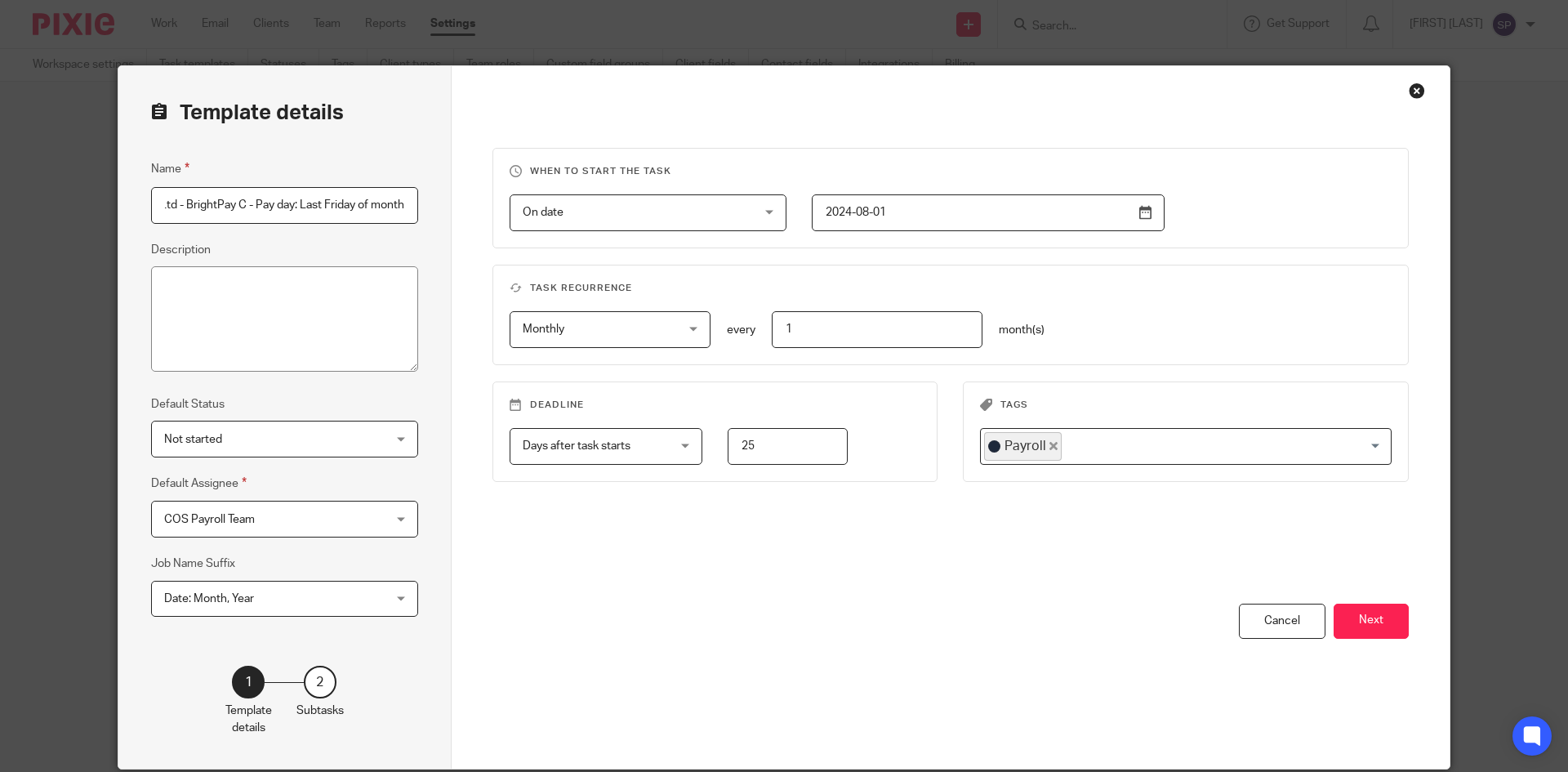 scroll, scrollTop: 0, scrollLeft: 150, axis: horizontal 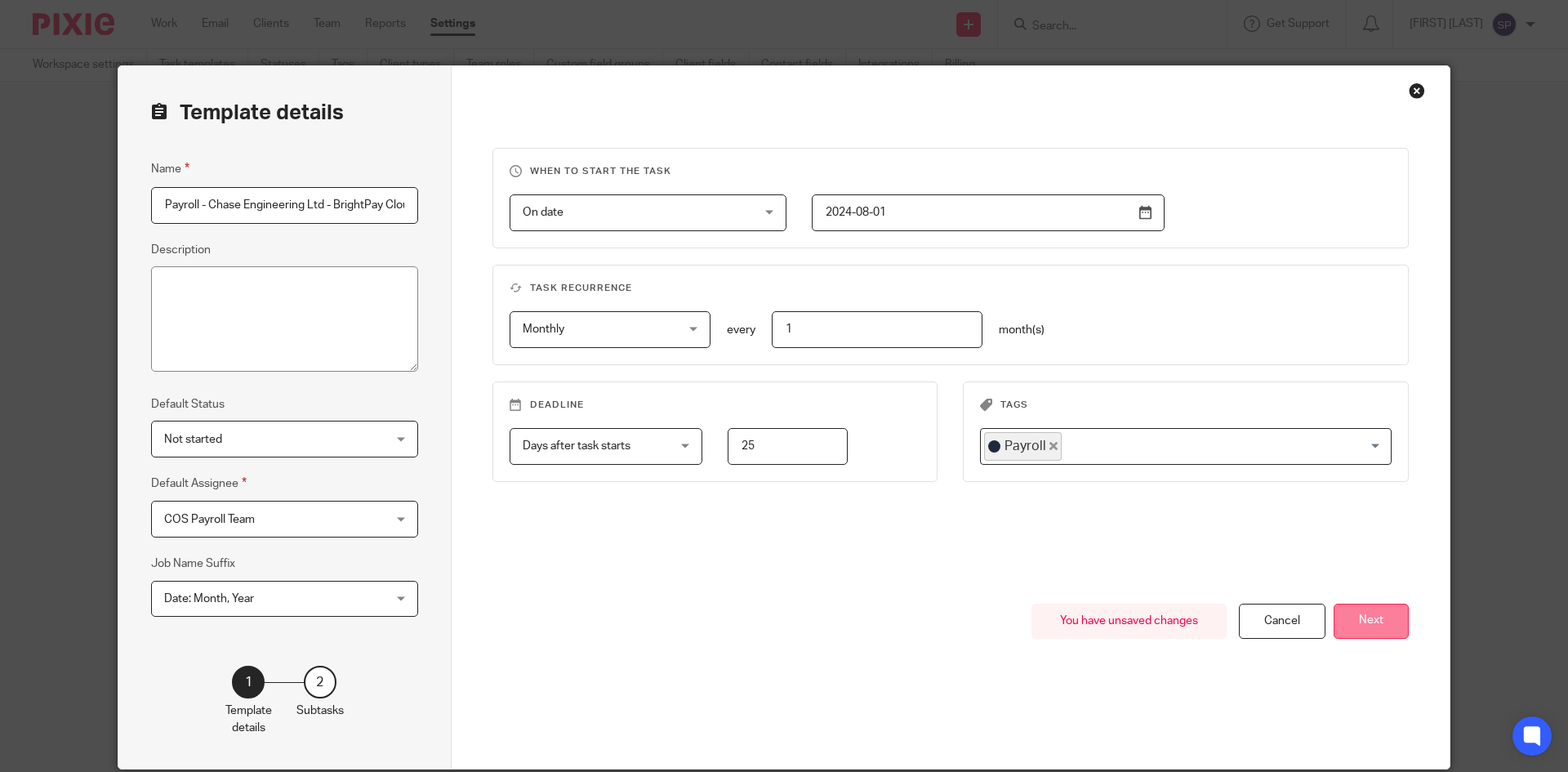 click on "Next" at bounding box center [1371, 621] 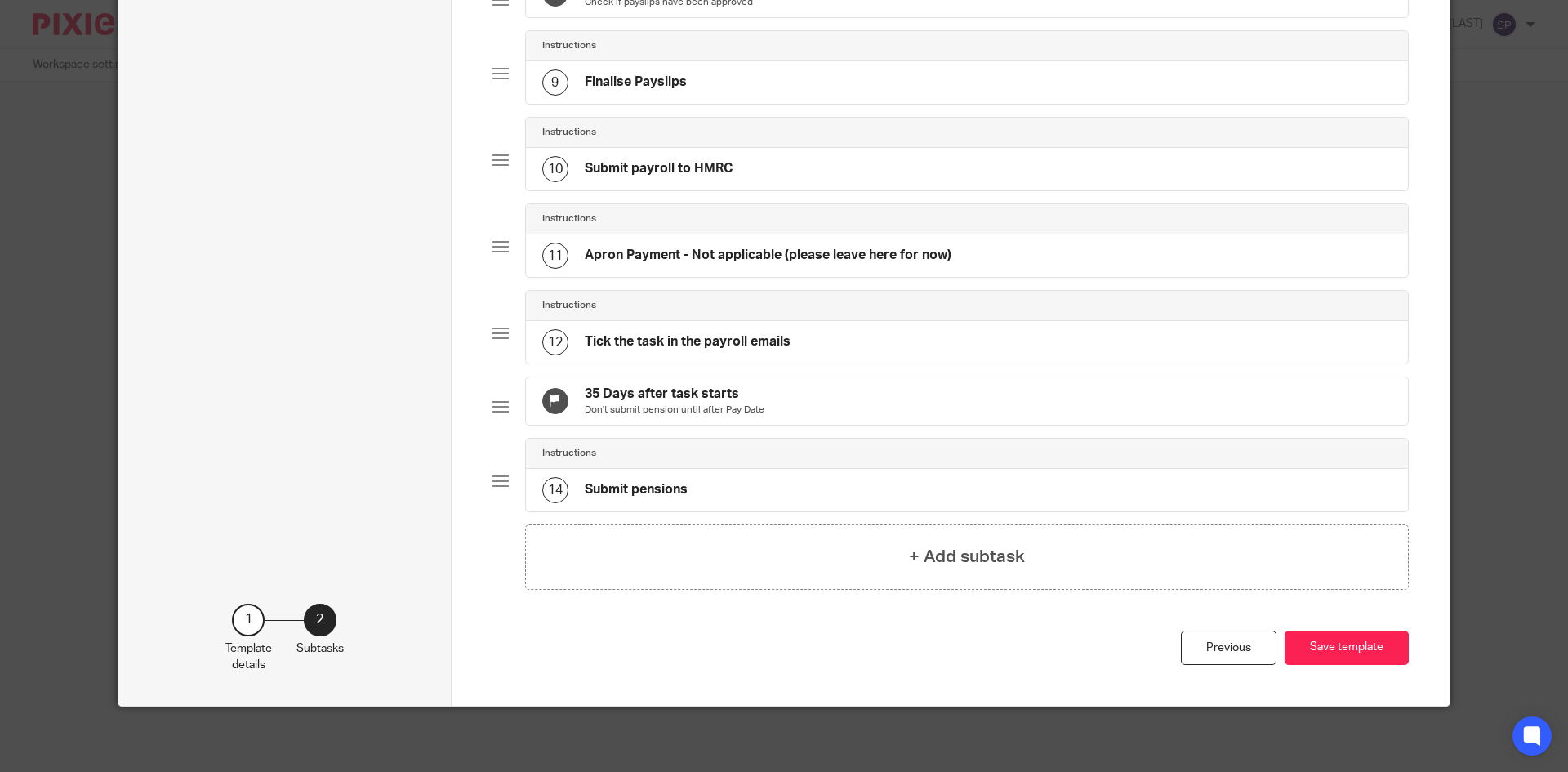 scroll, scrollTop: 788, scrollLeft: 0, axis: vertical 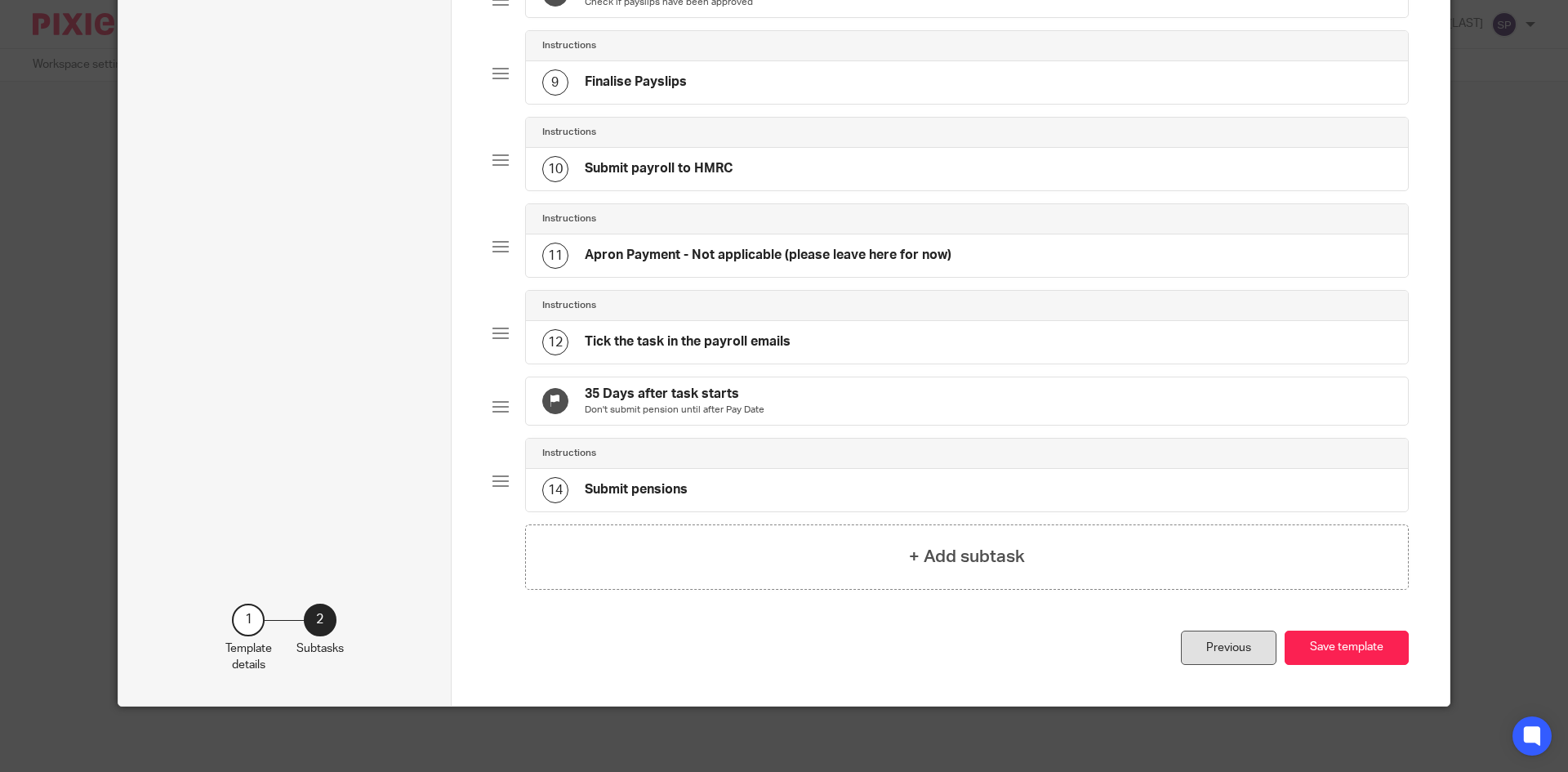 click on "Previous" at bounding box center [1228, 648] 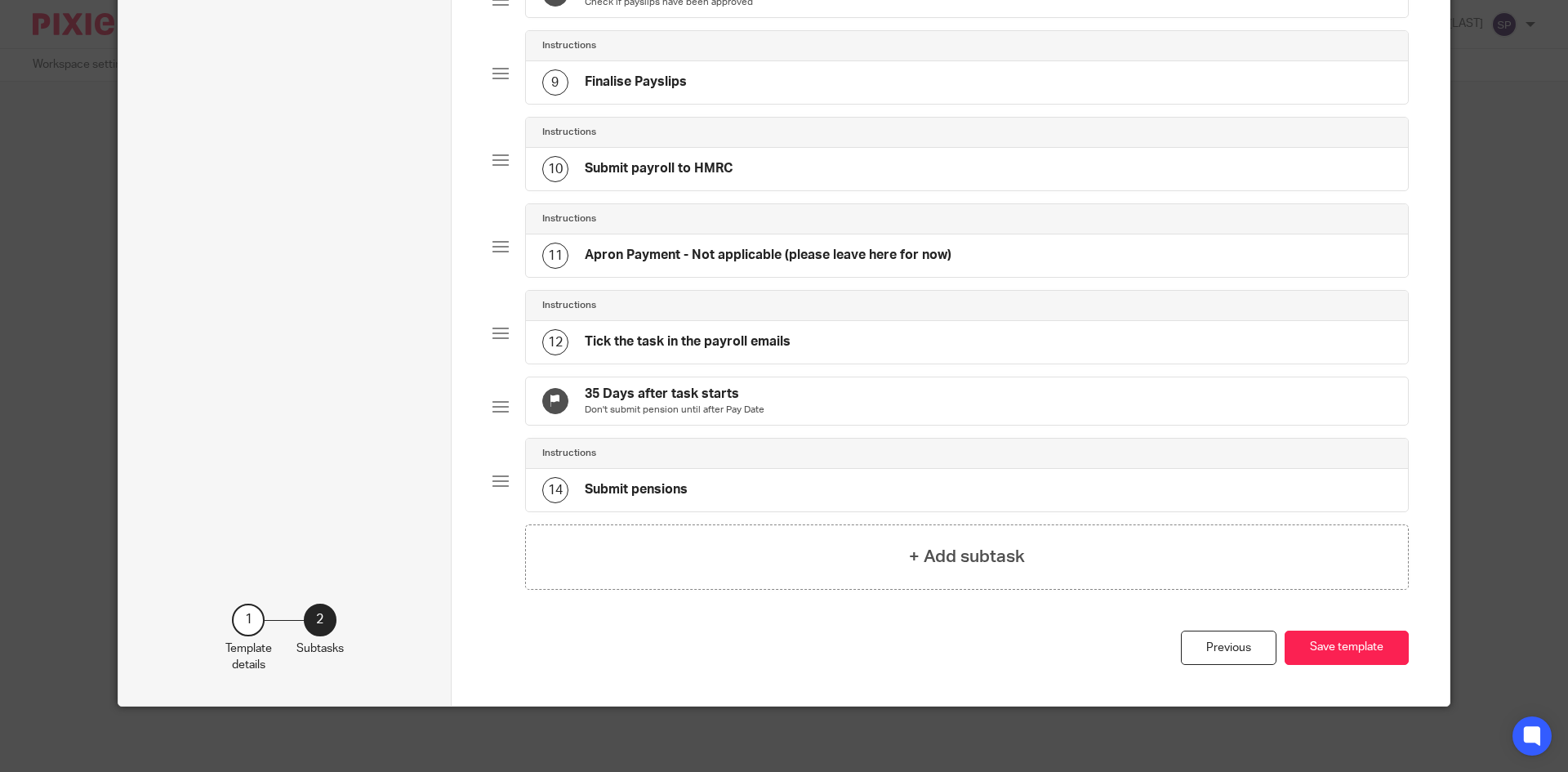 scroll, scrollTop: 63, scrollLeft: 0, axis: vertical 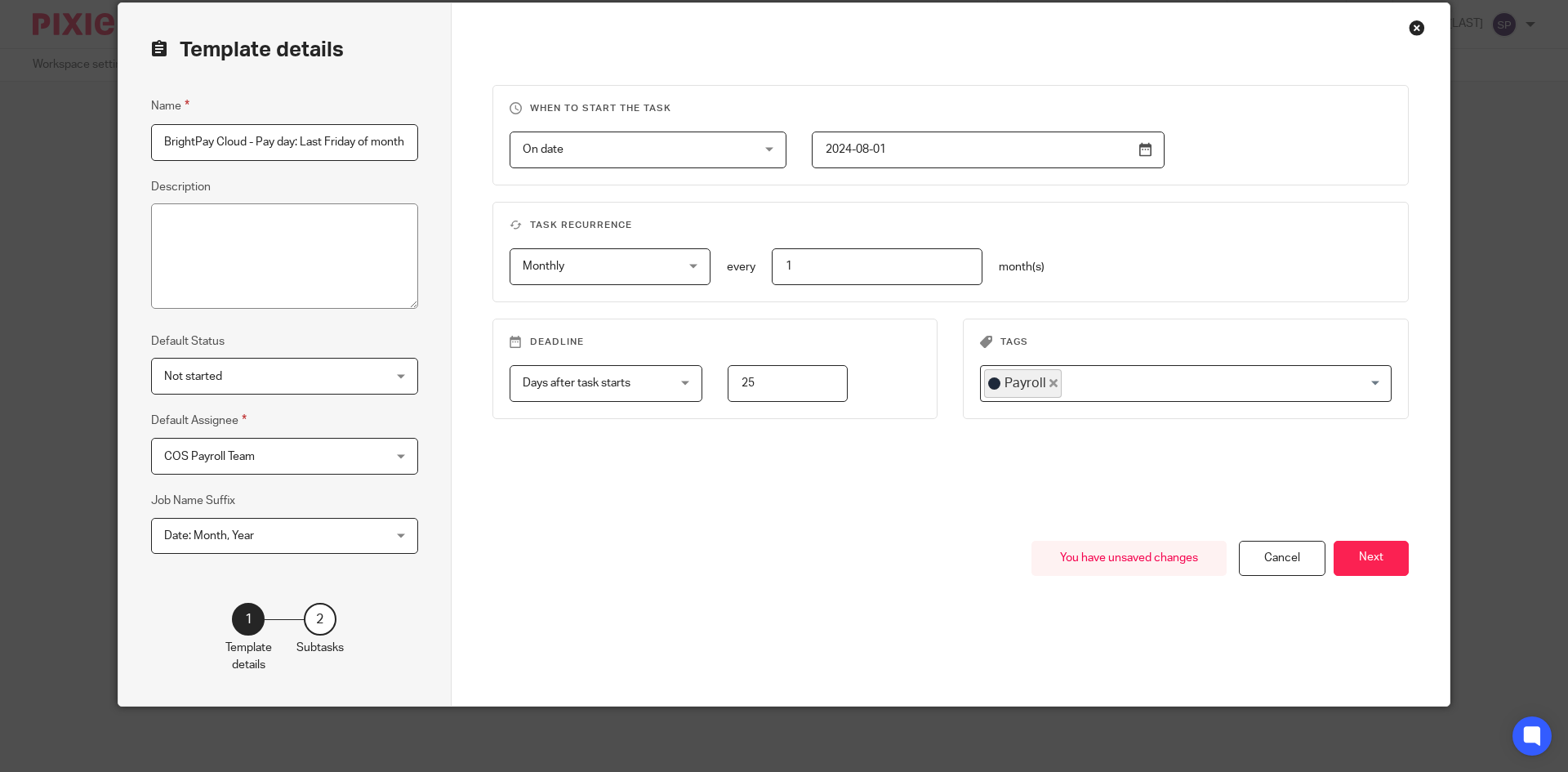 drag, startPoint x: 341, startPoint y: 134, endPoint x: 268, endPoint y: 145, distance: 73.82412 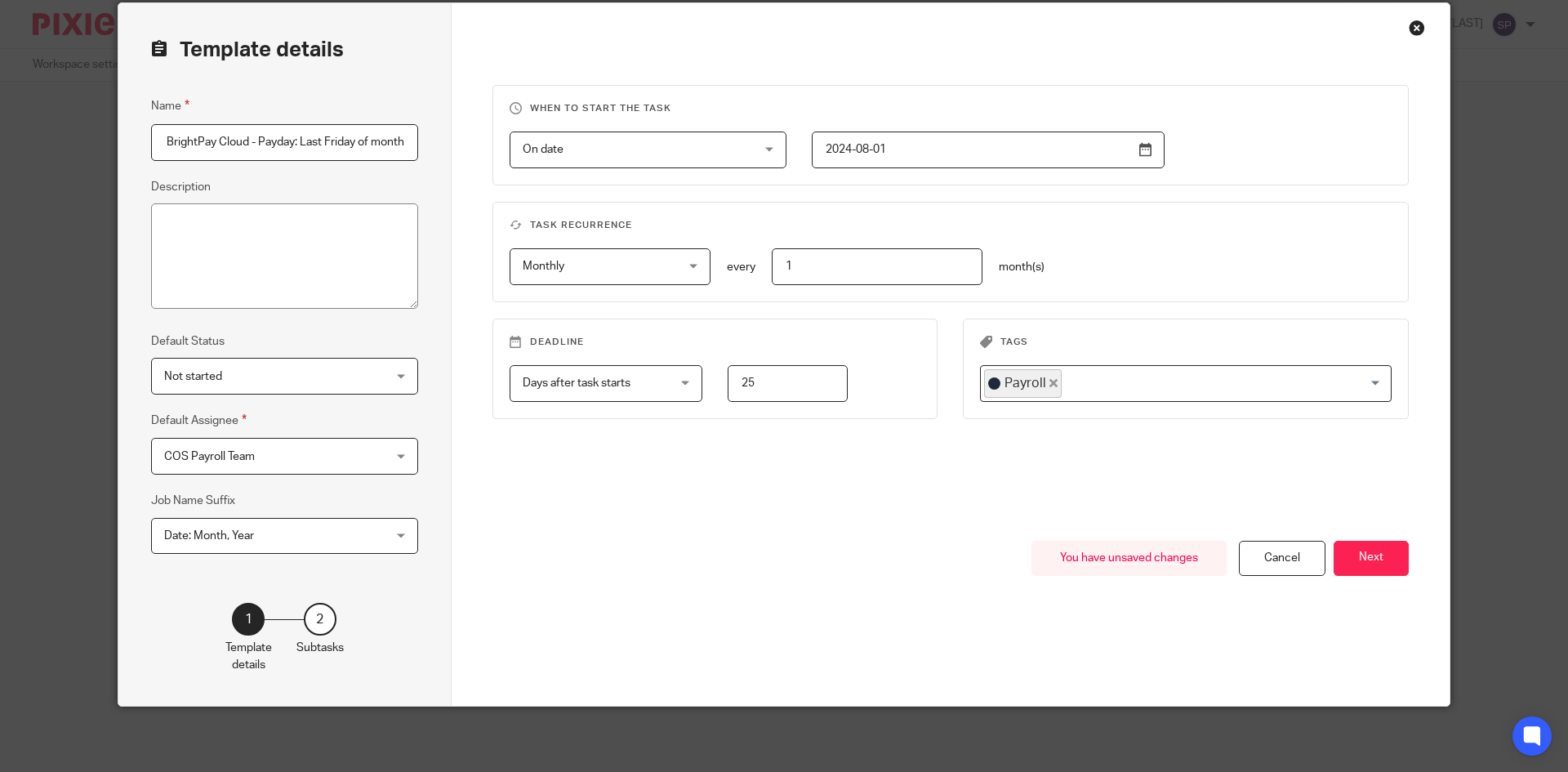 scroll, scrollTop: 0, scrollLeft: 170, axis: horizontal 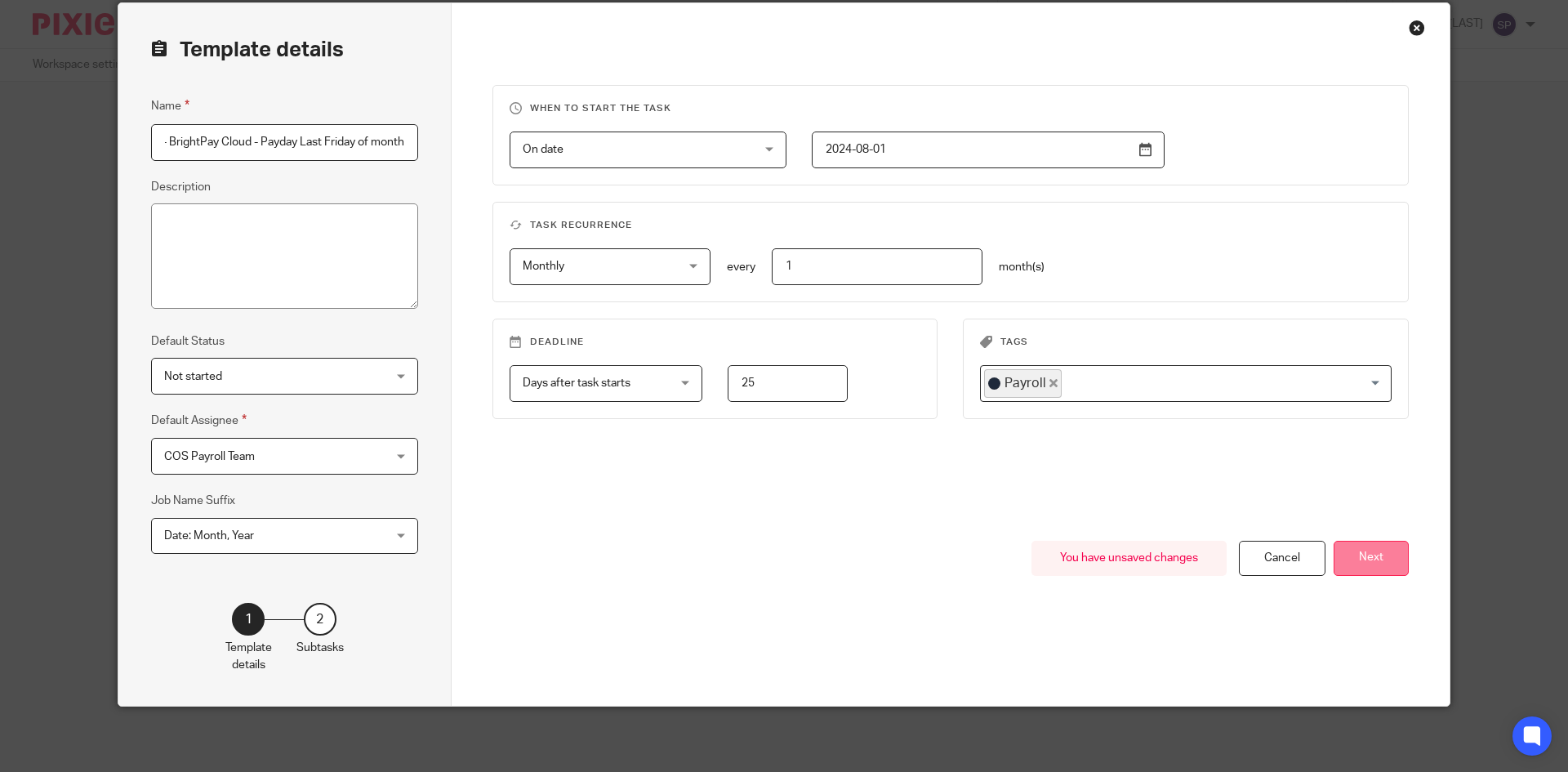 click on "Next" at bounding box center (1371, 558) 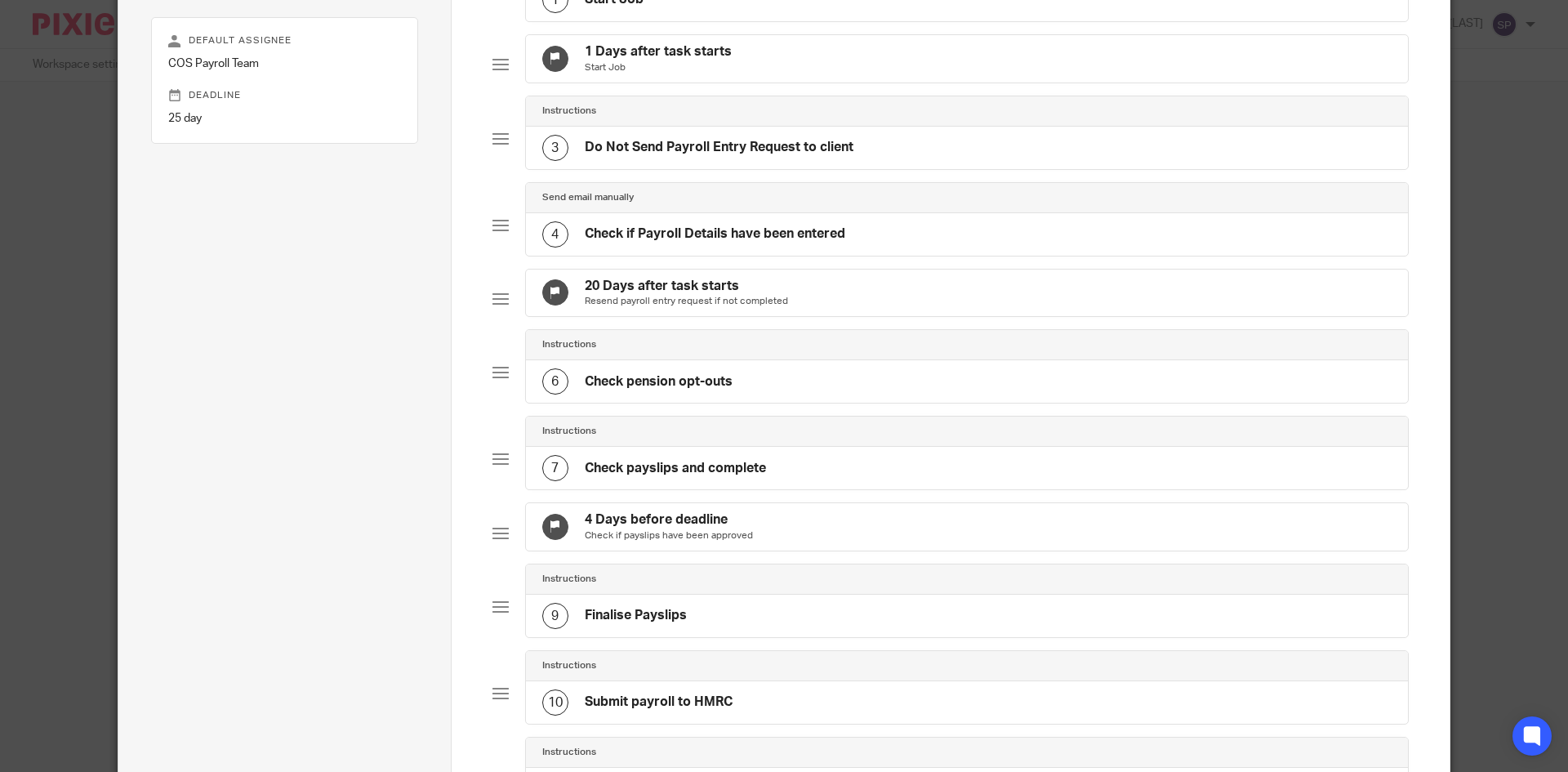 scroll, scrollTop: 0, scrollLeft: 0, axis: both 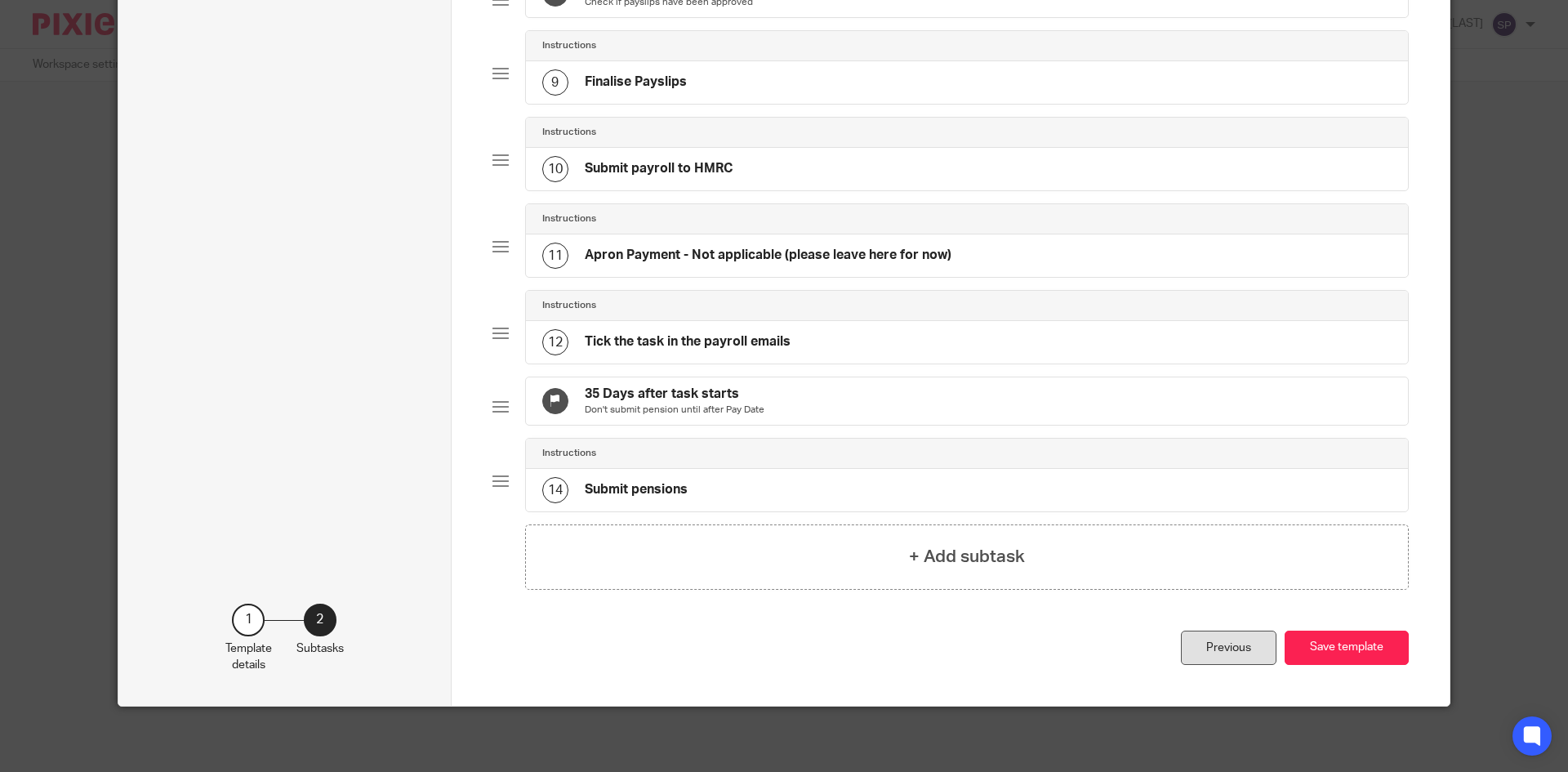 click on "Previous" at bounding box center [1228, 648] 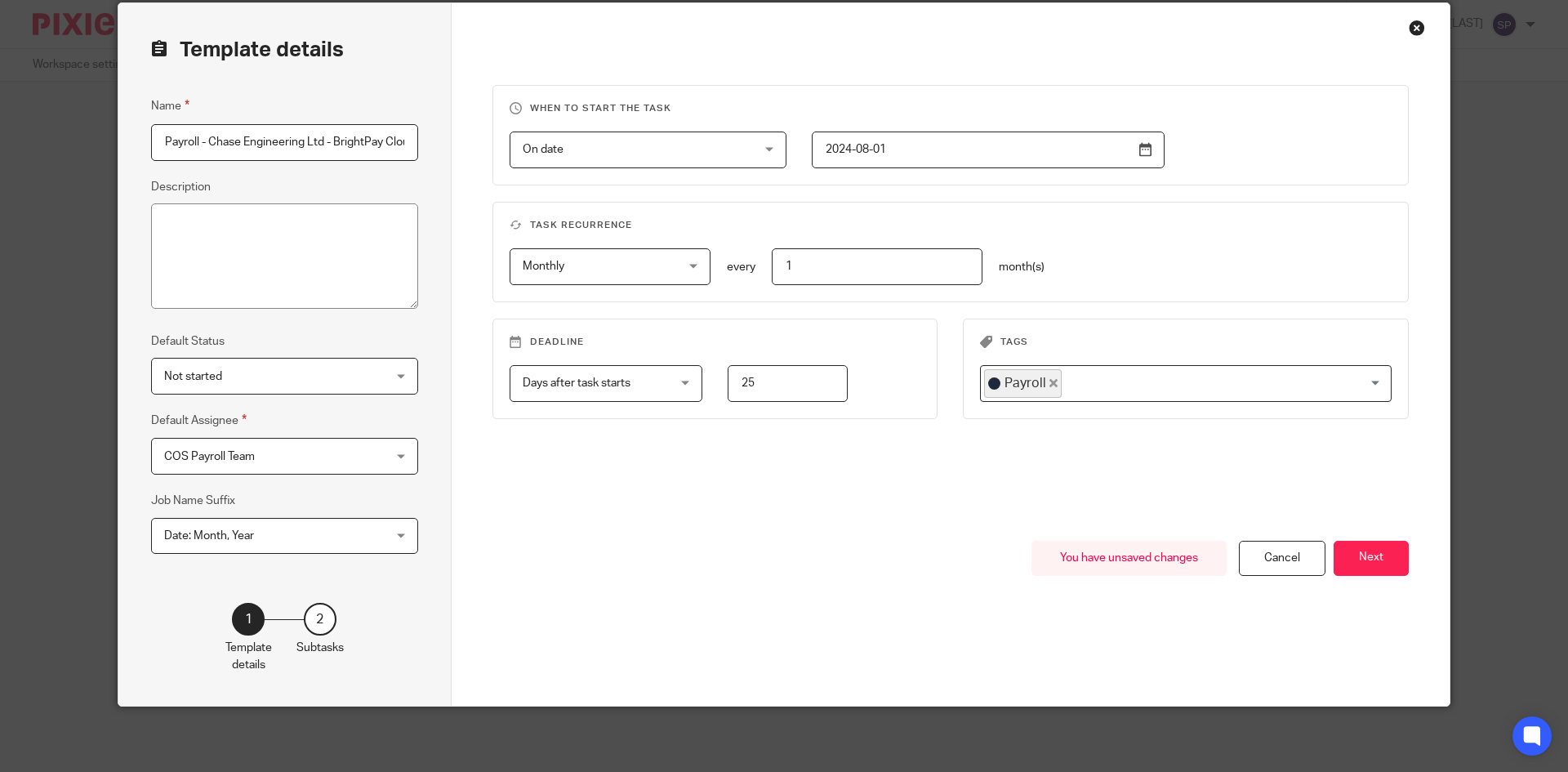 scroll, scrollTop: 0, scrollLeft: 167, axis: horizontal 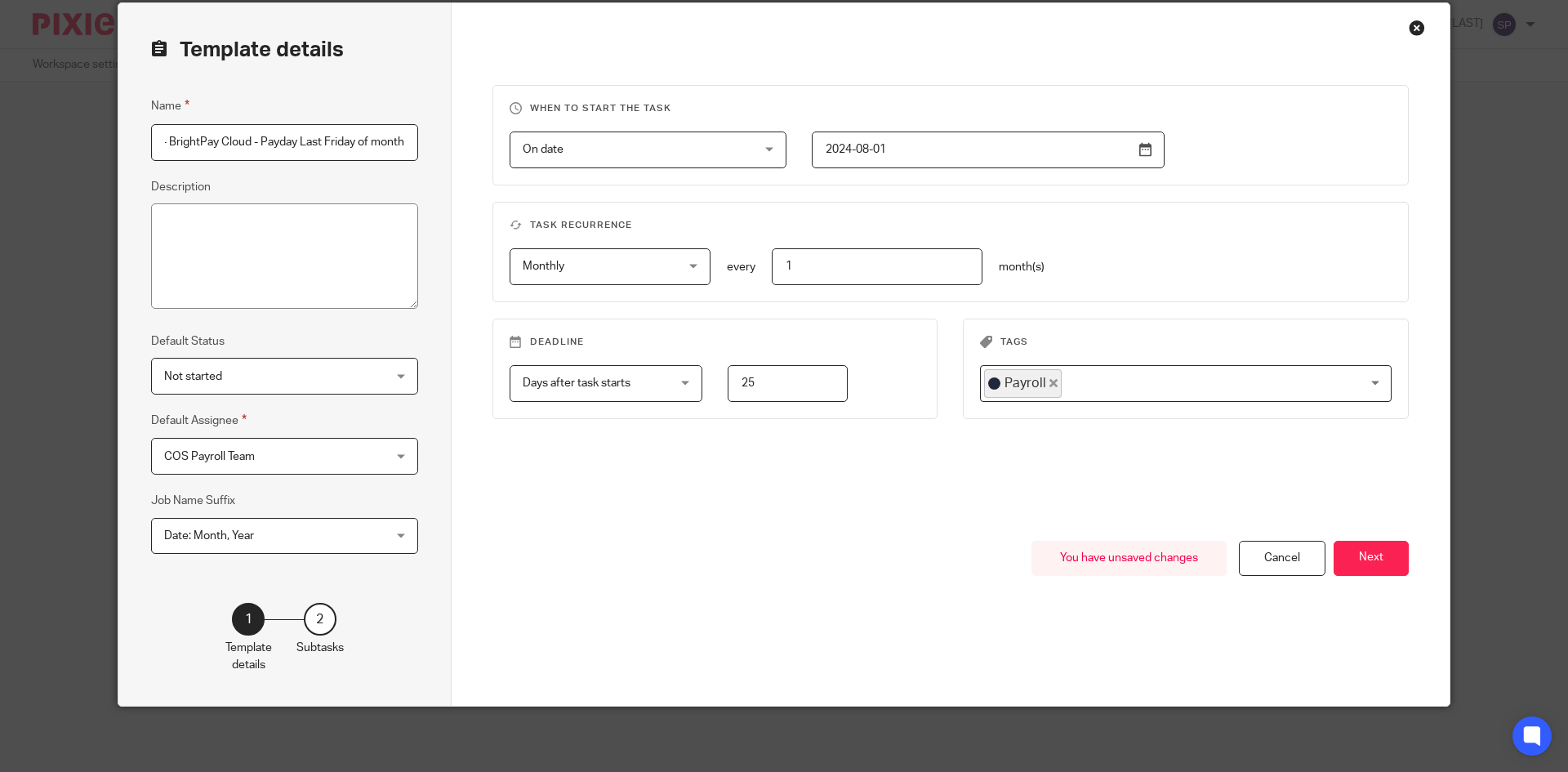 drag, startPoint x: 350, startPoint y: 136, endPoint x: 372, endPoint y: 139, distance: 22.203603 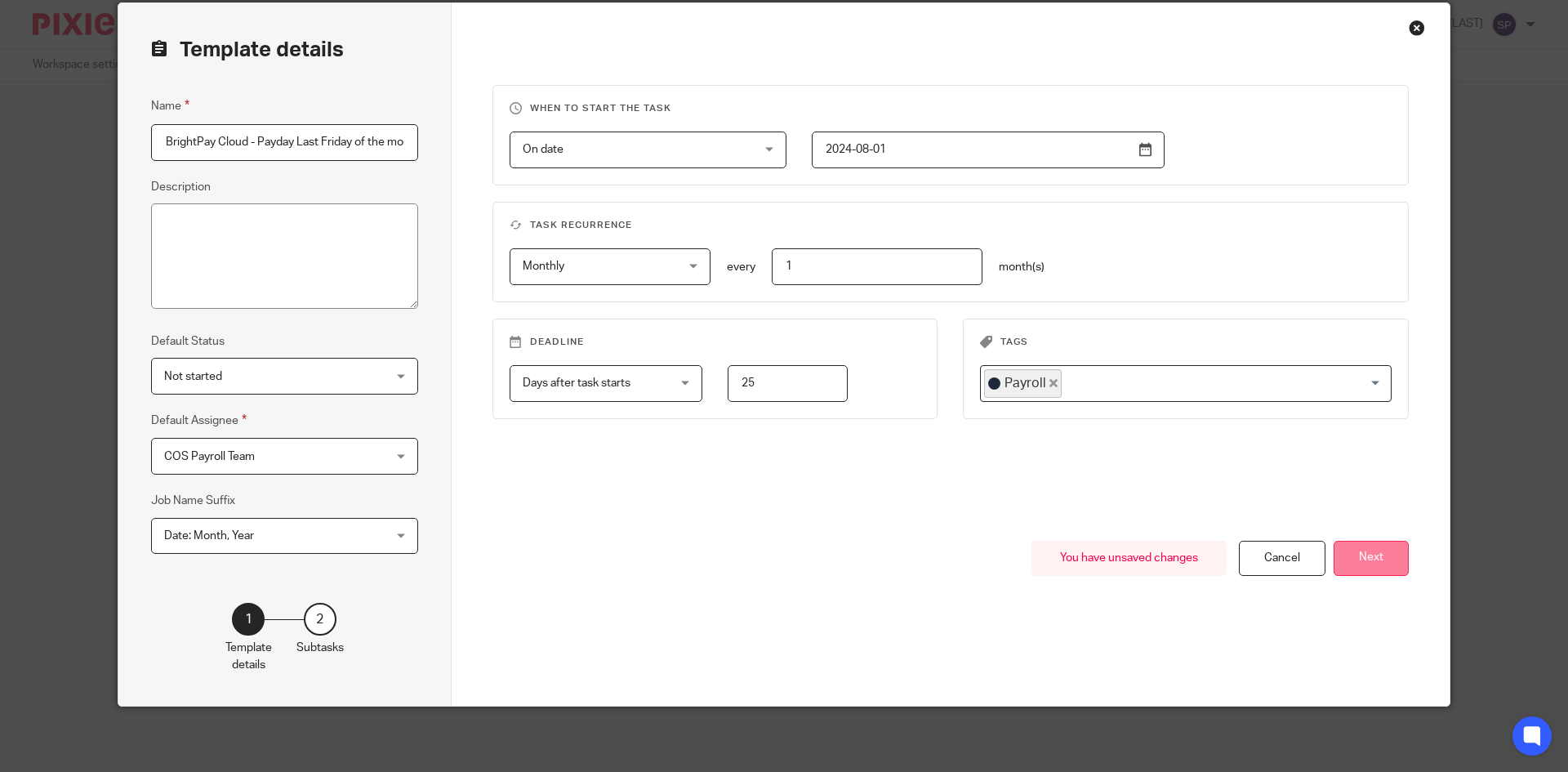 type on "Payroll - Chase Engineering Ltd - BrightPay Cloud - Payday Last Friday of the month" 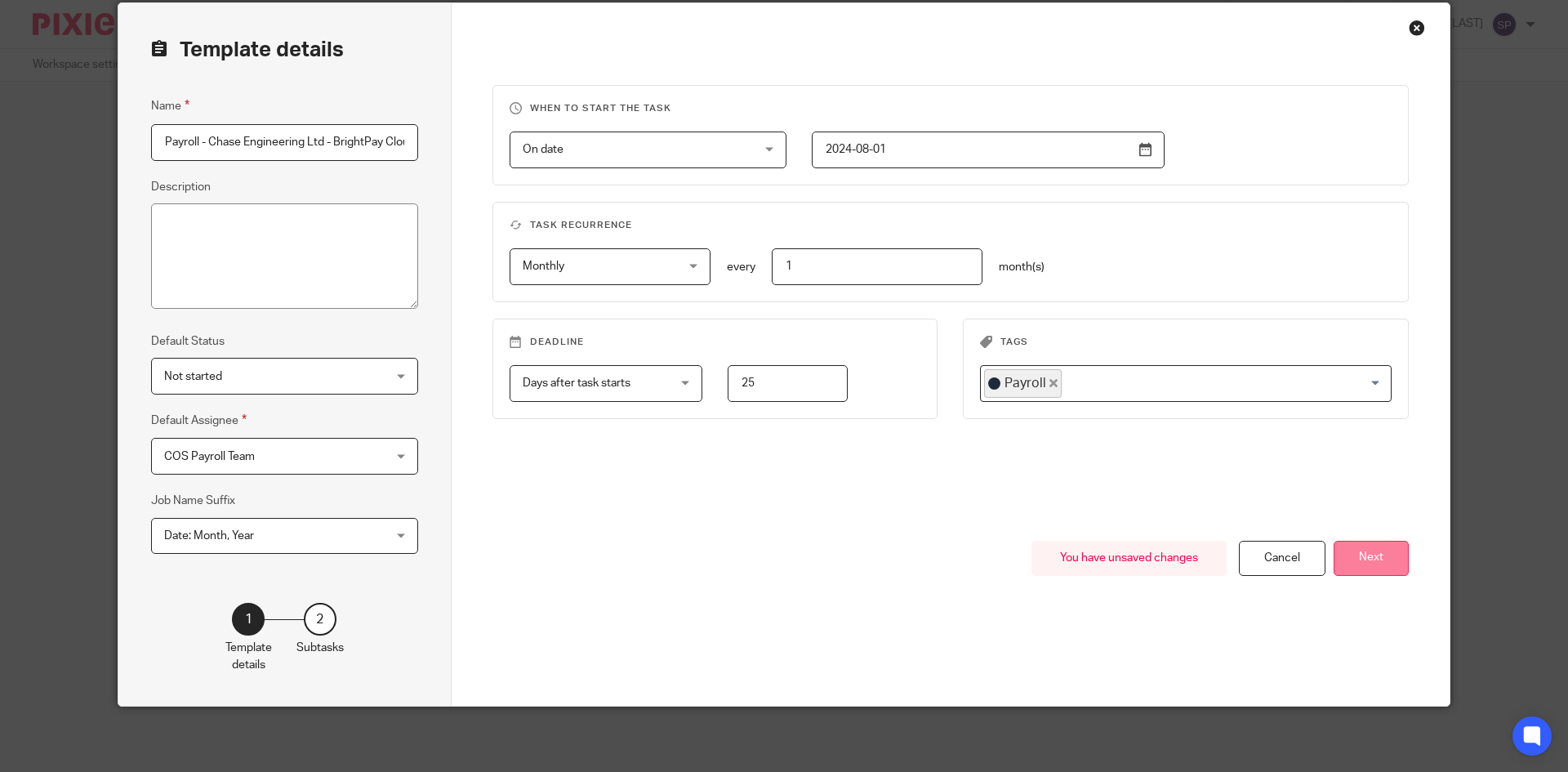 click on "Next" at bounding box center [1371, 558] 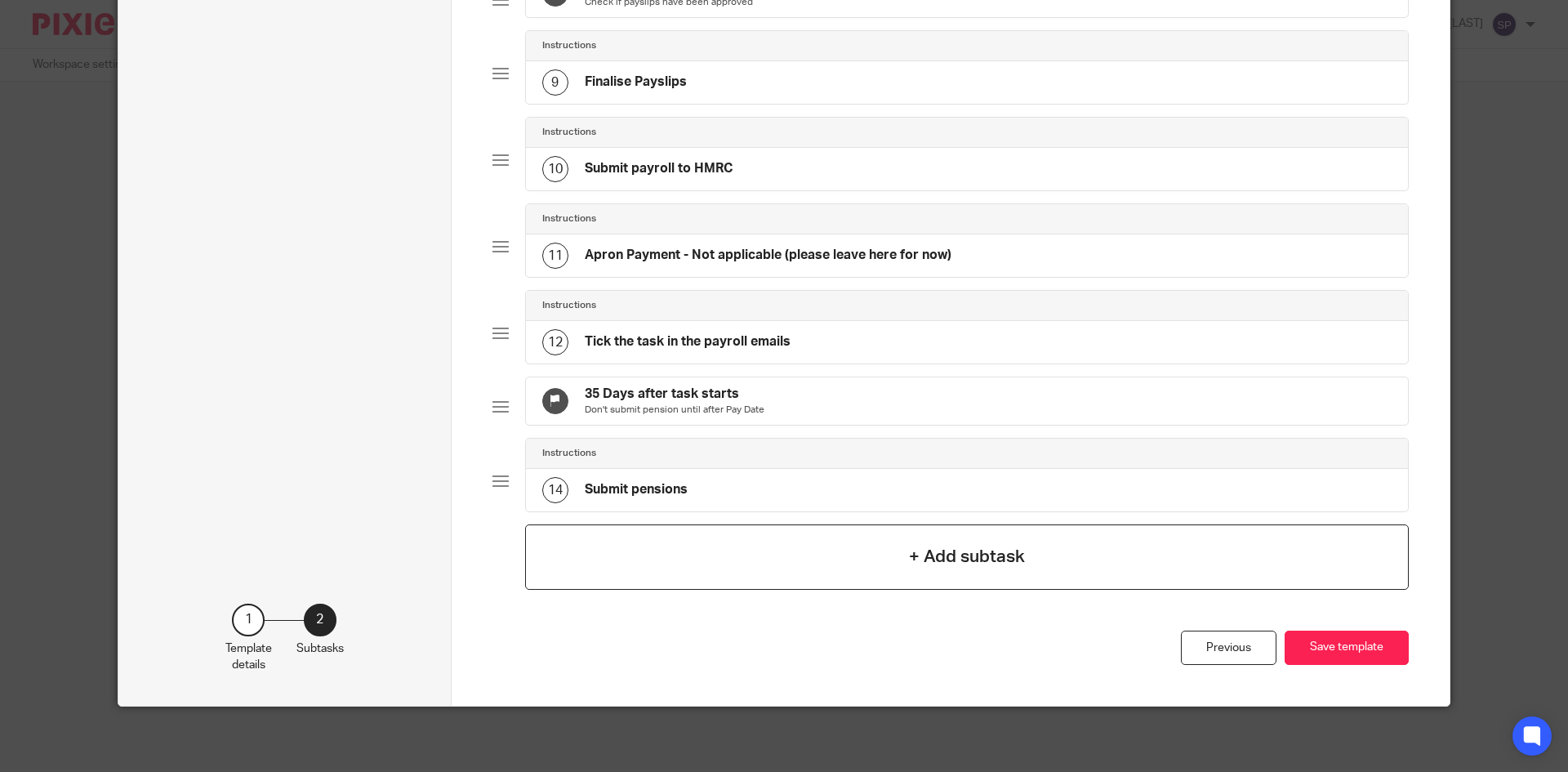 scroll, scrollTop: 788, scrollLeft: 0, axis: vertical 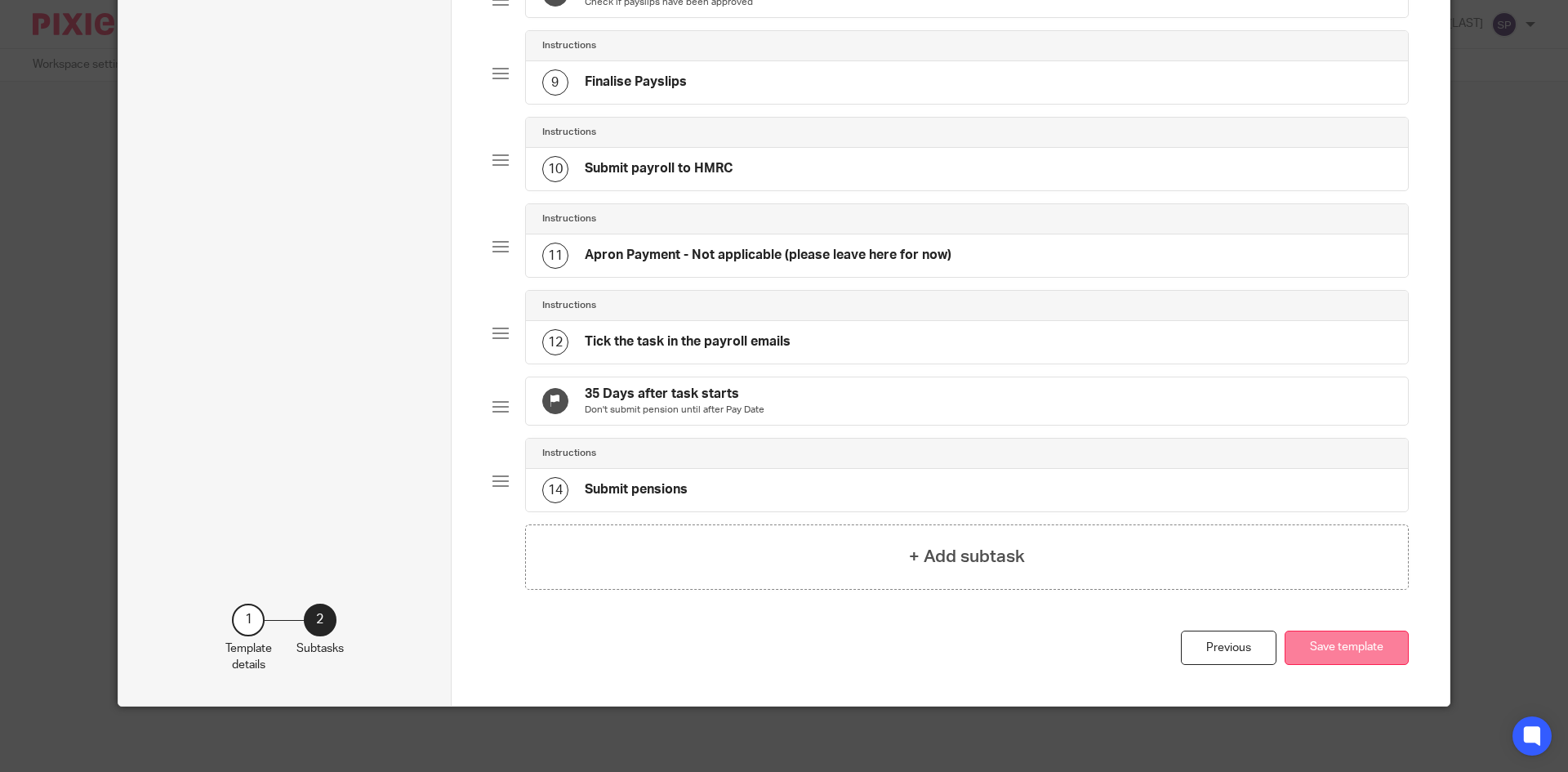 click on "Save template" at bounding box center (1347, 648) 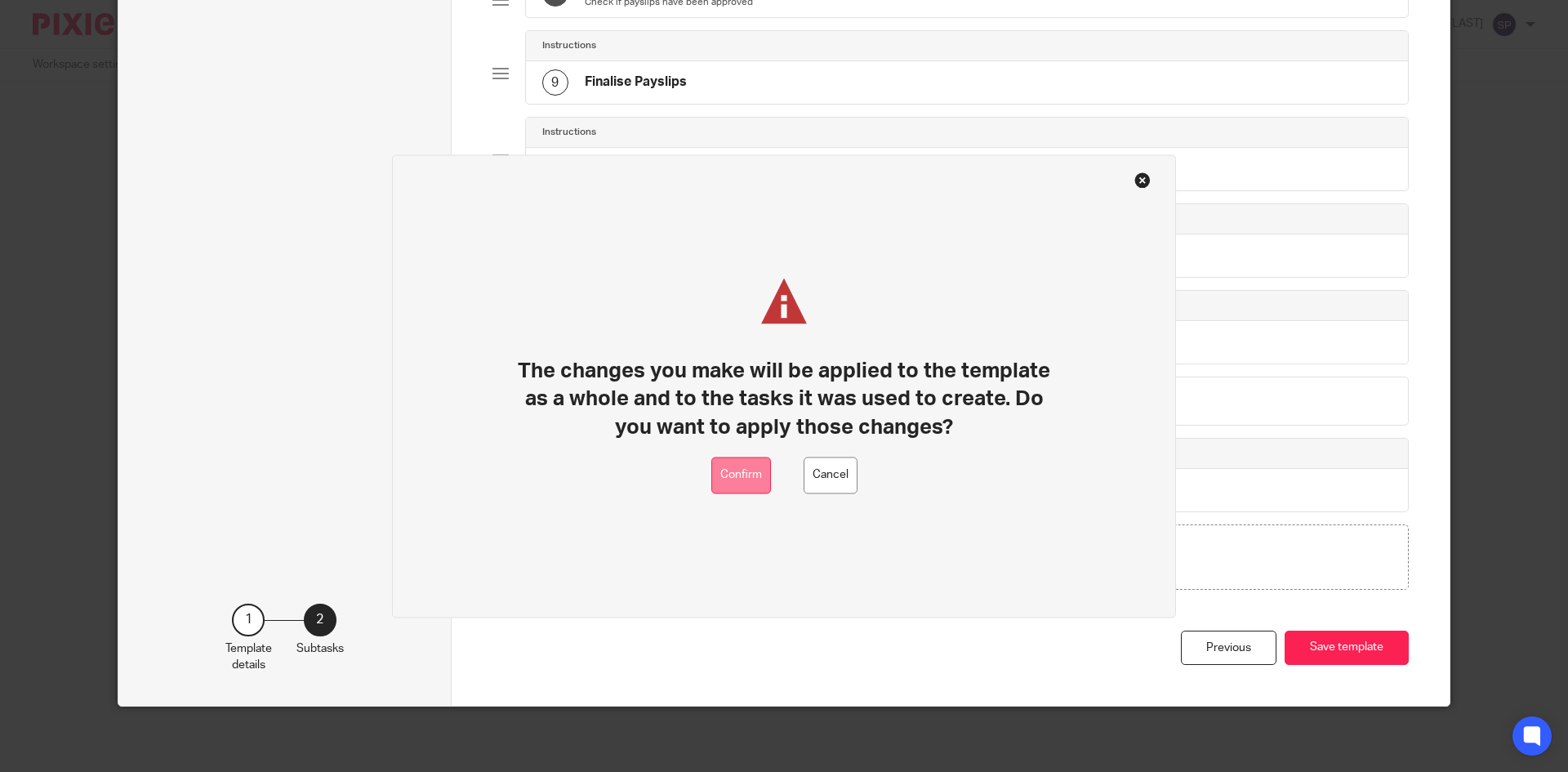 click on "Confirm" at bounding box center (741, 475) 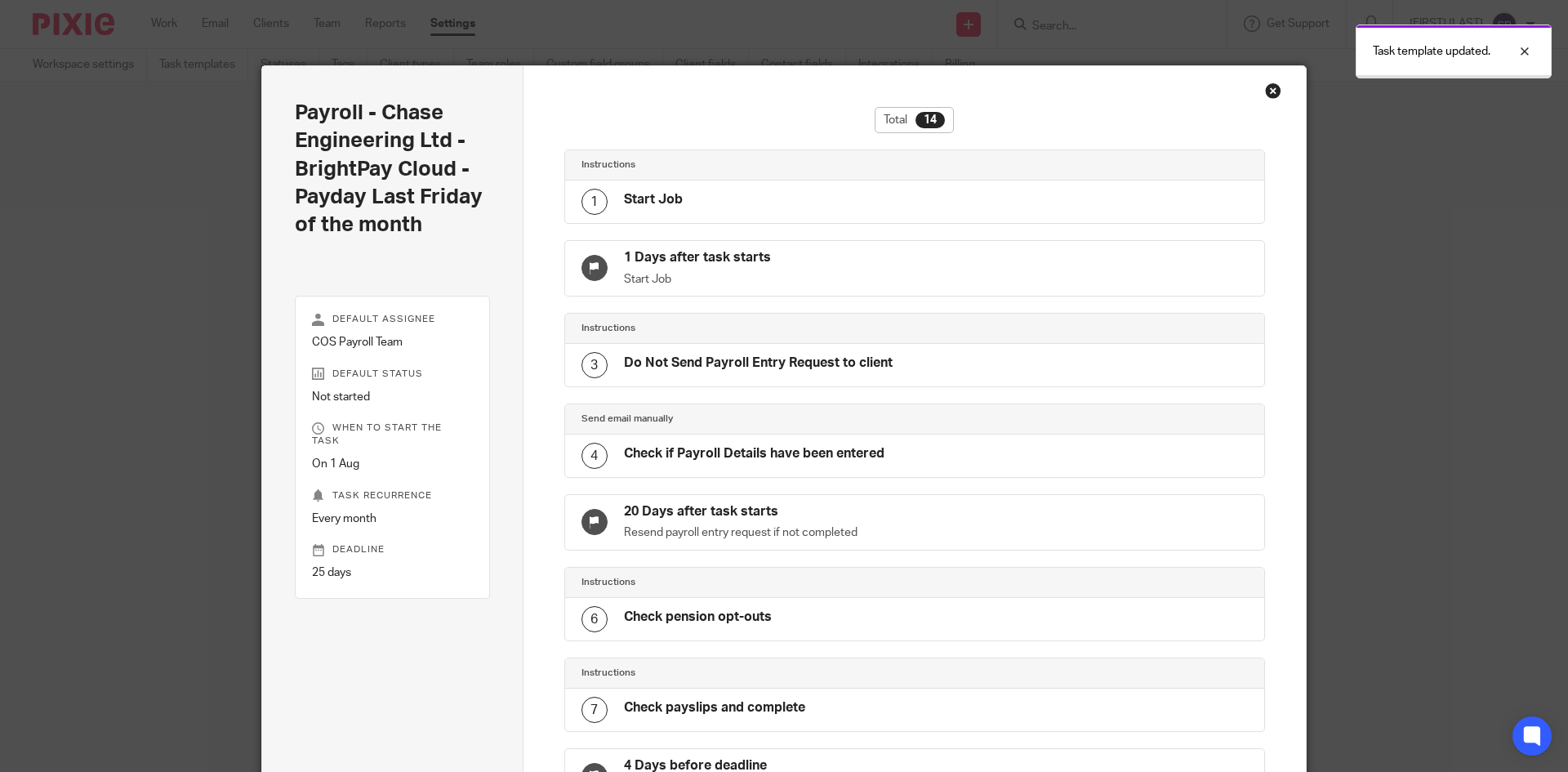 scroll, scrollTop: 0, scrollLeft: 0, axis: both 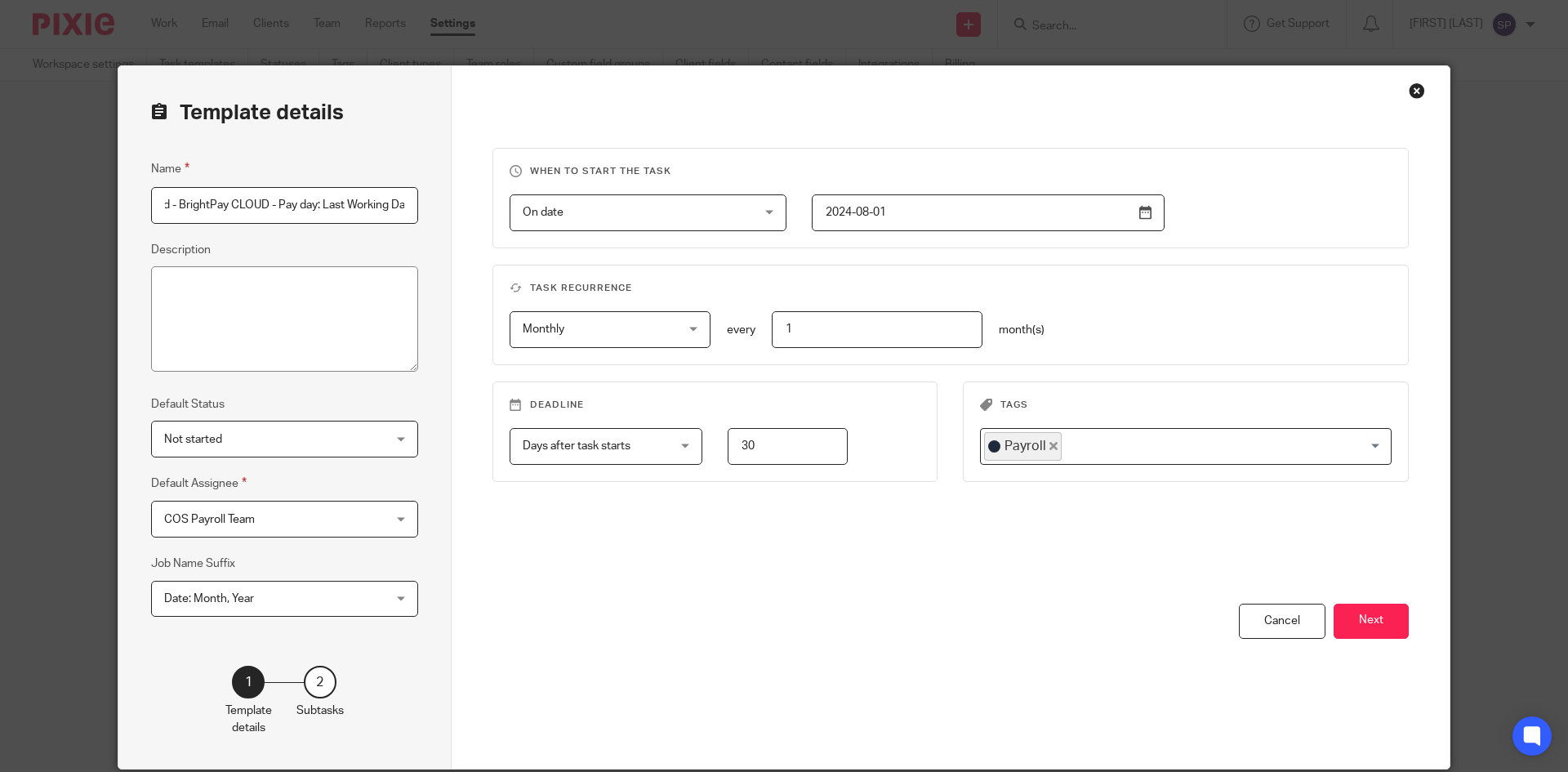 click on "Payroll - Euan Kellie Property Solutions Ltd - BrightPay CLOUD - Pay day: Last Working Day" at bounding box center [284, 205] 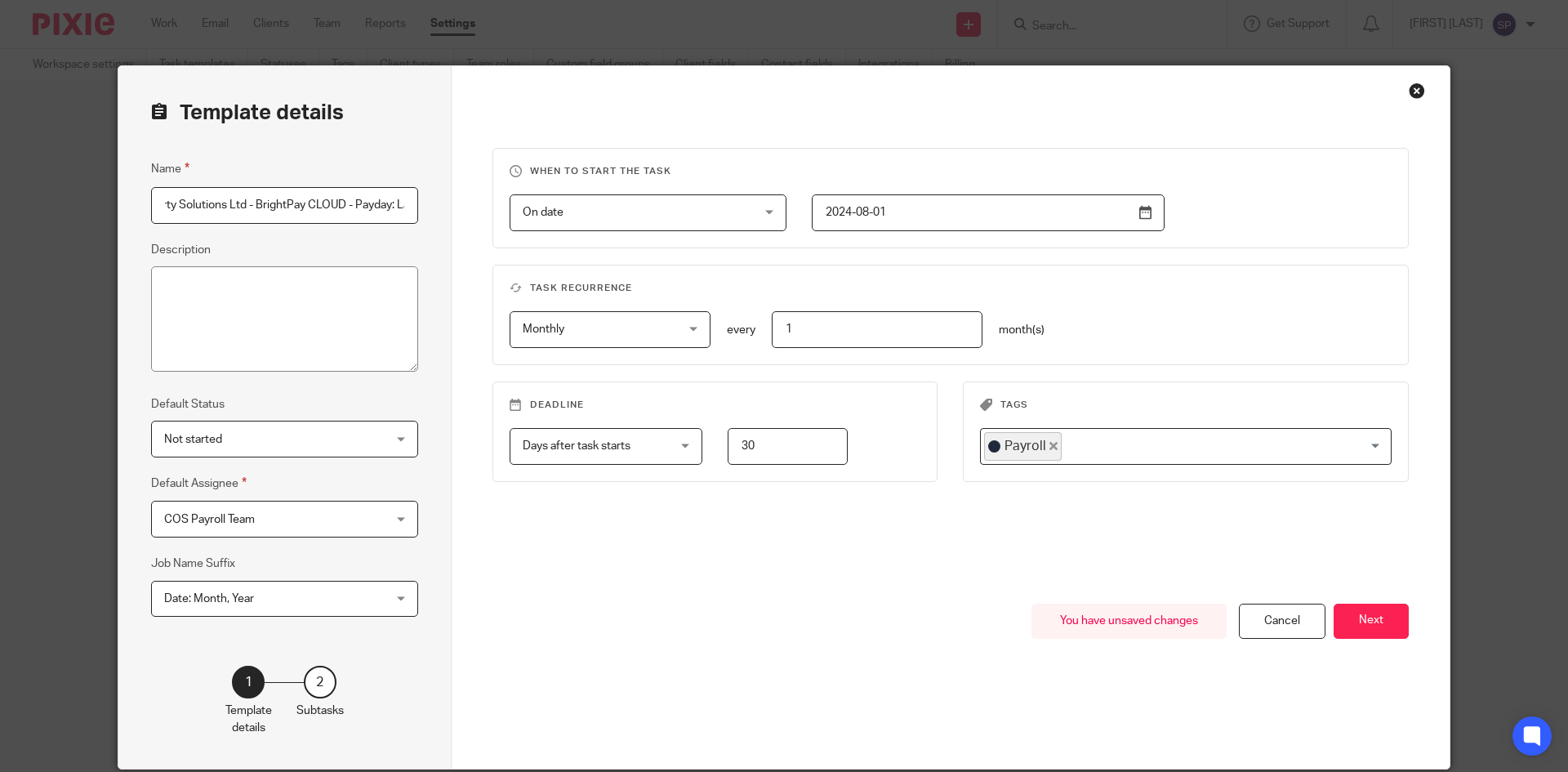 scroll, scrollTop: 0, scrollLeft: 220, axis: horizontal 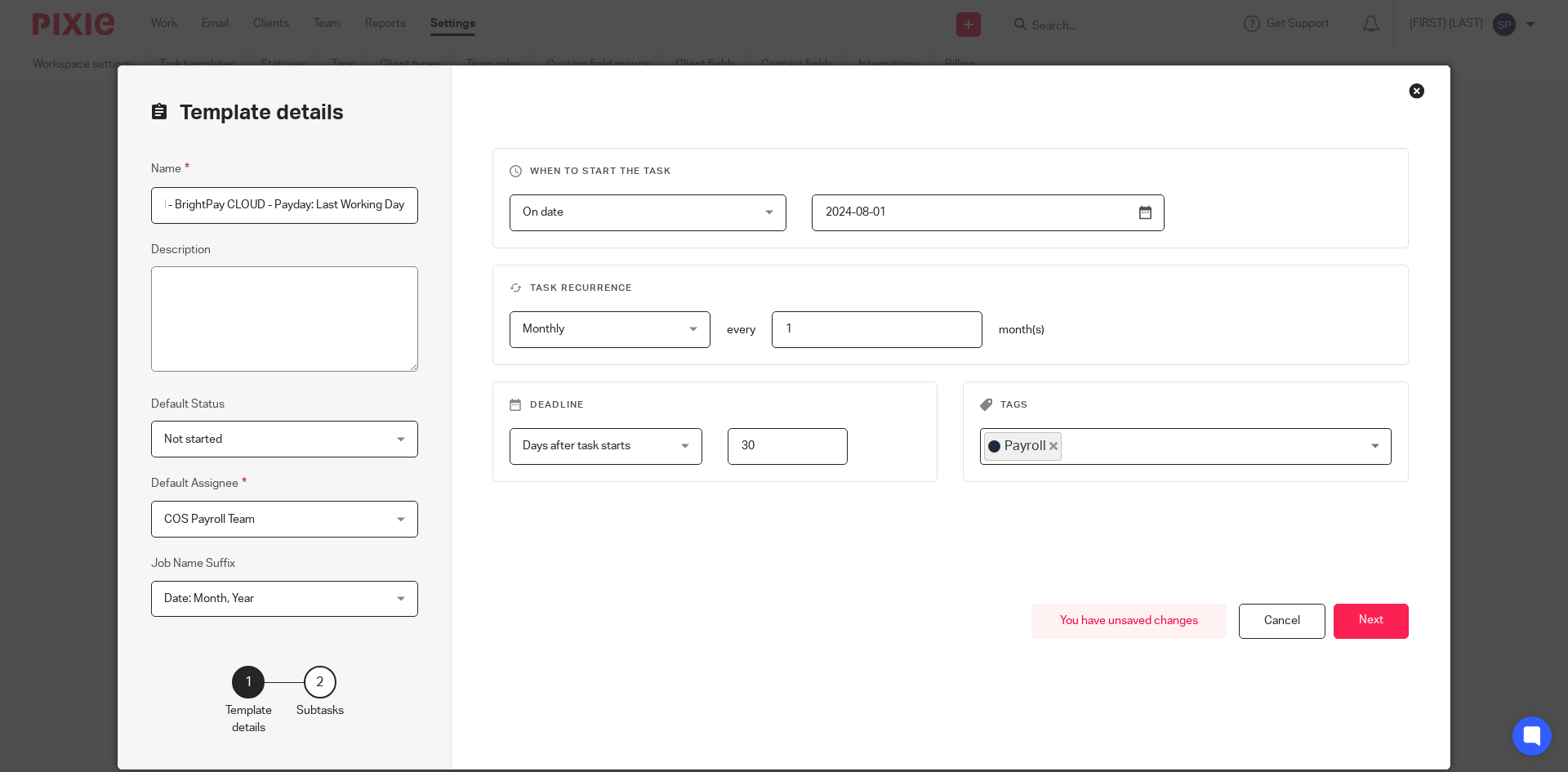 drag, startPoint x: 374, startPoint y: 185, endPoint x: 408, endPoint y: 199, distance: 36.76955 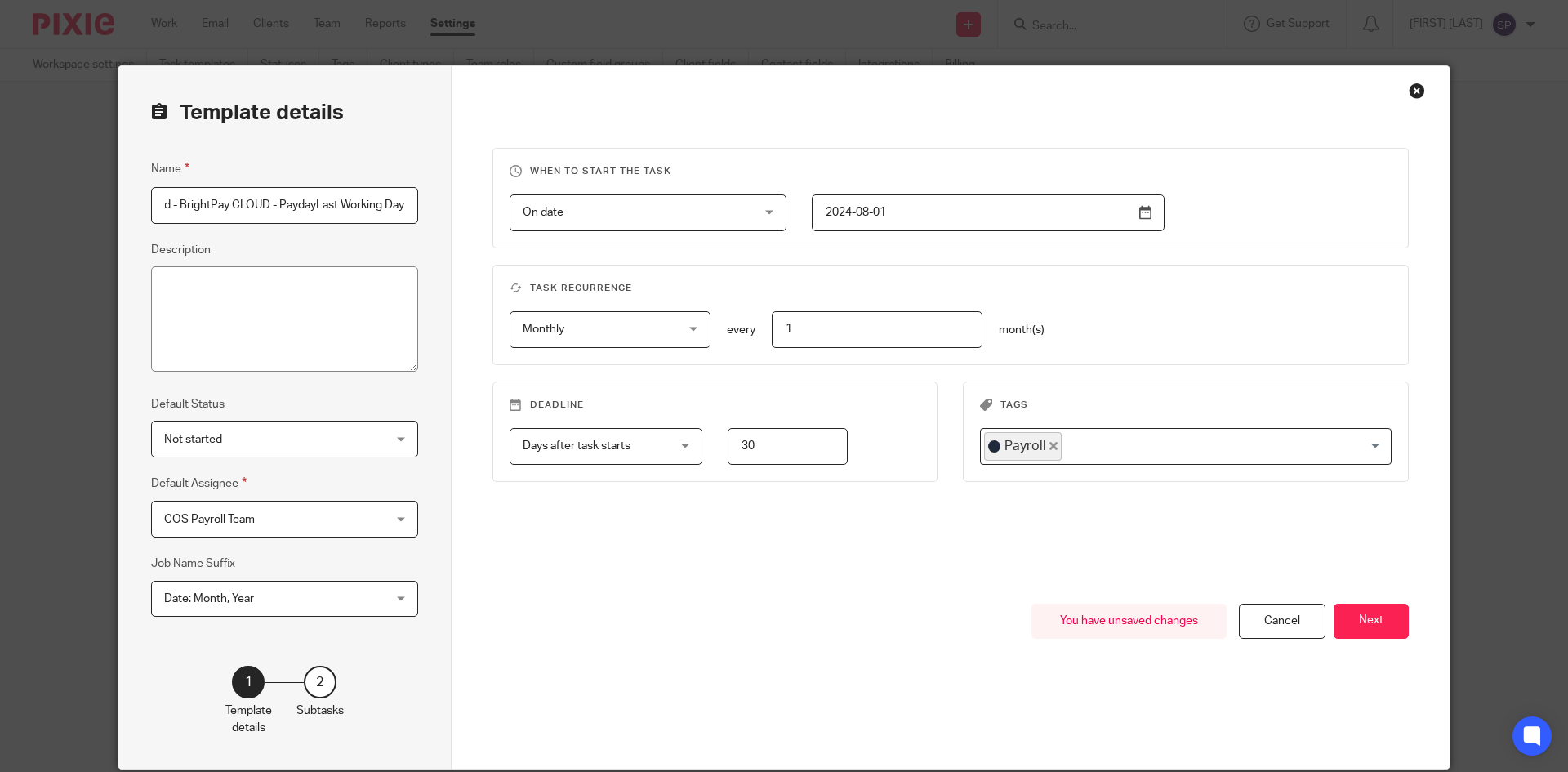 scroll, scrollTop: 0, scrollLeft: 215, axis: horizontal 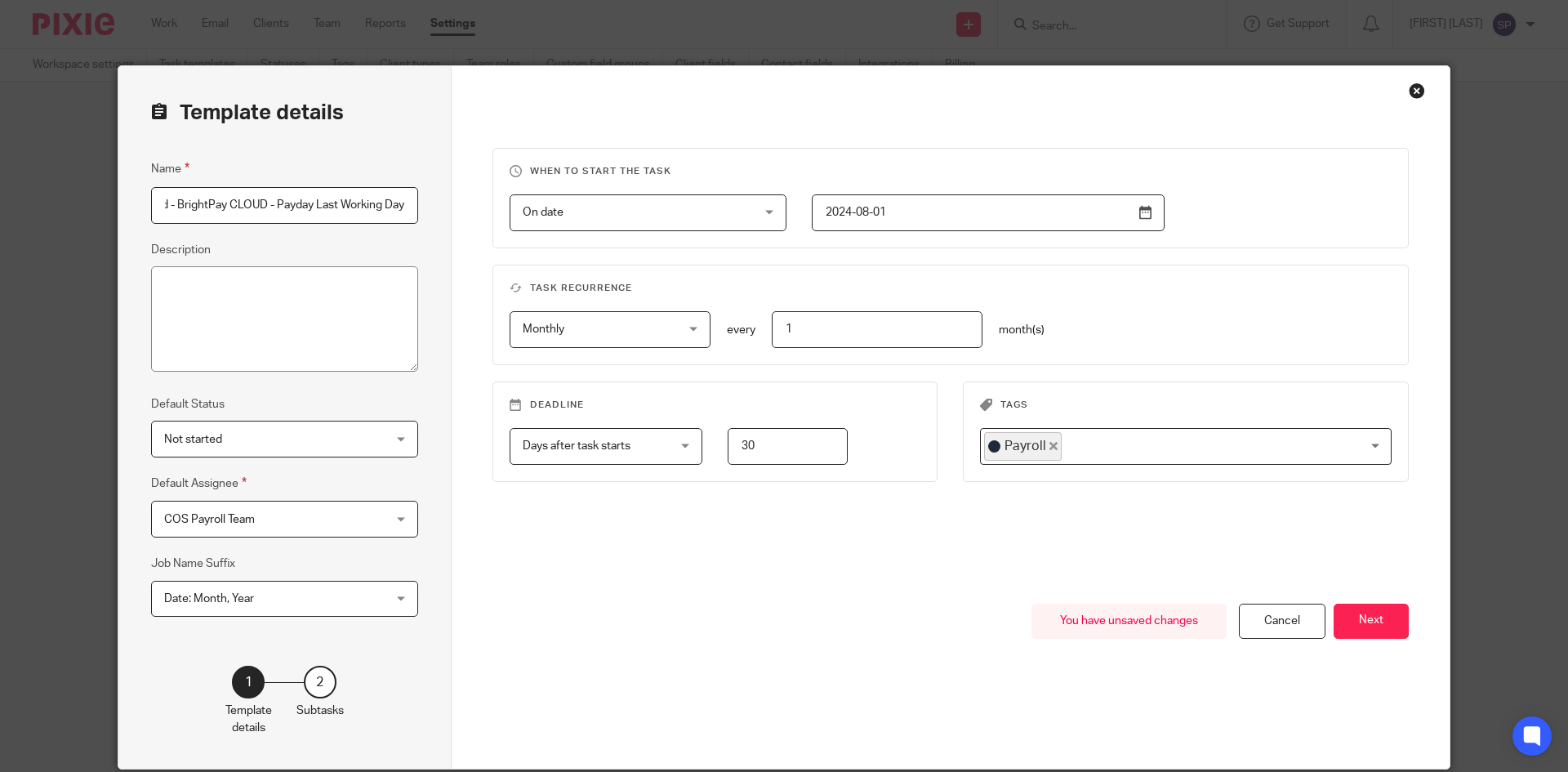 drag, startPoint x: 345, startPoint y: 198, endPoint x: 412, endPoint y: 212, distance: 68.44706 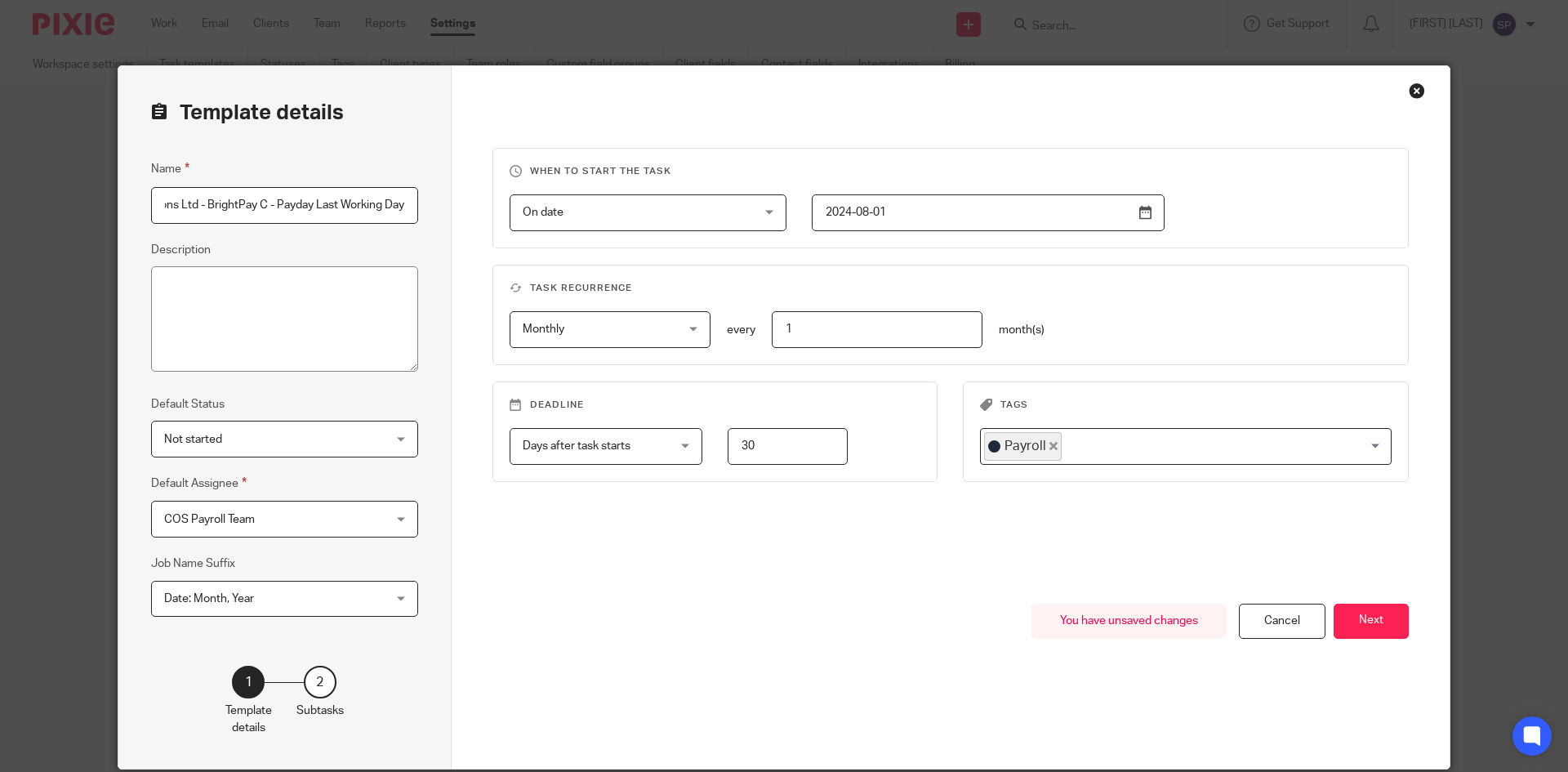scroll, scrollTop: 0, scrollLeft: 187, axis: horizontal 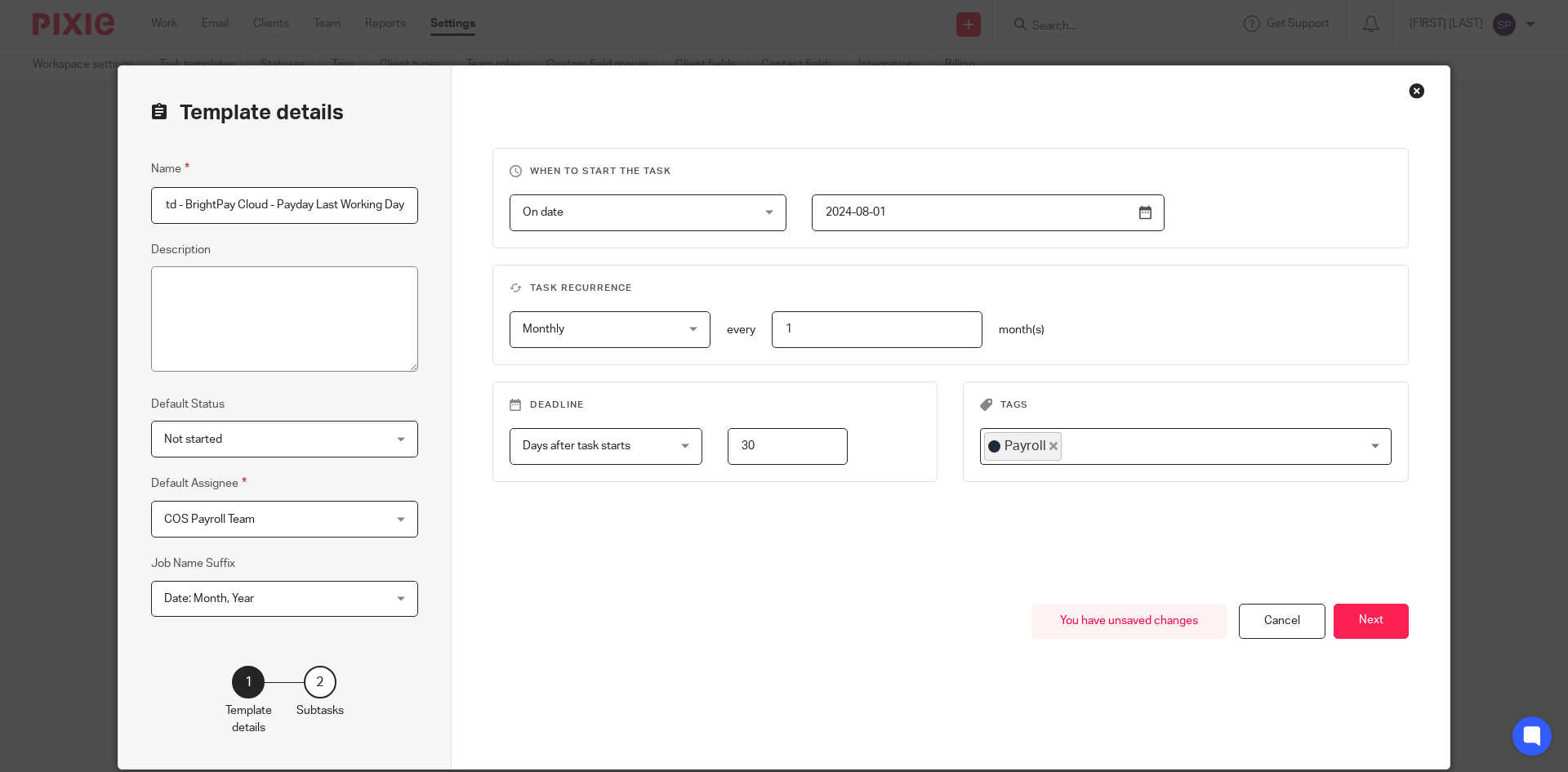 drag, startPoint x: 227, startPoint y: 201, endPoint x: 207, endPoint y: 198, distance: 20.223748 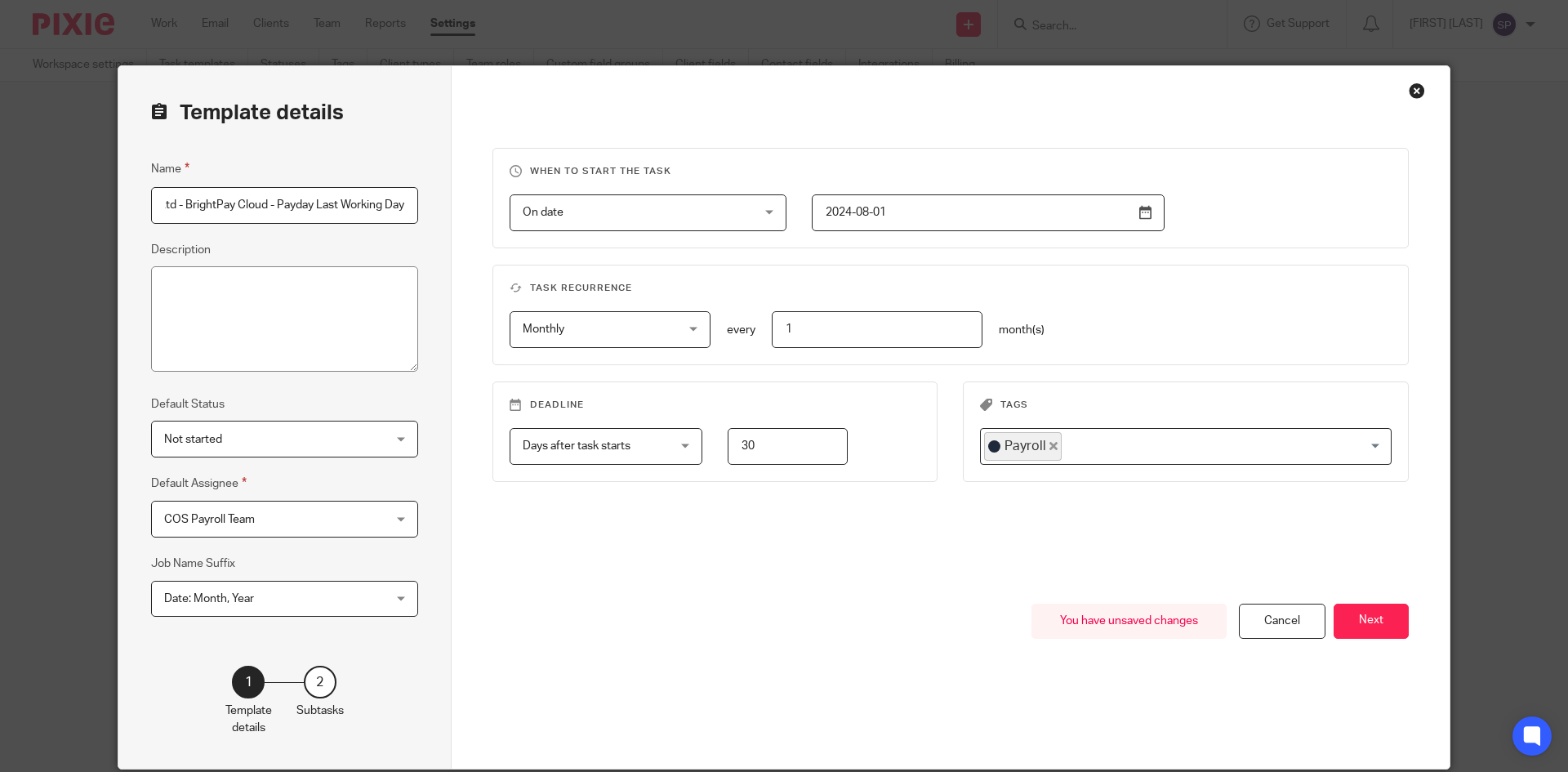 click on "Payroll - Euan Kellie Property Solutions Ltd - BrightPay Cloud - Payday Last Working Day" at bounding box center [284, 205] 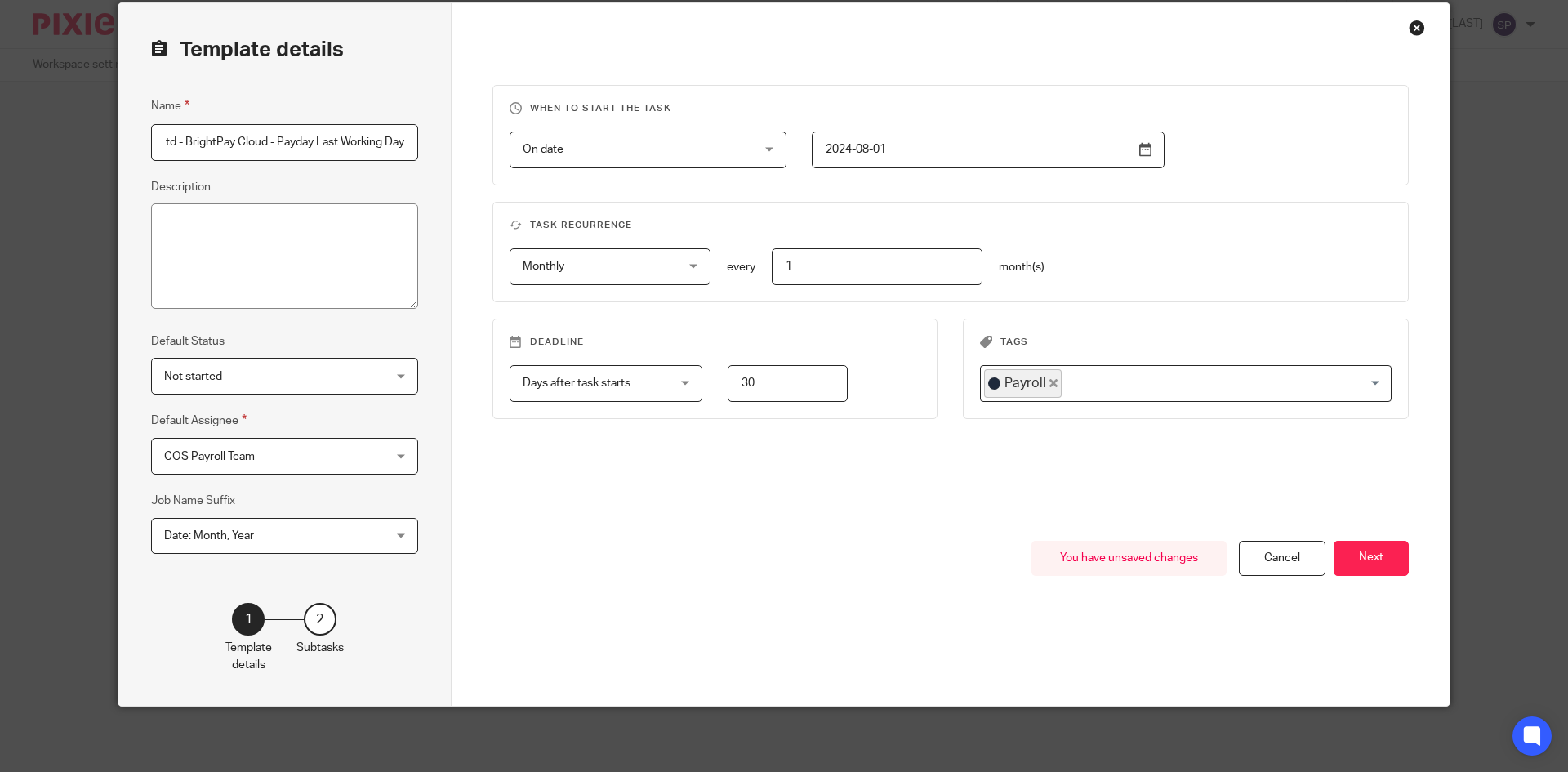 scroll, scrollTop: 0, scrollLeft: 0, axis: both 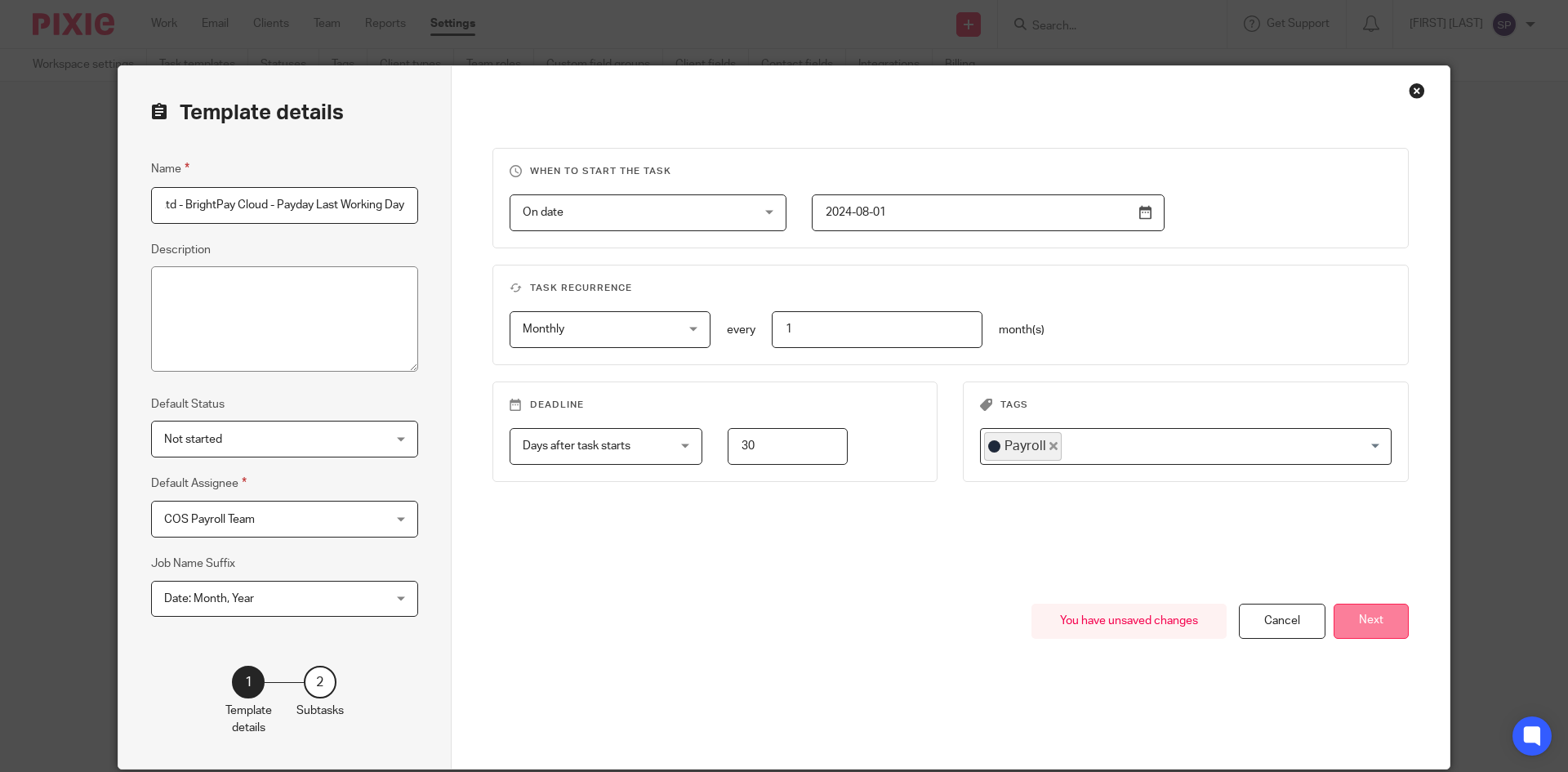 type on "Payroll - Euan Kellie Property Solutions Ltd - BrightPay Cloud - Payday Last Working Day" 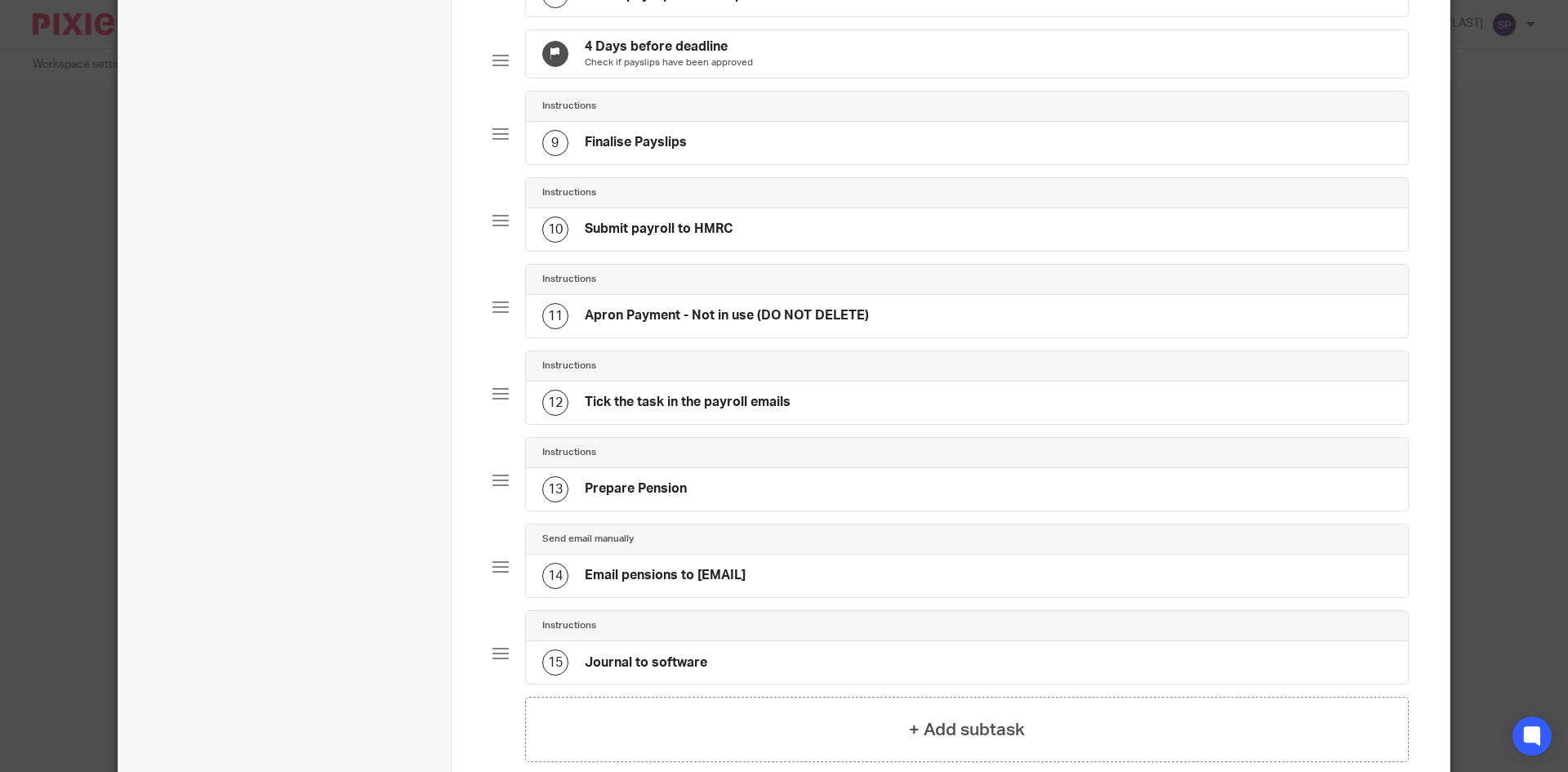 scroll, scrollTop: 887, scrollLeft: 0, axis: vertical 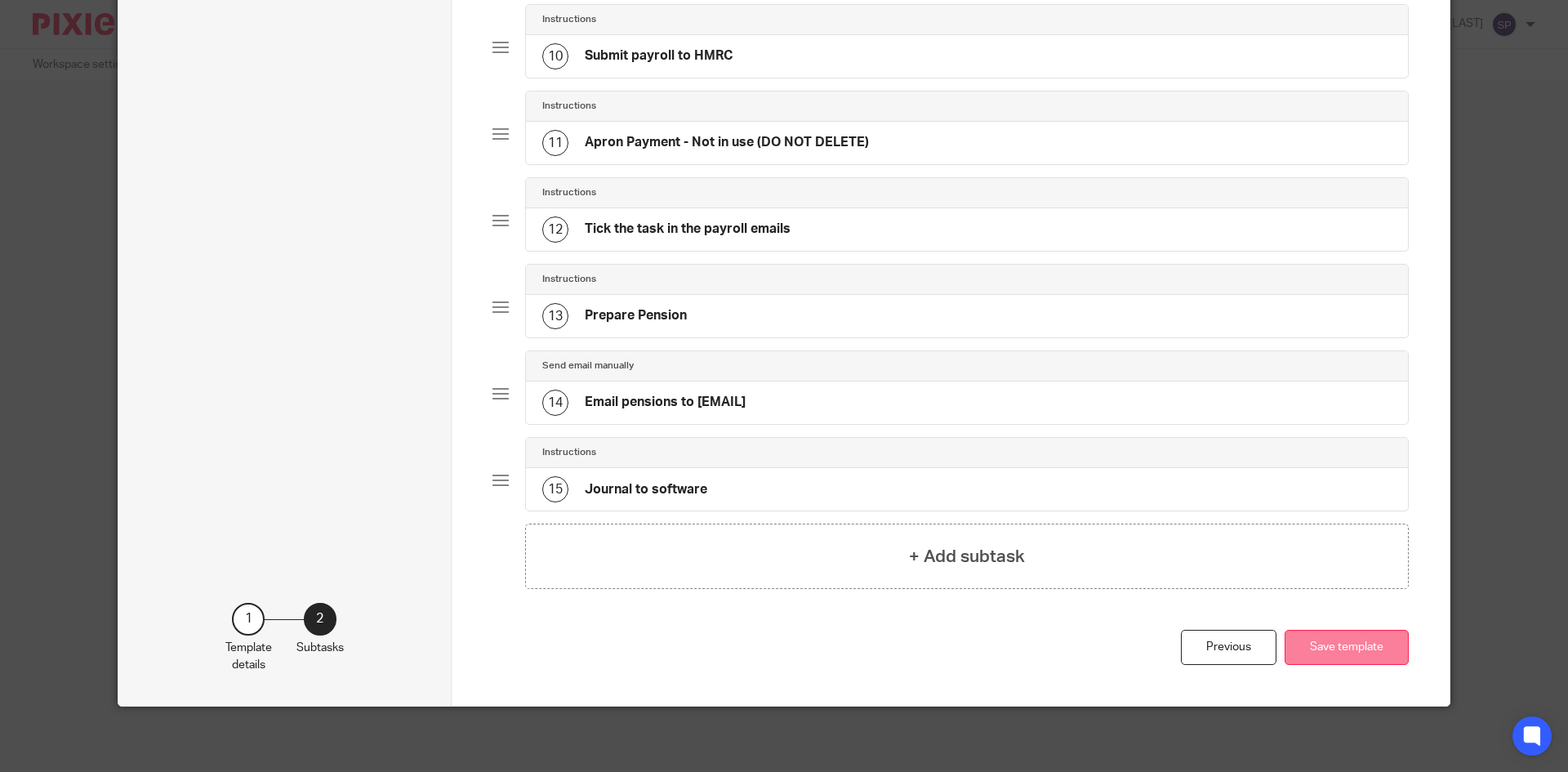 click on "Save template" at bounding box center [1347, 647] 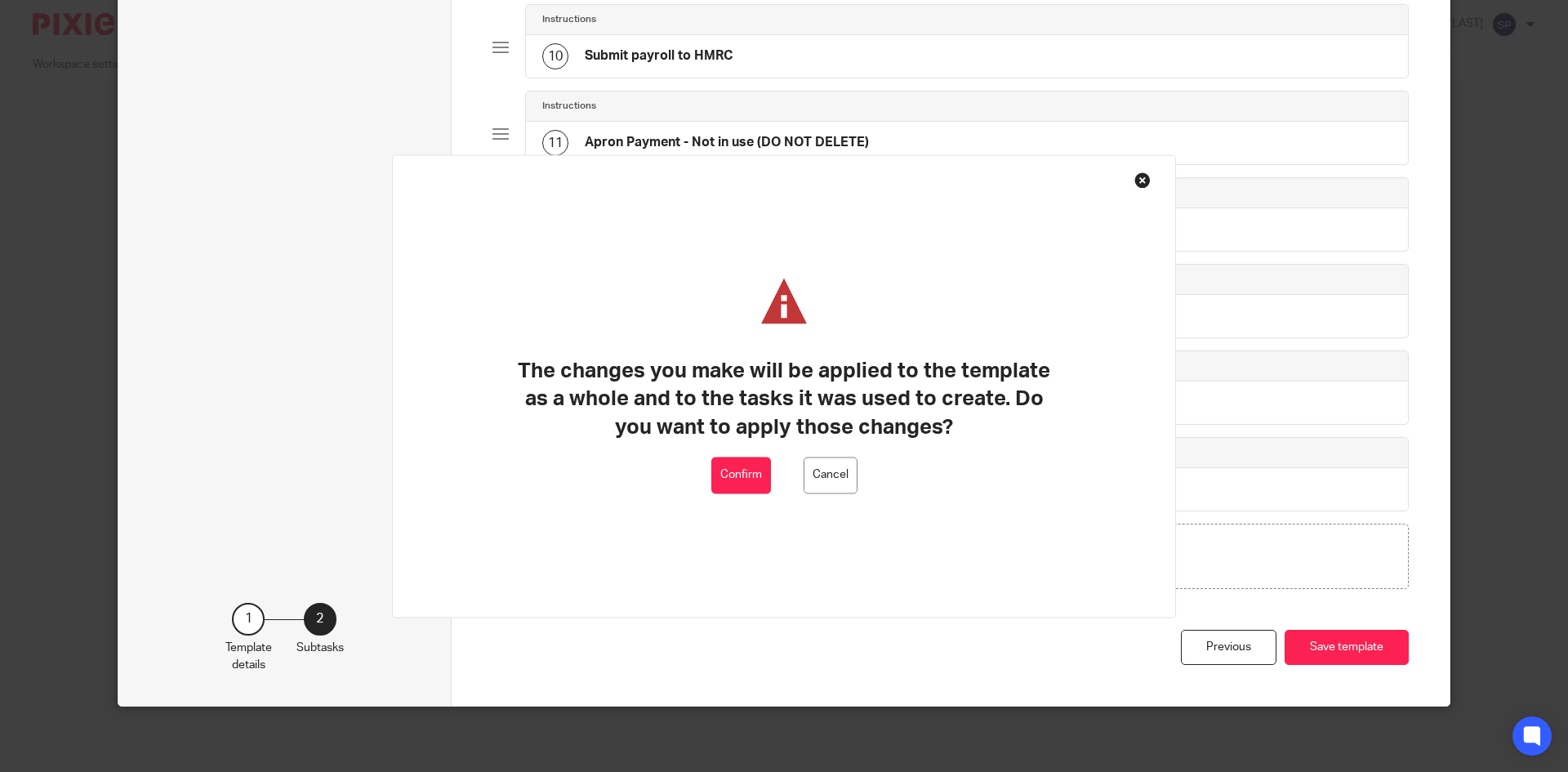 drag, startPoint x: 720, startPoint y: 468, endPoint x: 718, endPoint y: 480, distance: 12.165525 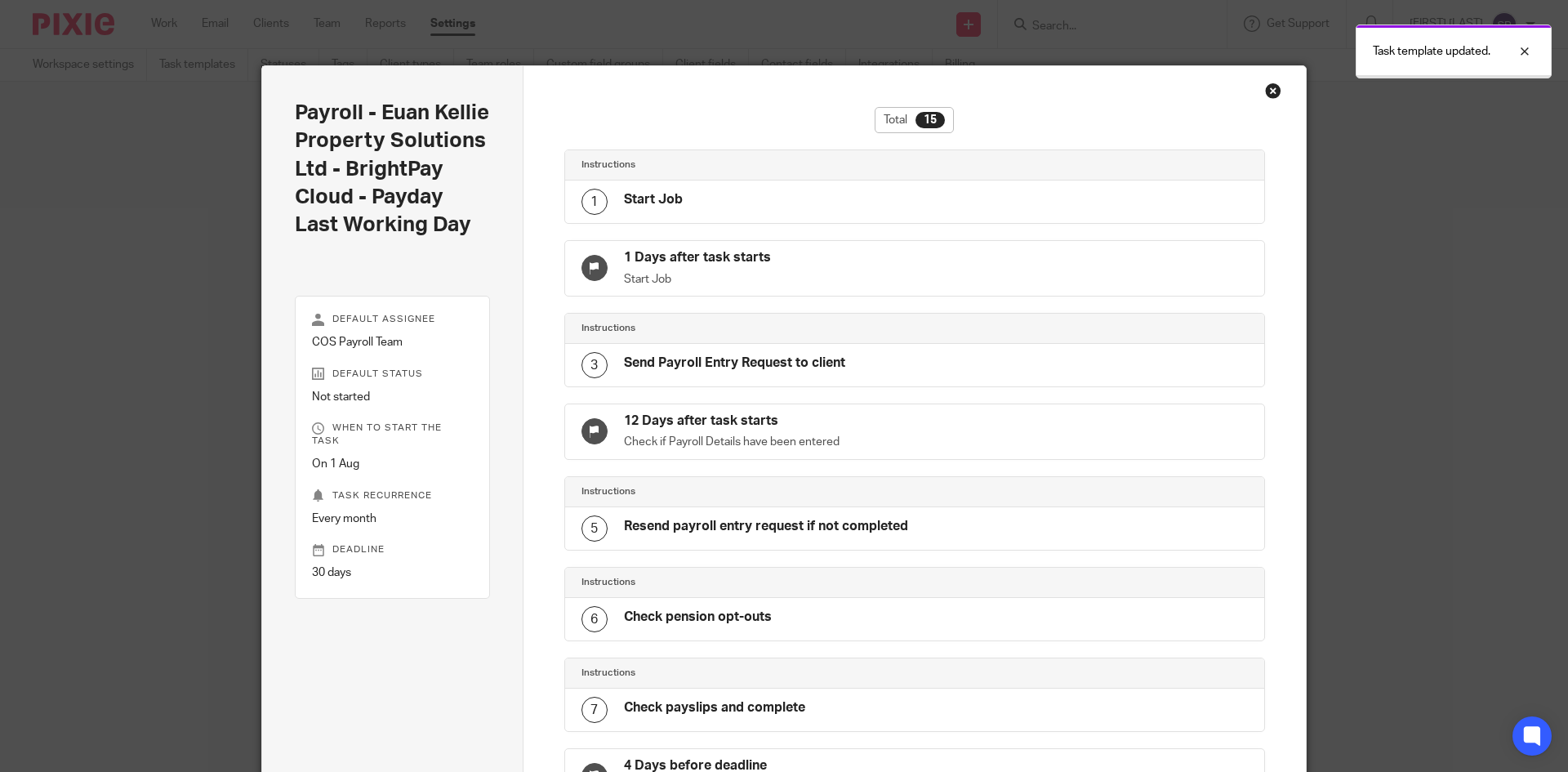 scroll, scrollTop: 0, scrollLeft: 0, axis: both 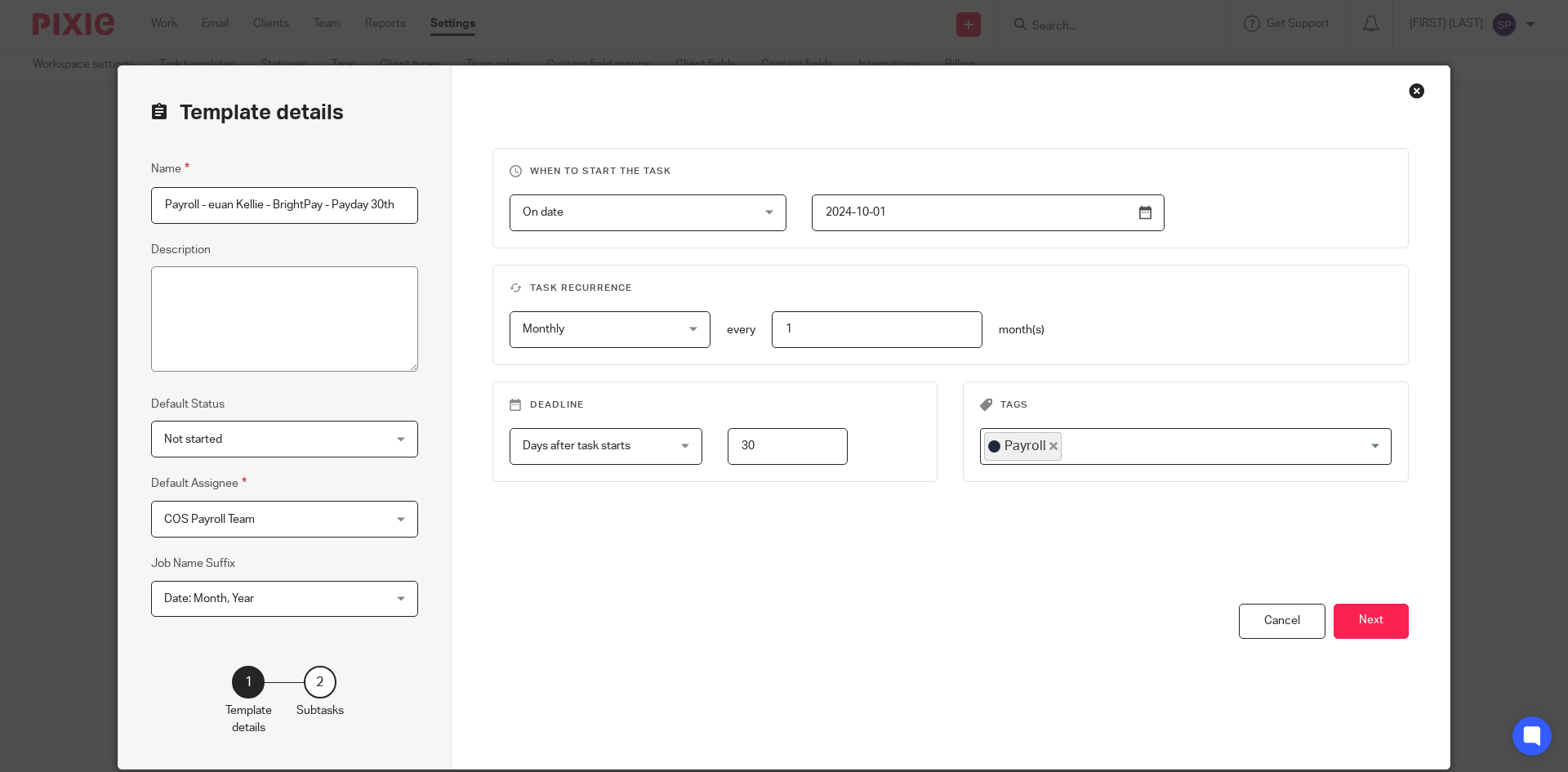 click on "Payroll - euan Kellie - BrightPay - Payday 30th" at bounding box center [284, 205] 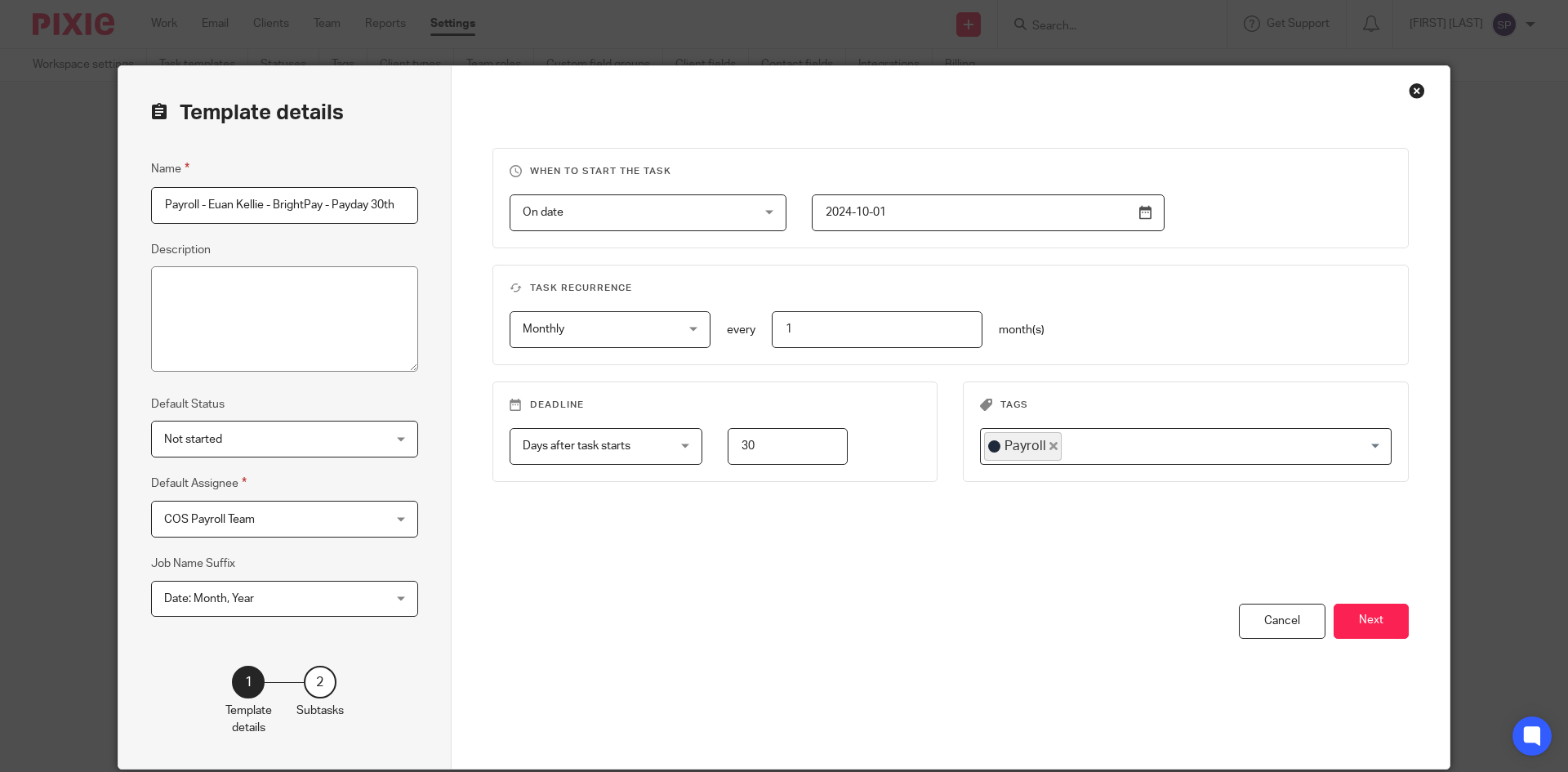 type on "Payroll - Euan Kellie - BrightPay - Payday 30th" 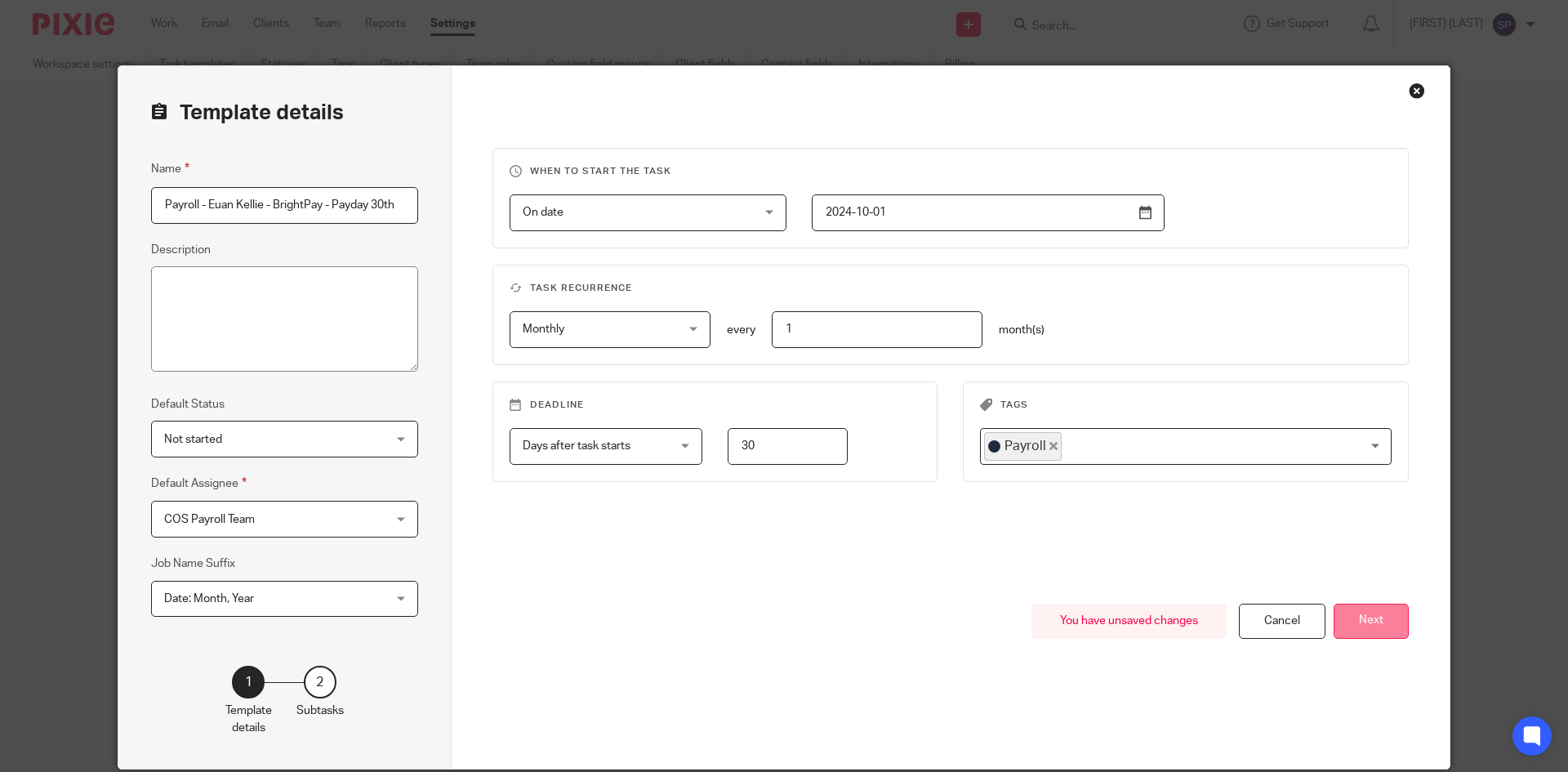 click on "Next" at bounding box center (1371, 621) 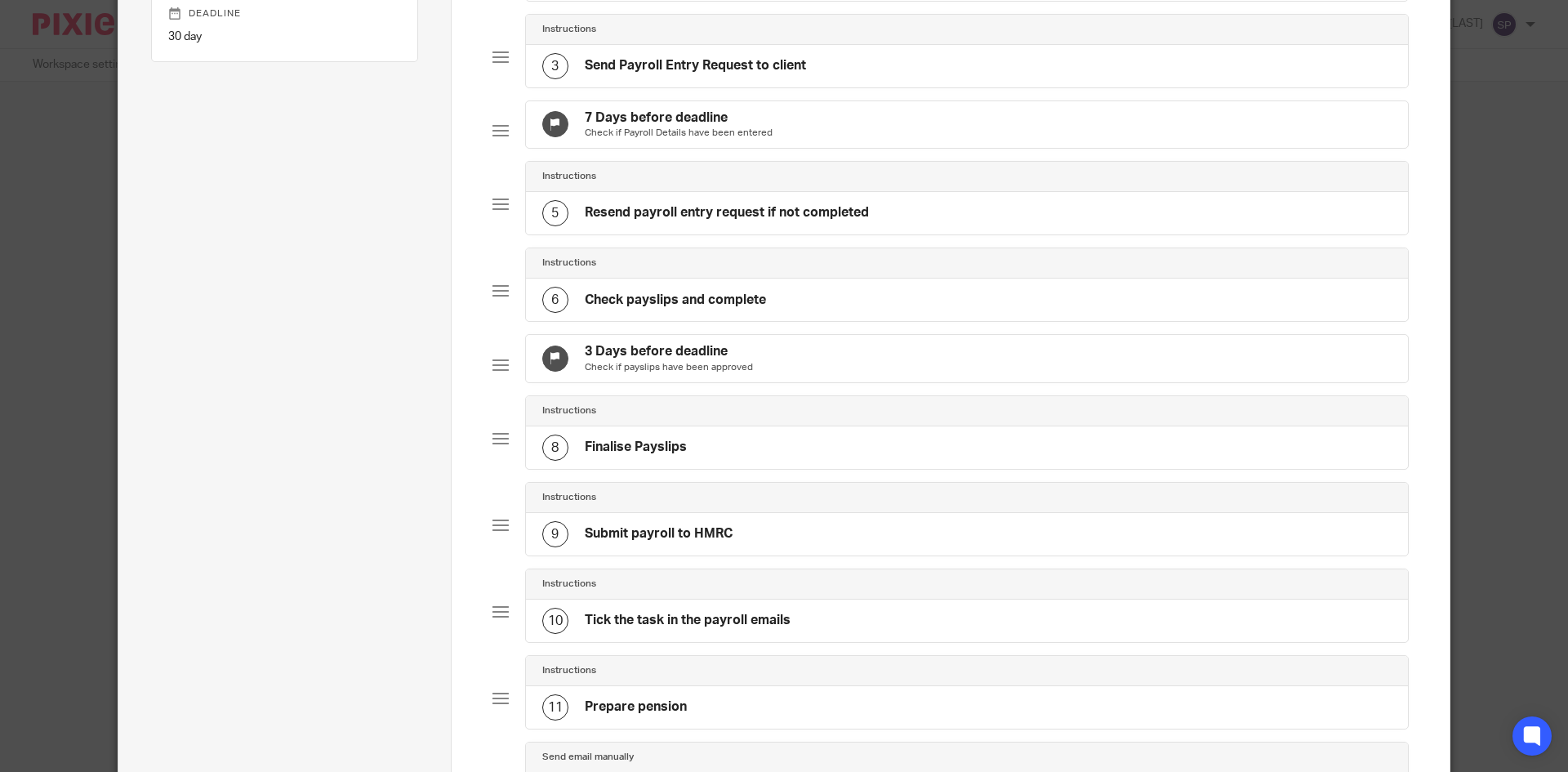 scroll, scrollTop: 654, scrollLeft: 0, axis: vertical 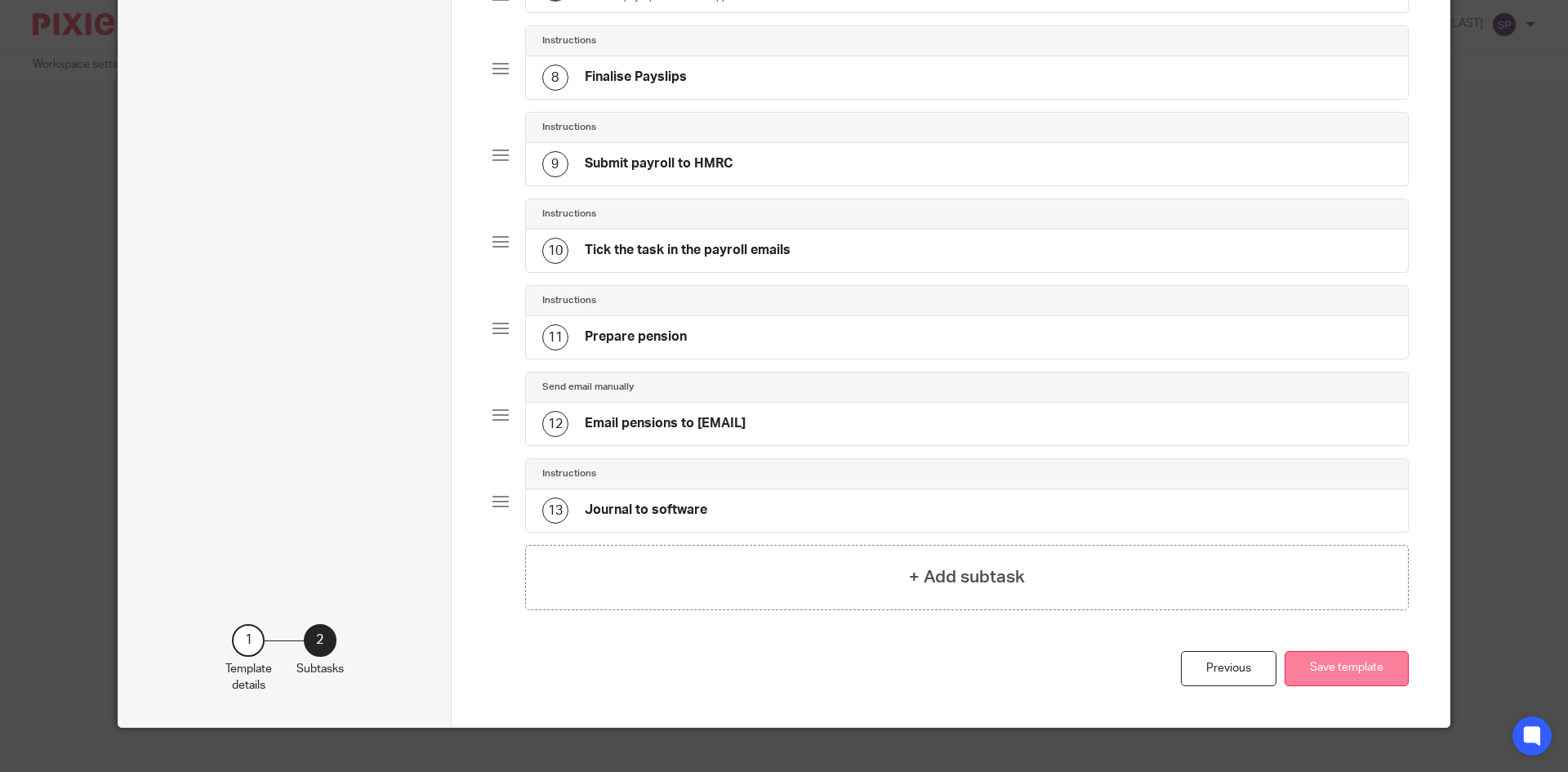 click on "Save template" at bounding box center [1347, 668] 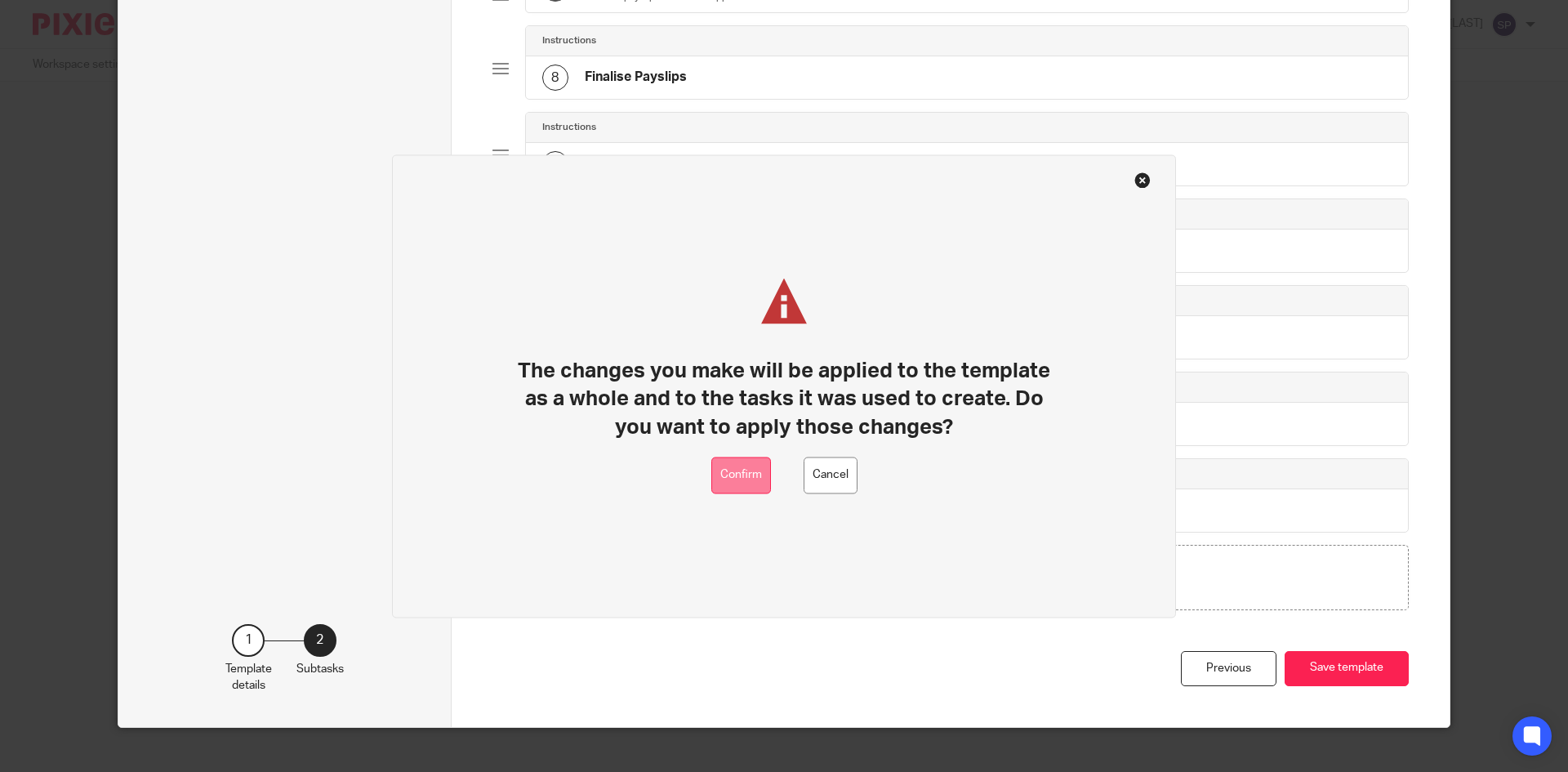 click on "Confirm" at bounding box center [741, 475] 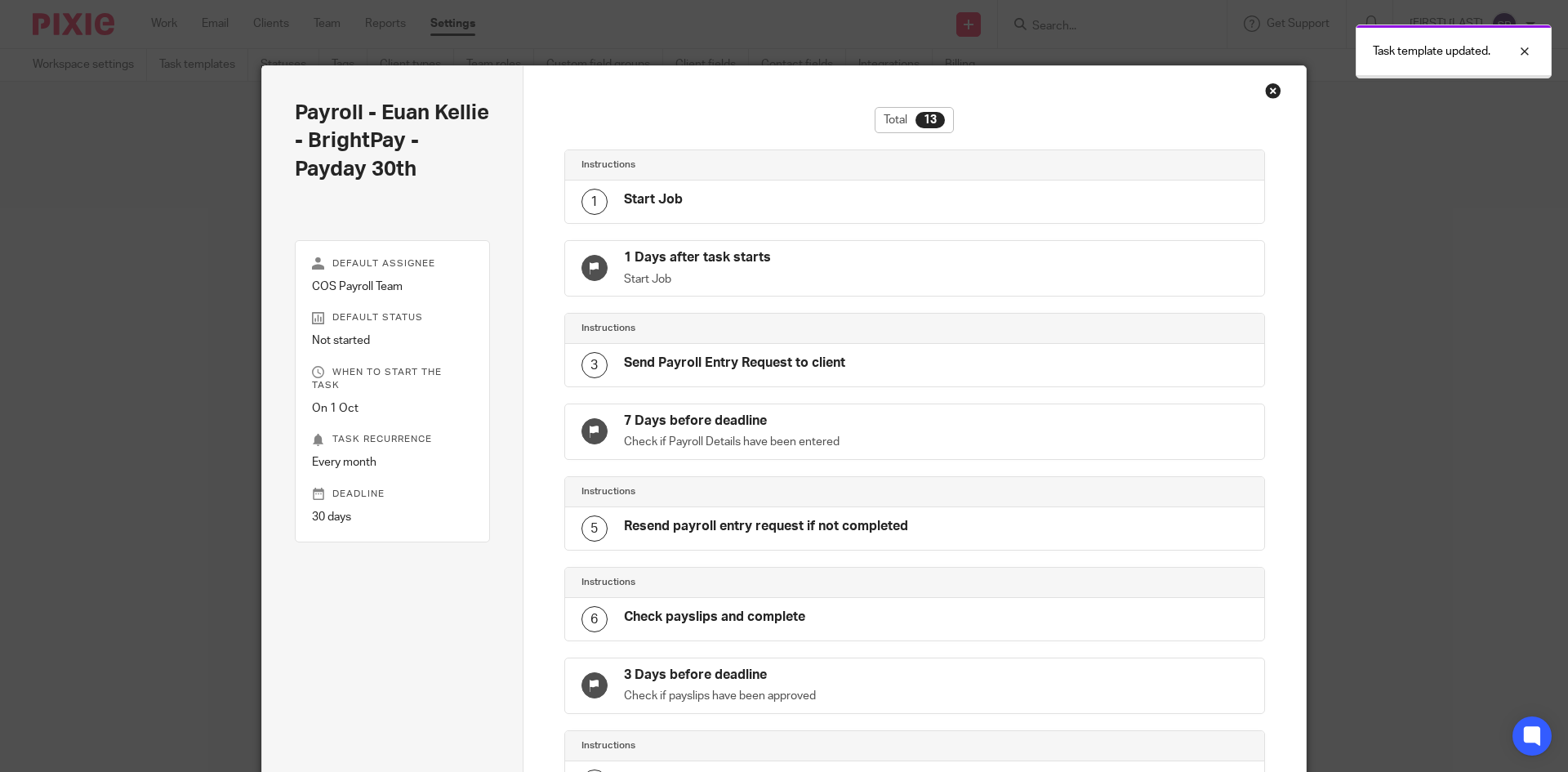 scroll, scrollTop: 0, scrollLeft: 0, axis: both 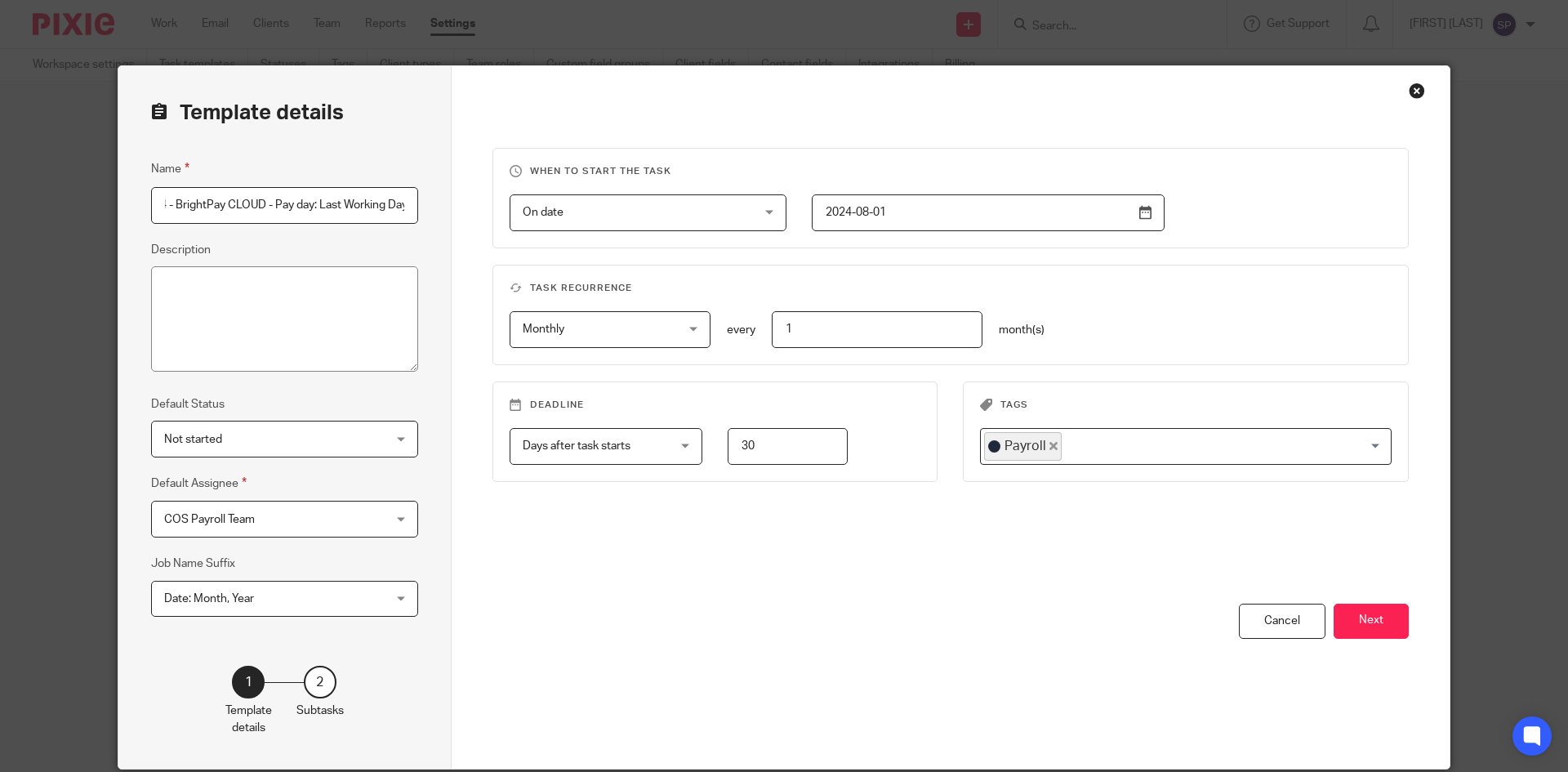 click on "Payroll - Ranger4 - BrightPay CLOUD - Pay day: Last Working Day" at bounding box center (284, 205) 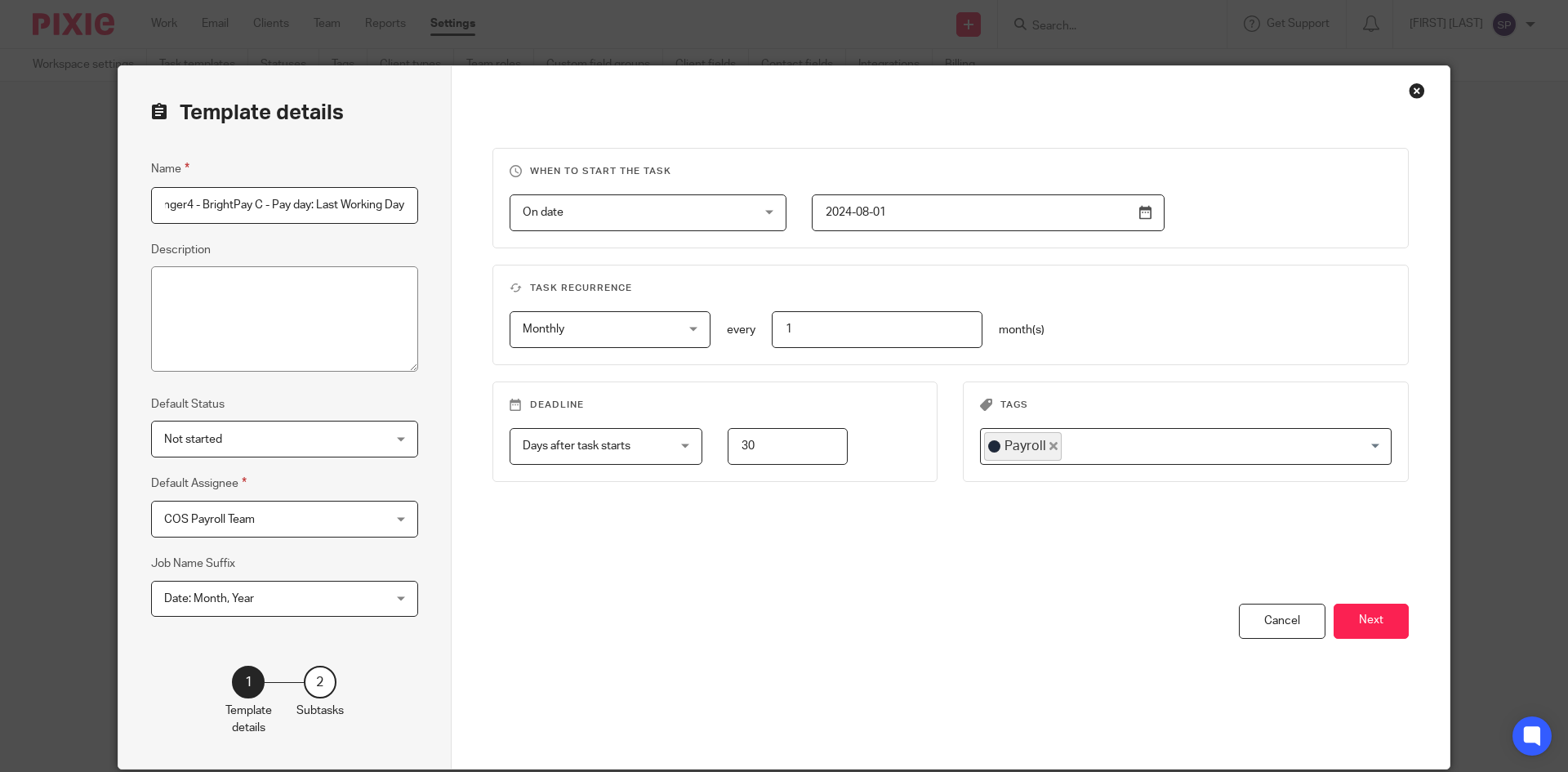 scroll, scrollTop: 0, scrollLeft: 62, axis: horizontal 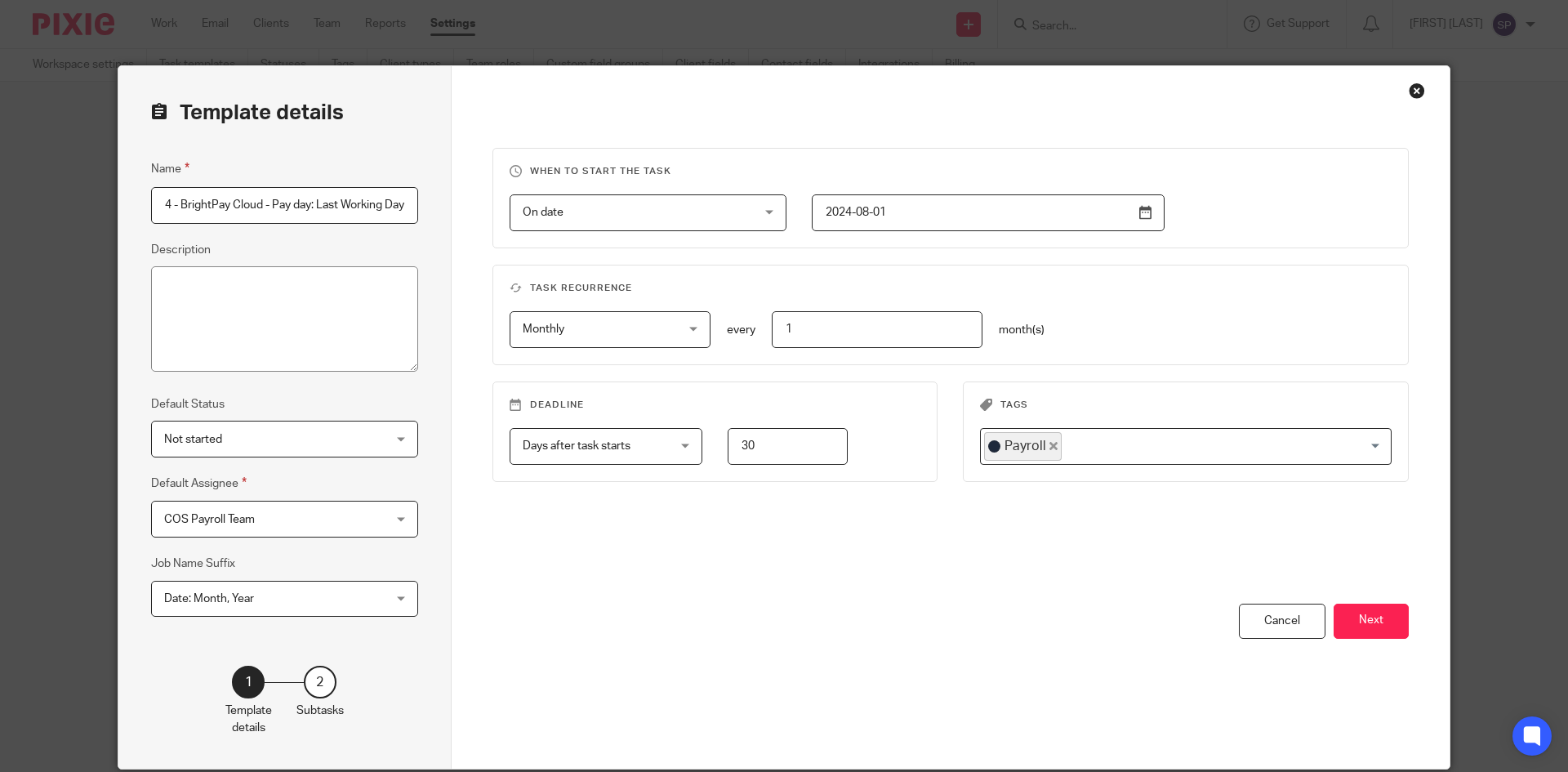 drag, startPoint x: 381, startPoint y: 210, endPoint x: 416, endPoint y: 225, distance: 38.078866 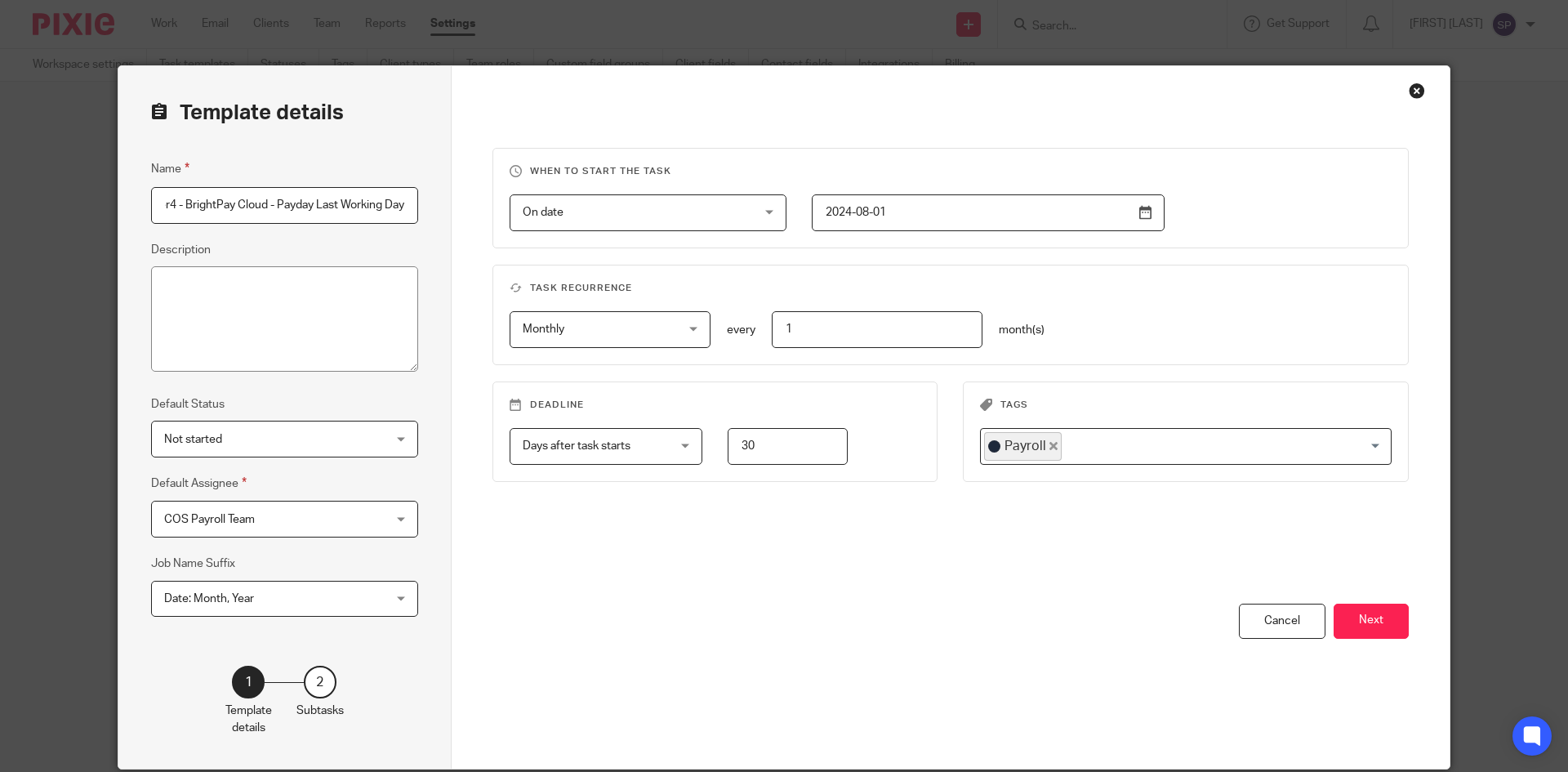 scroll, scrollTop: 0, scrollLeft: 79, axis: horizontal 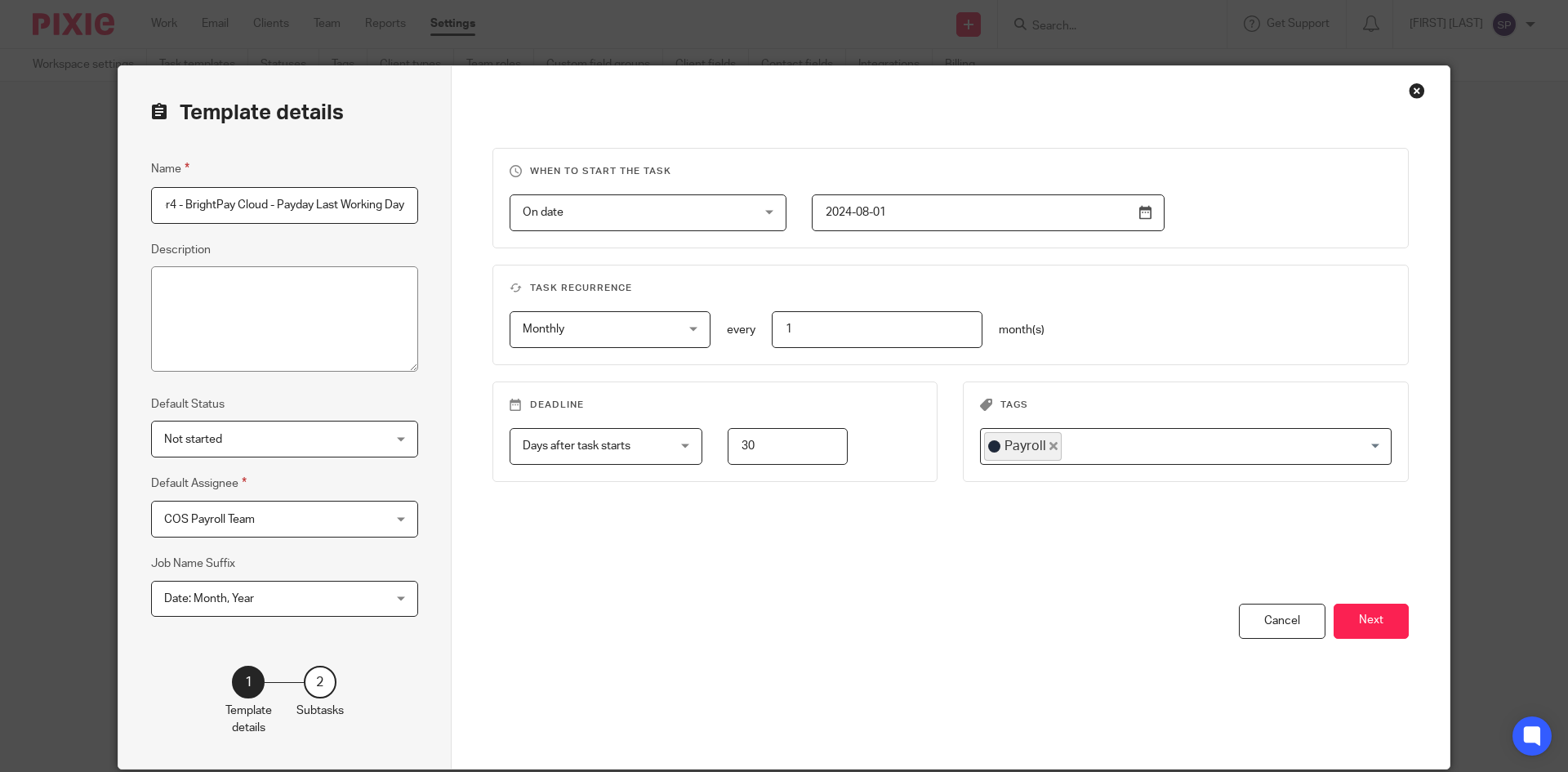 click on "Payroll - Ranger4 - BrightPay Cloud - Payday Last Working Day" at bounding box center (284, 205) 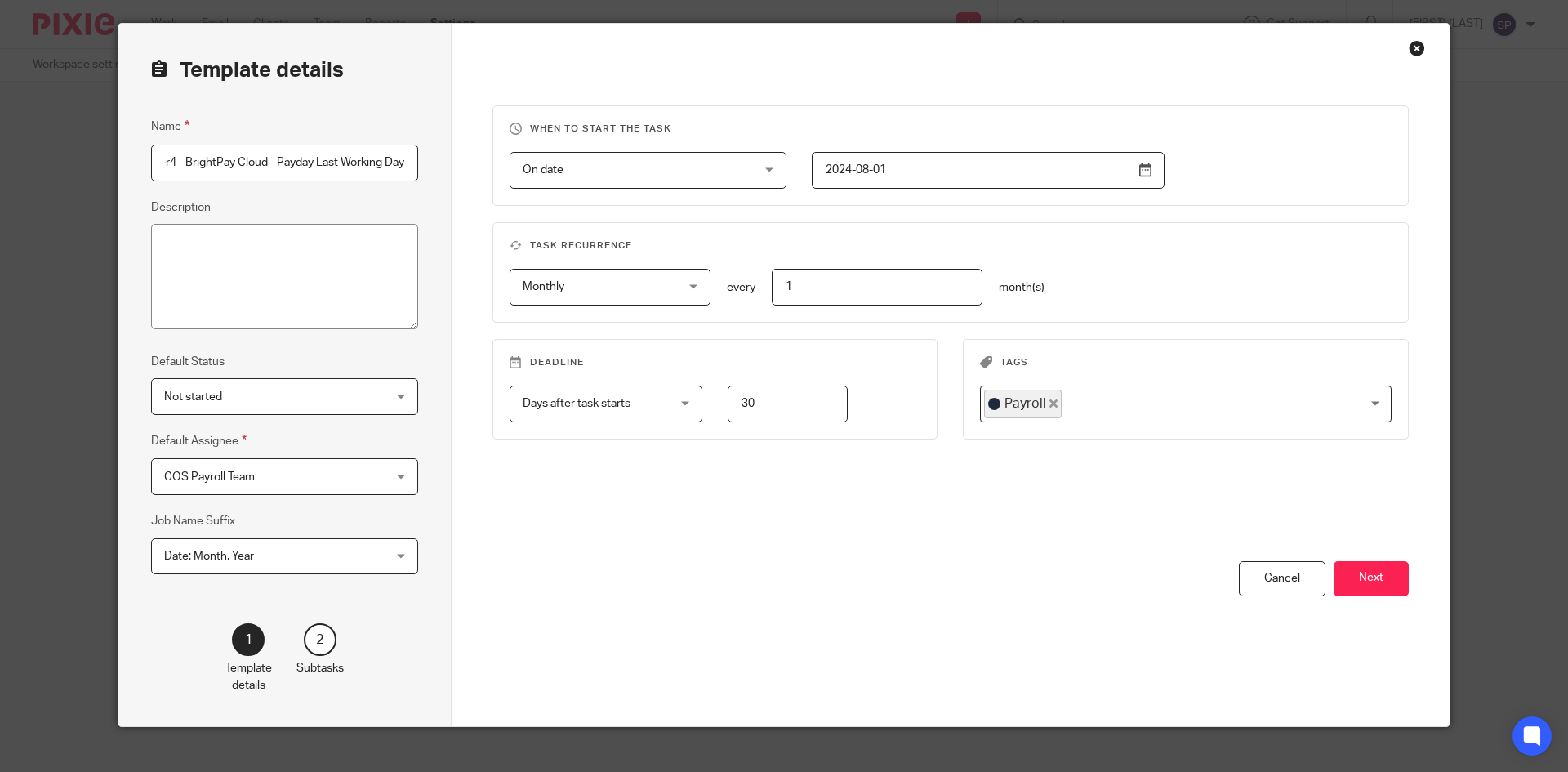 scroll, scrollTop: 63, scrollLeft: 0, axis: vertical 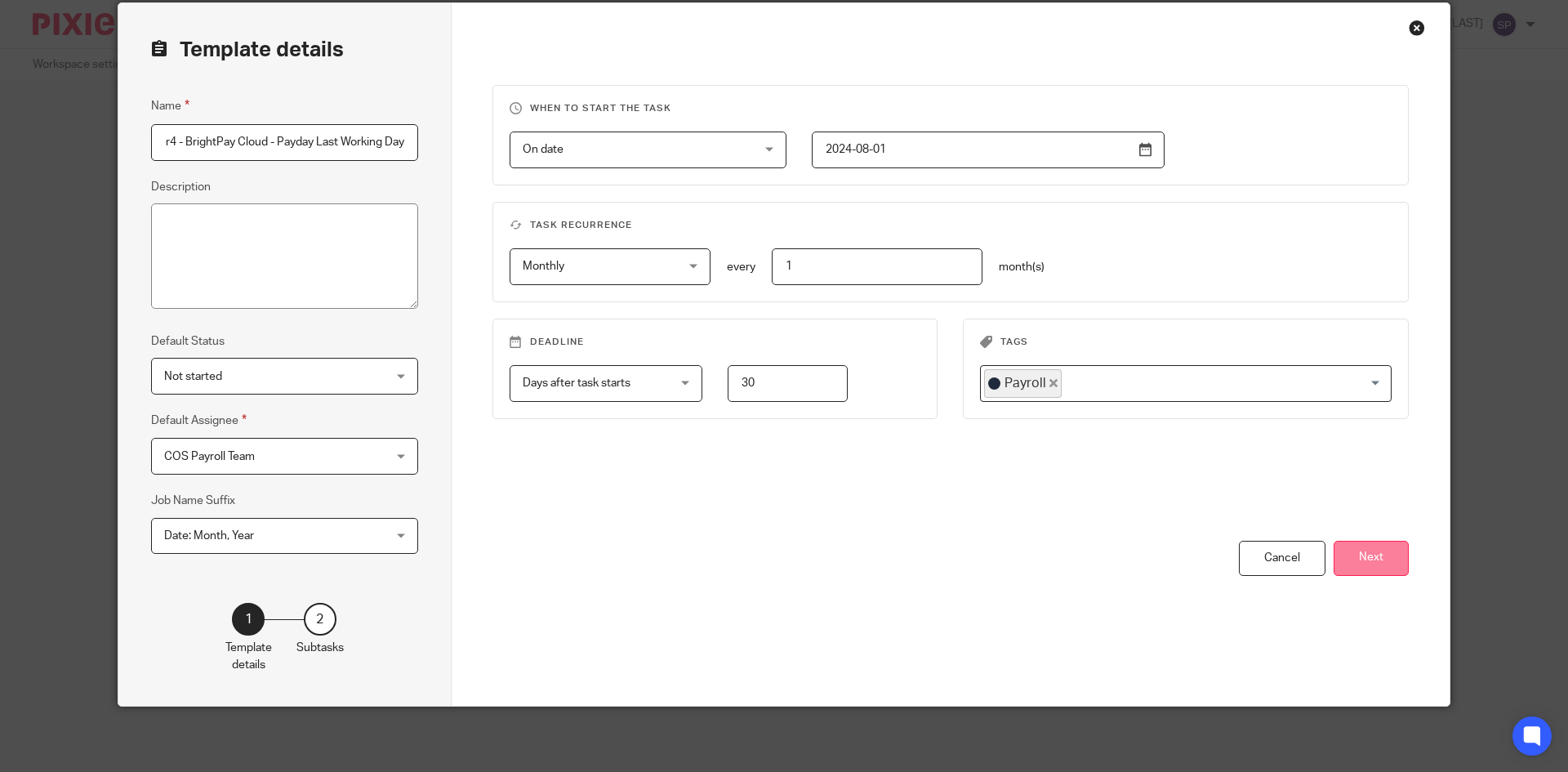 type on "Payroll - Ranger4 - BrightPay Cloud - Payday Last Working Day" 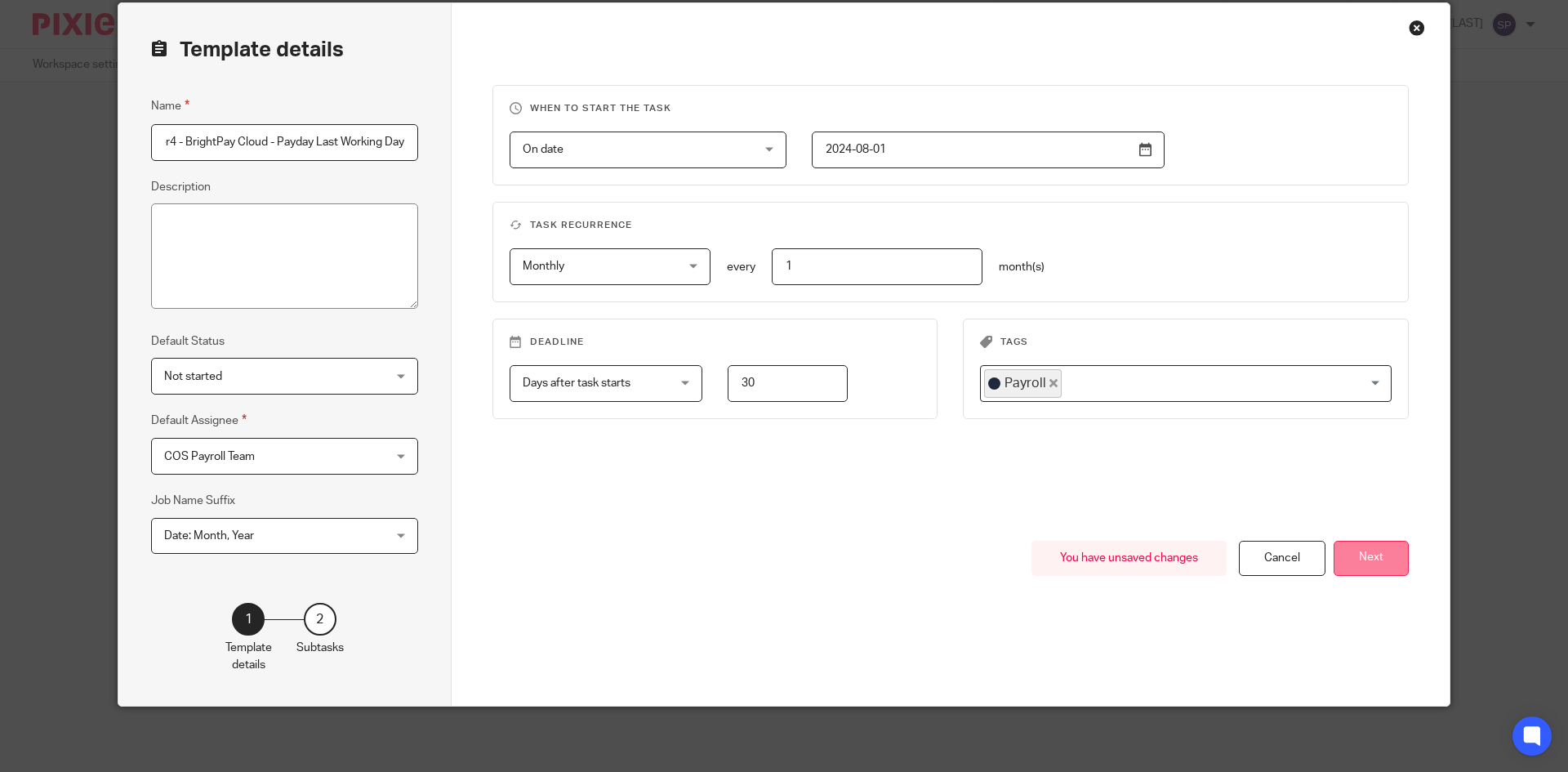 scroll, scrollTop: 0, scrollLeft: 0, axis: both 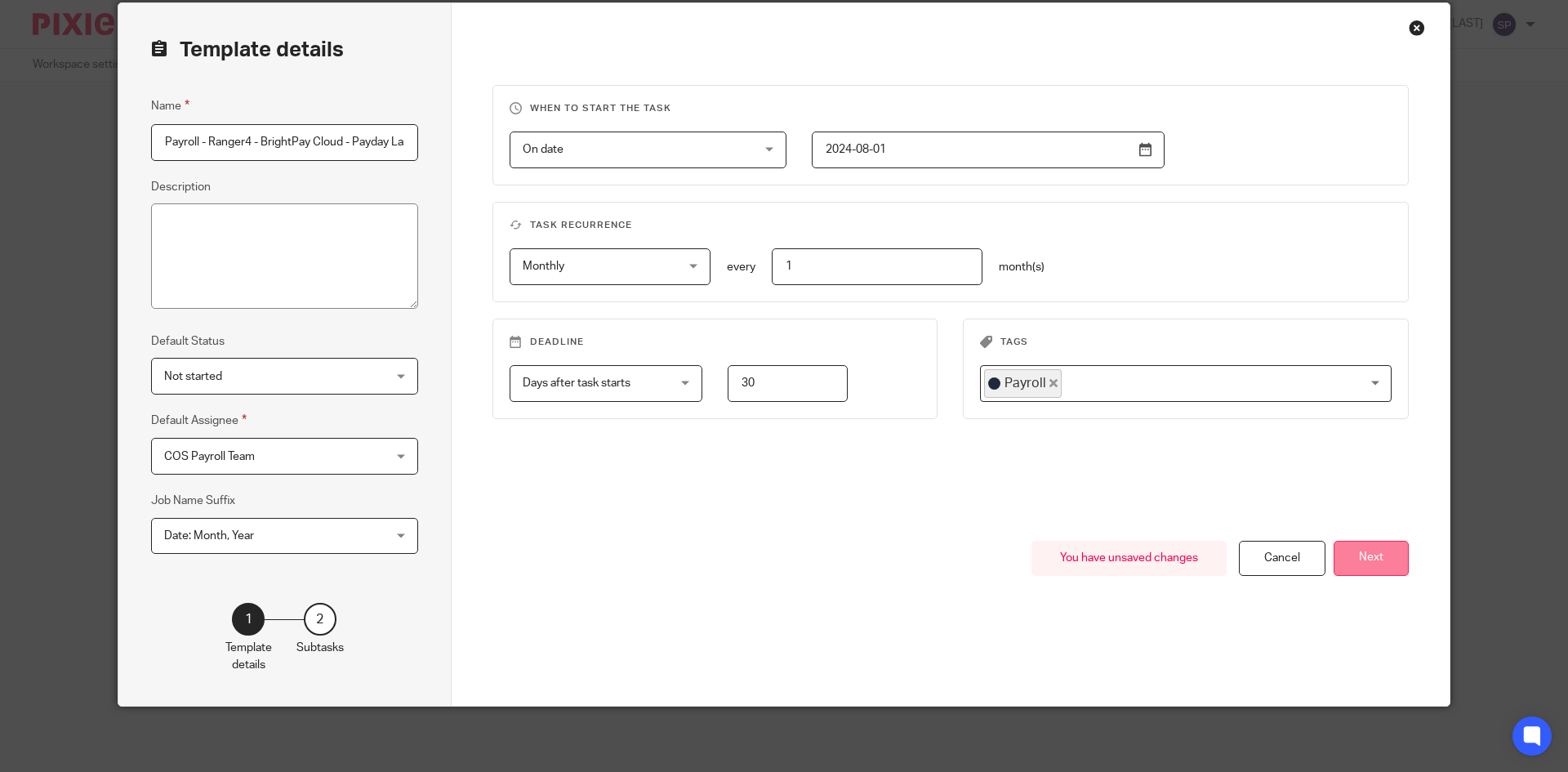 click on "Next" at bounding box center (1371, 558) 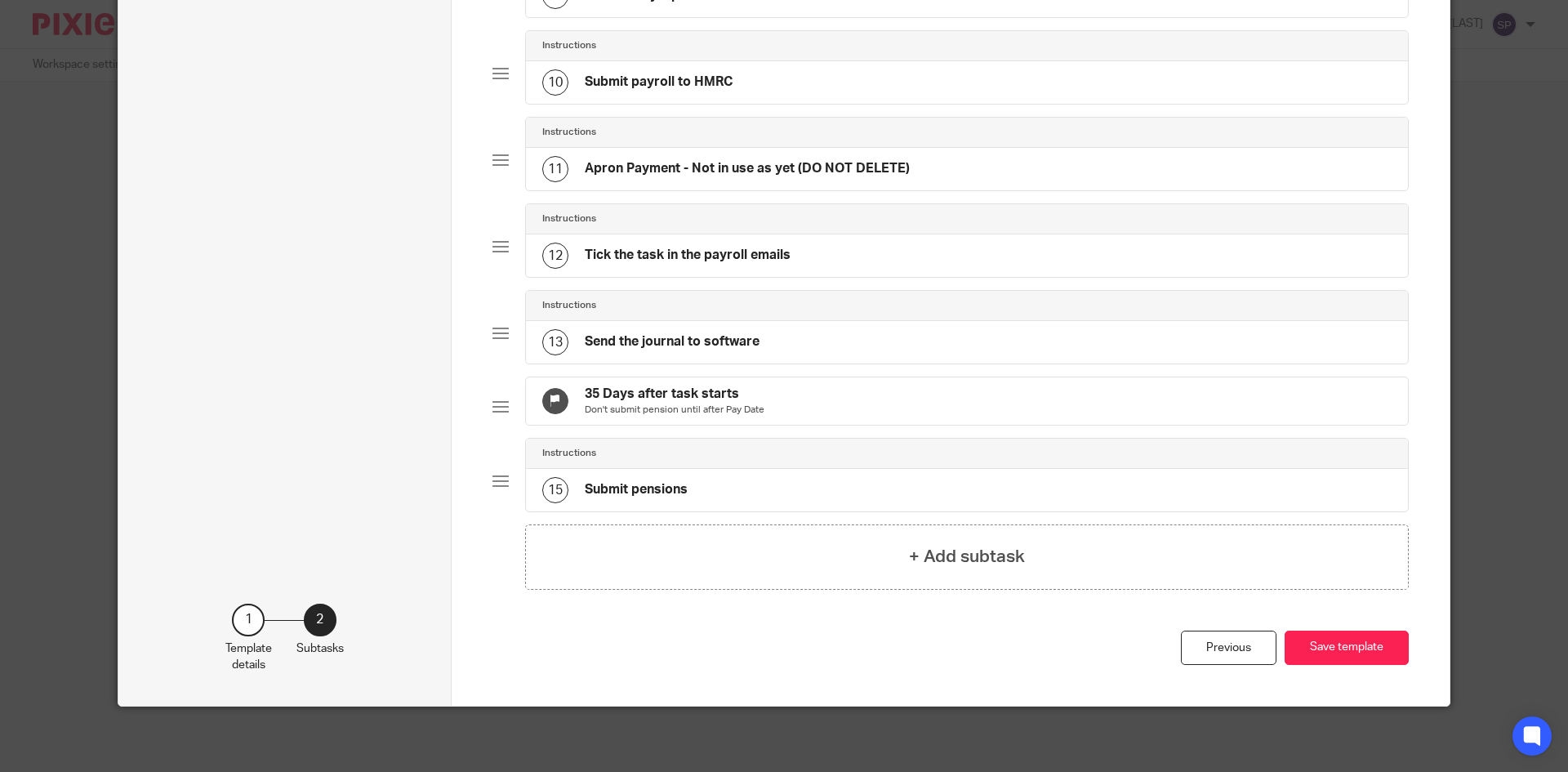 scroll, scrollTop: 875, scrollLeft: 0, axis: vertical 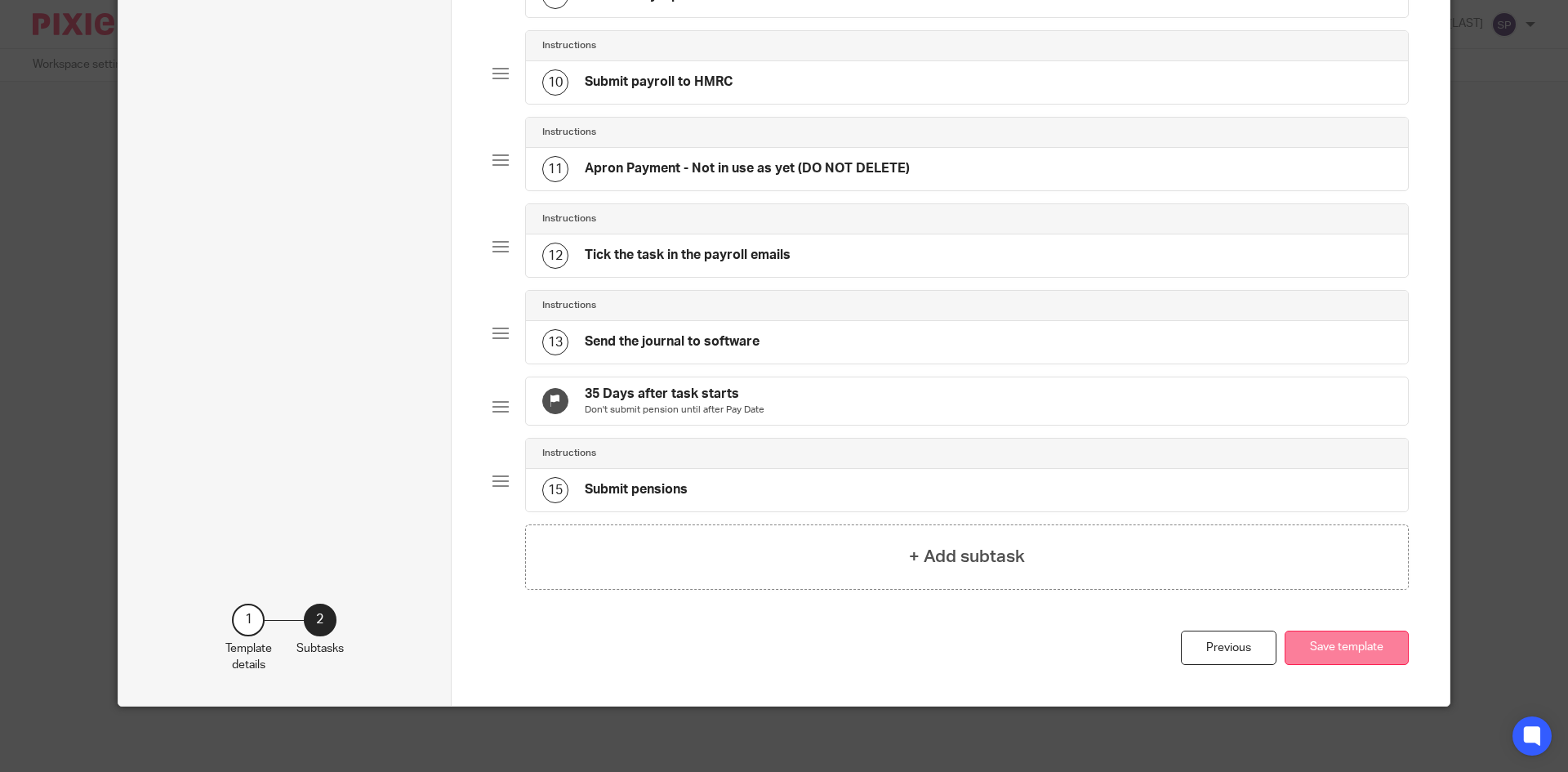 click on "Save template" at bounding box center [1347, 648] 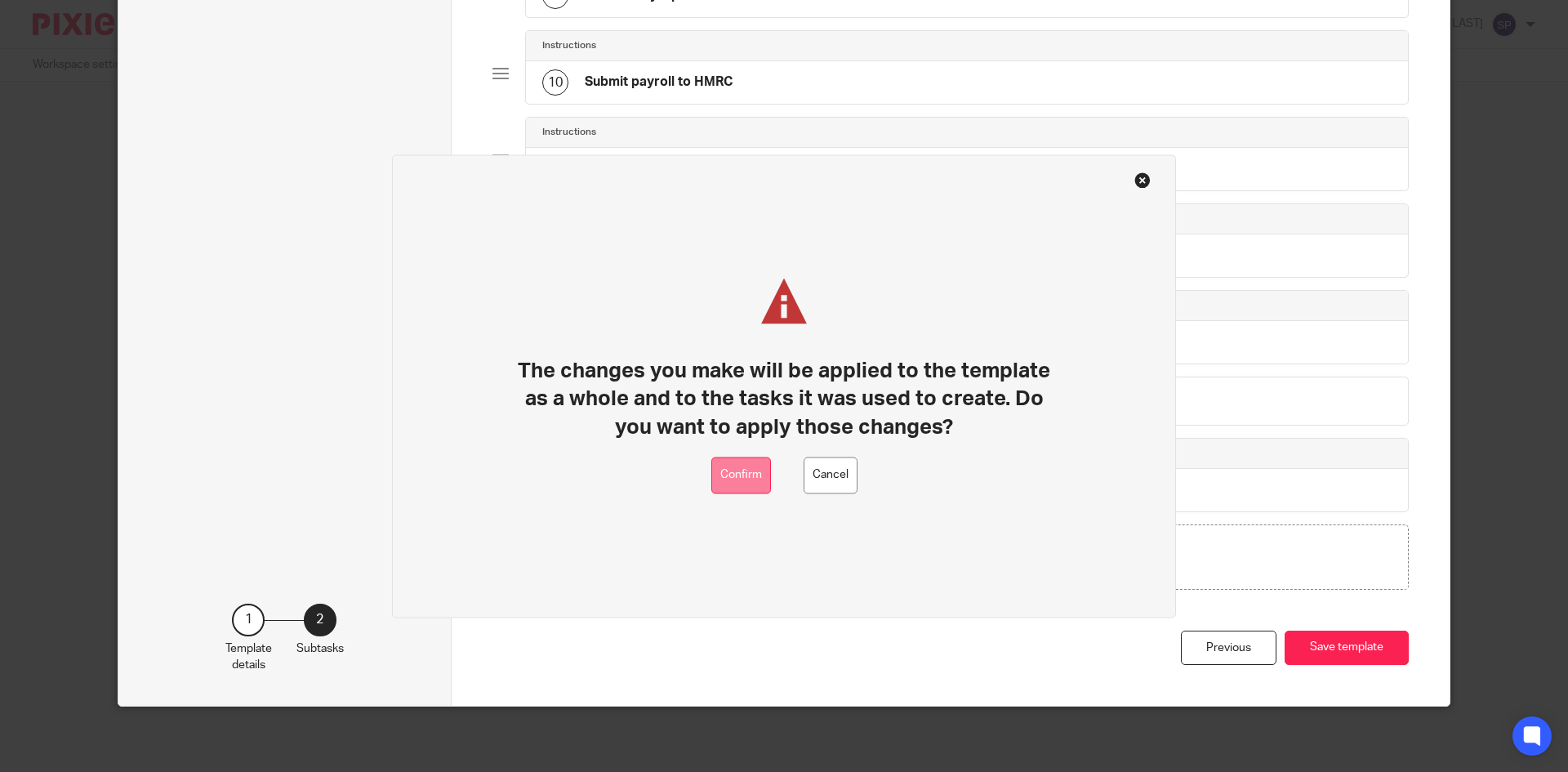 click on "Confirm" at bounding box center (741, 475) 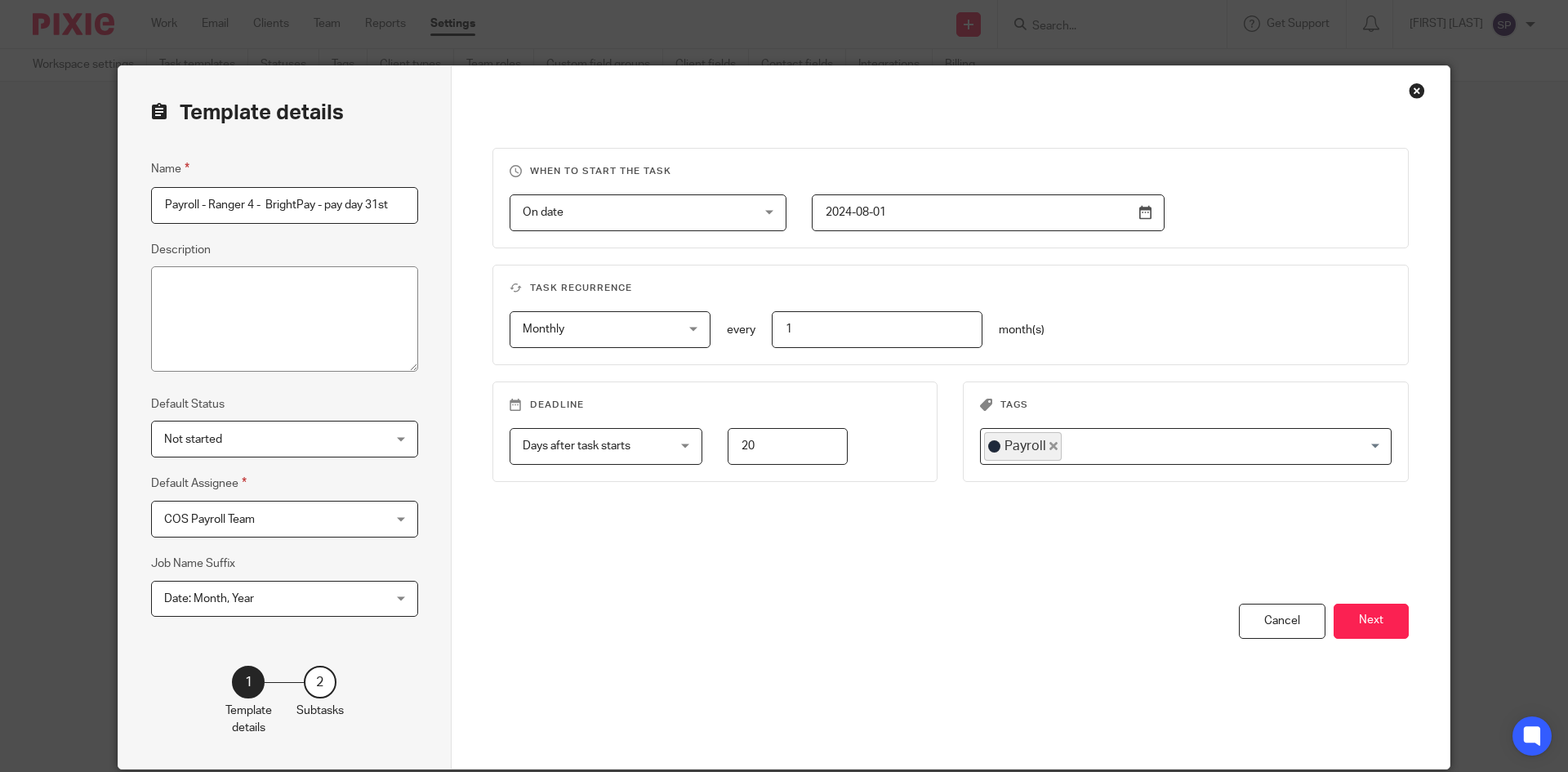 scroll, scrollTop: 0, scrollLeft: 0, axis: both 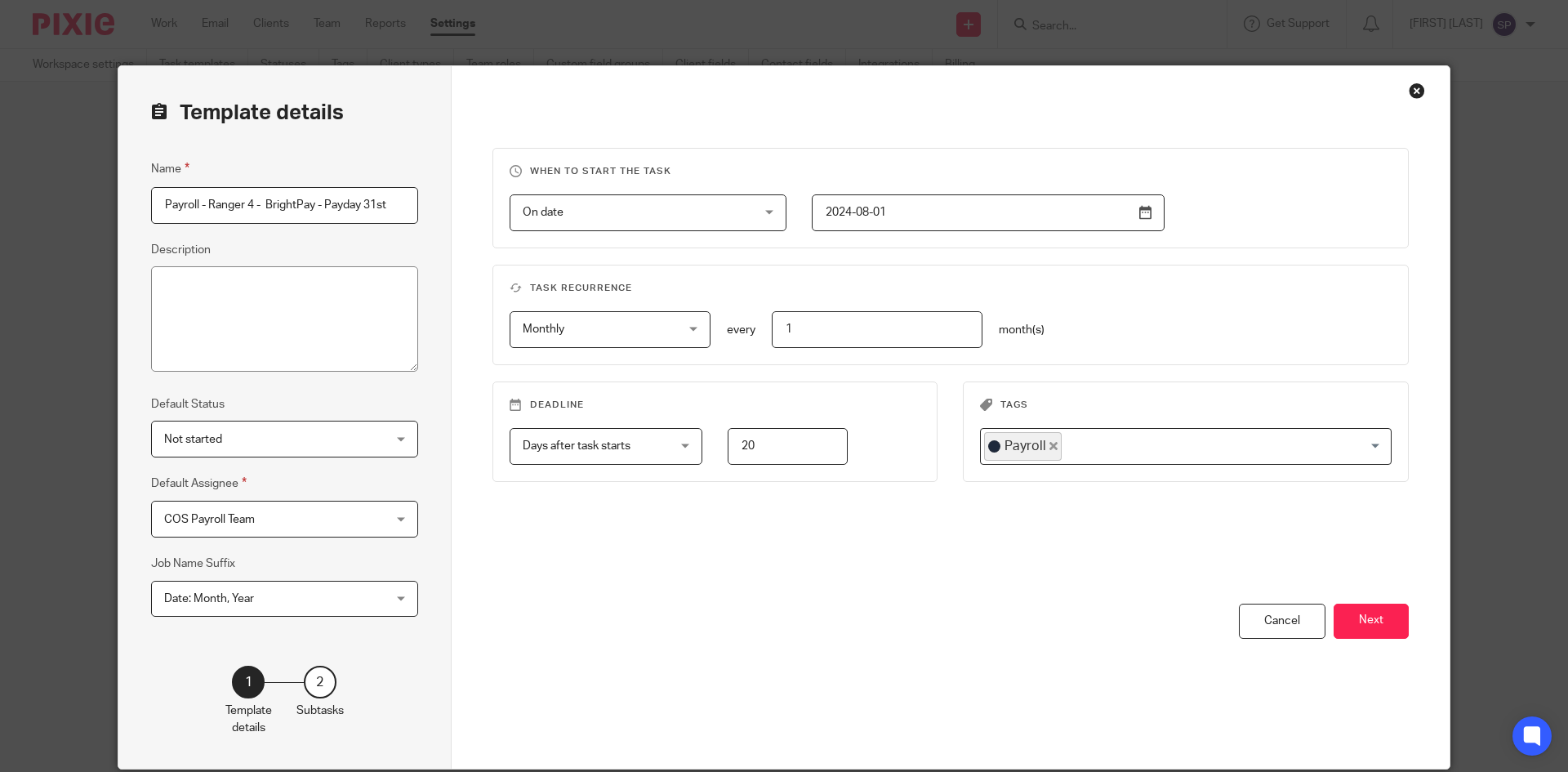 drag, startPoint x: 228, startPoint y: 215, endPoint x: 257, endPoint y: 221, distance: 29.614186 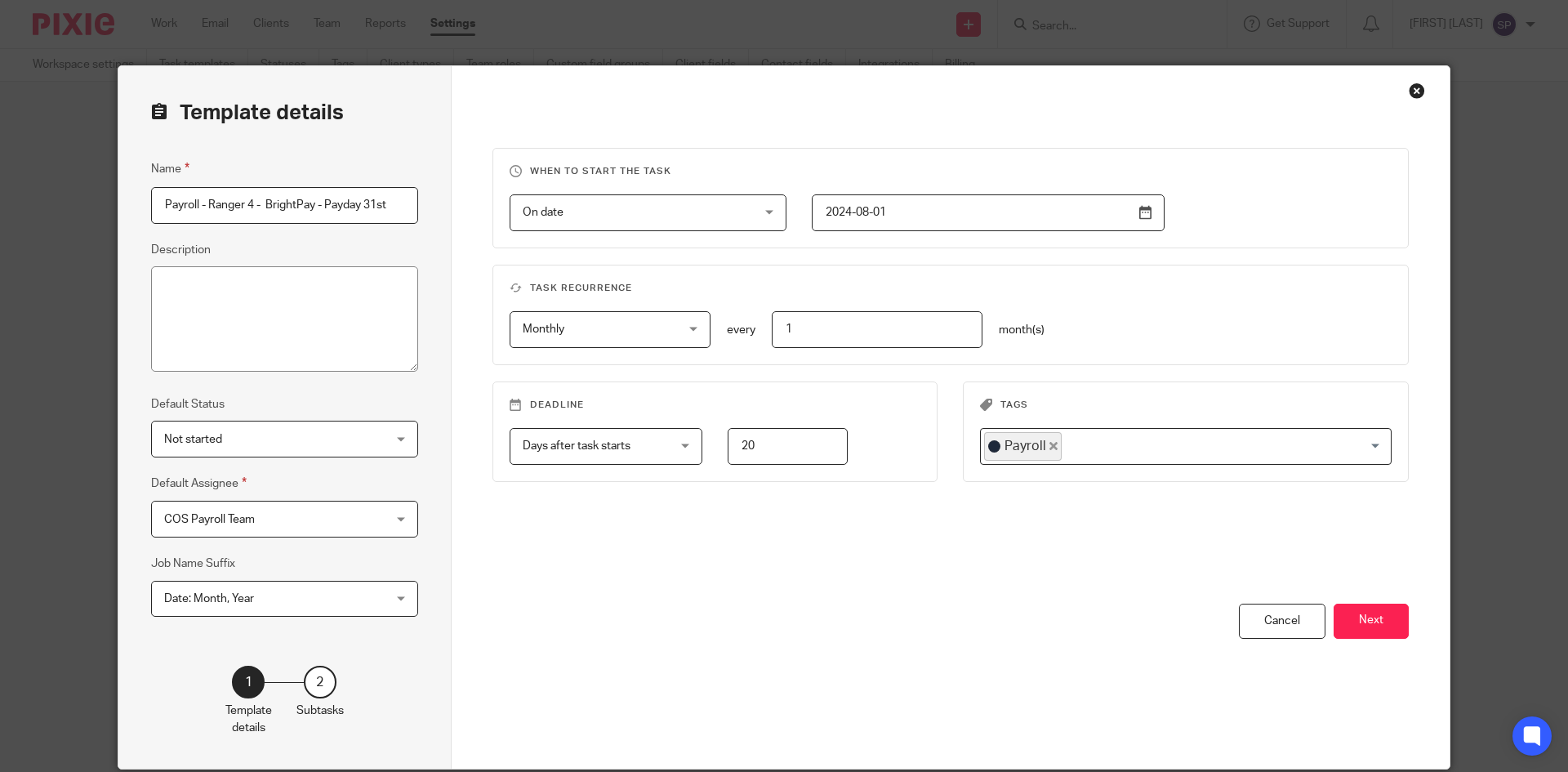 click on "Payroll - Ranger 4 -  BrightPay - Payday 31st" at bounding box center [284, 205] 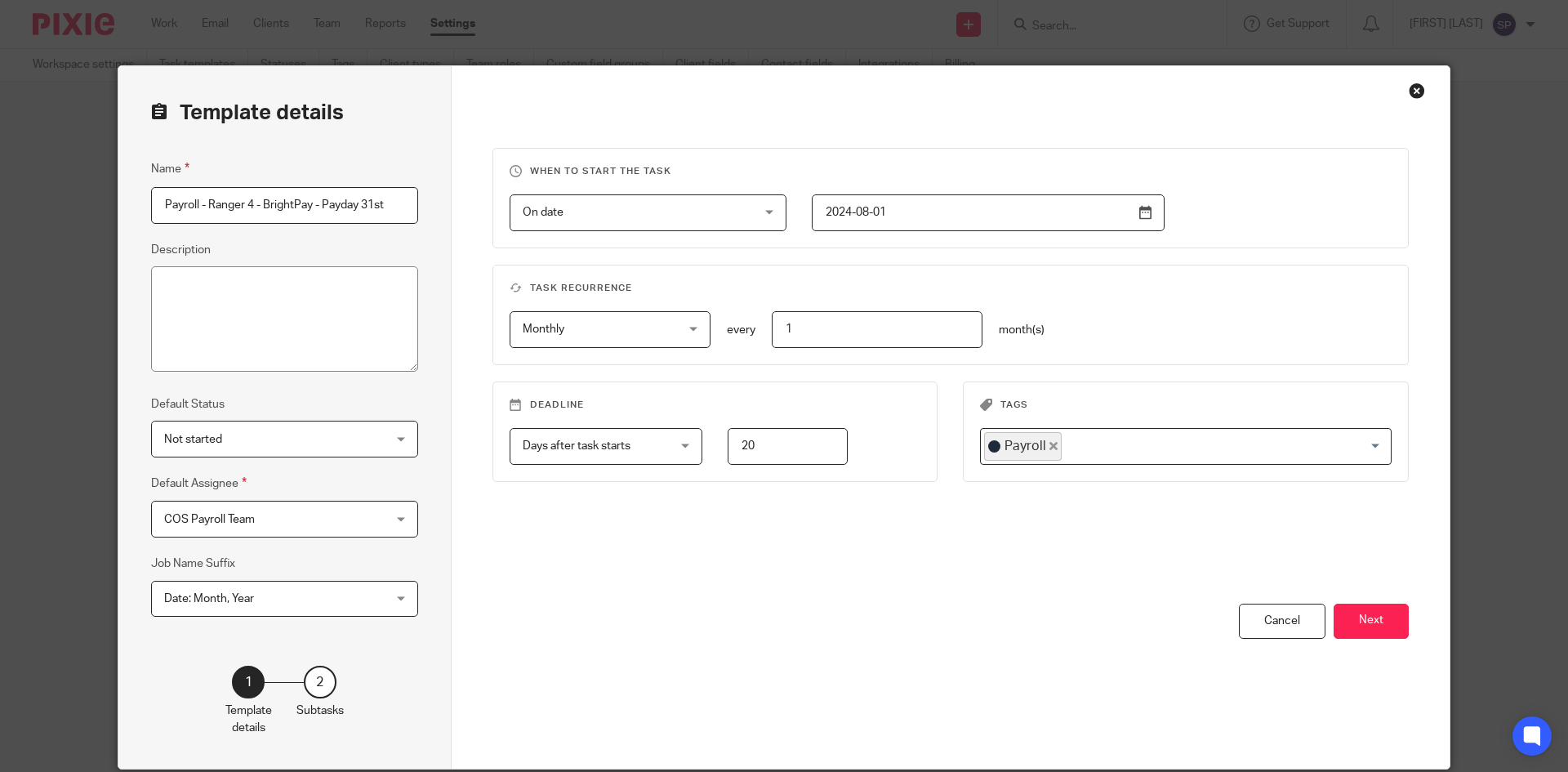click on "Payroll - Ranger 4 - BrightPay - Payday 31st" at bounding box center (284, 205) 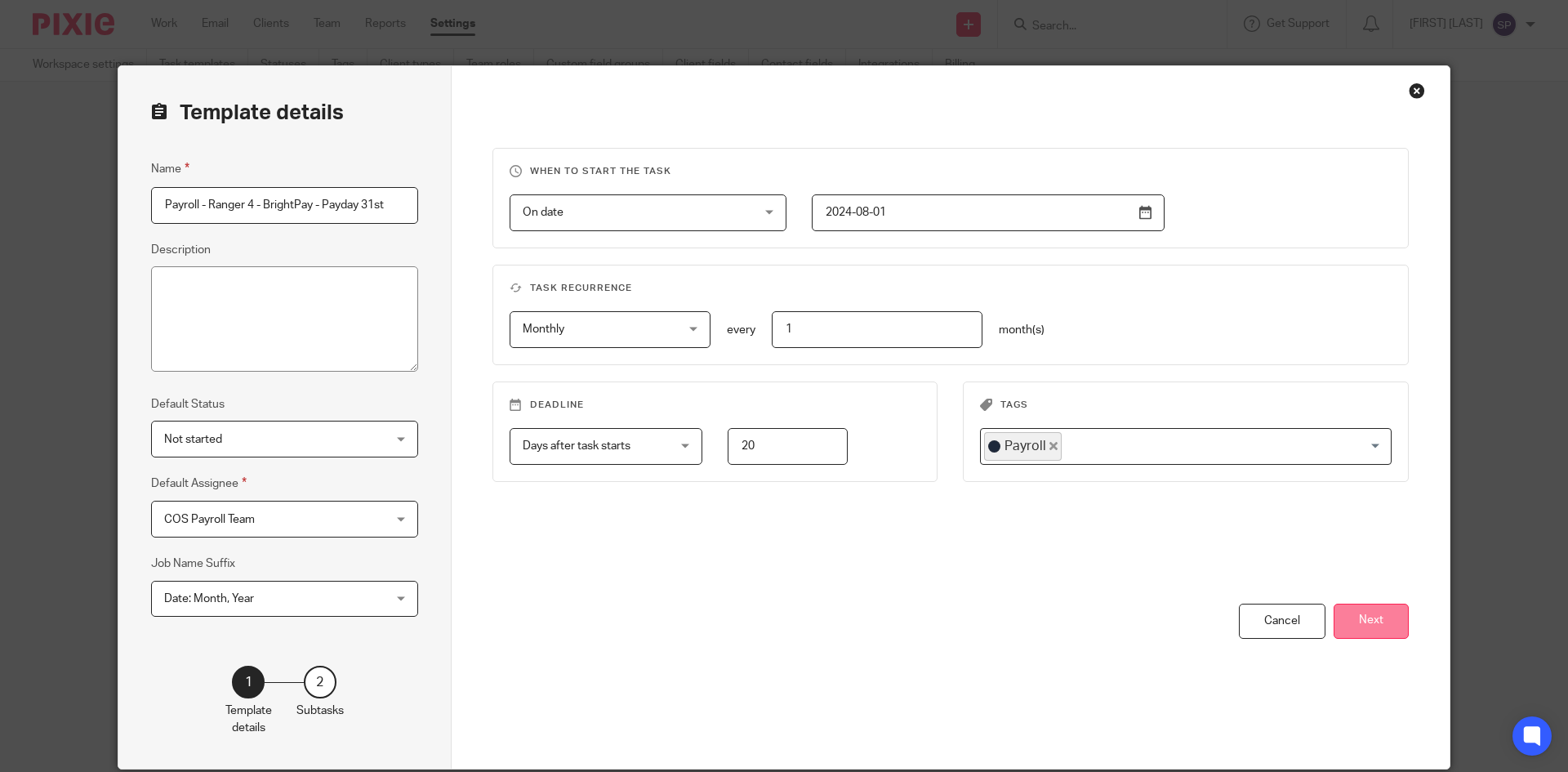 type on "Payroll - Ranger 4 - BrightPay - Payday 31st" 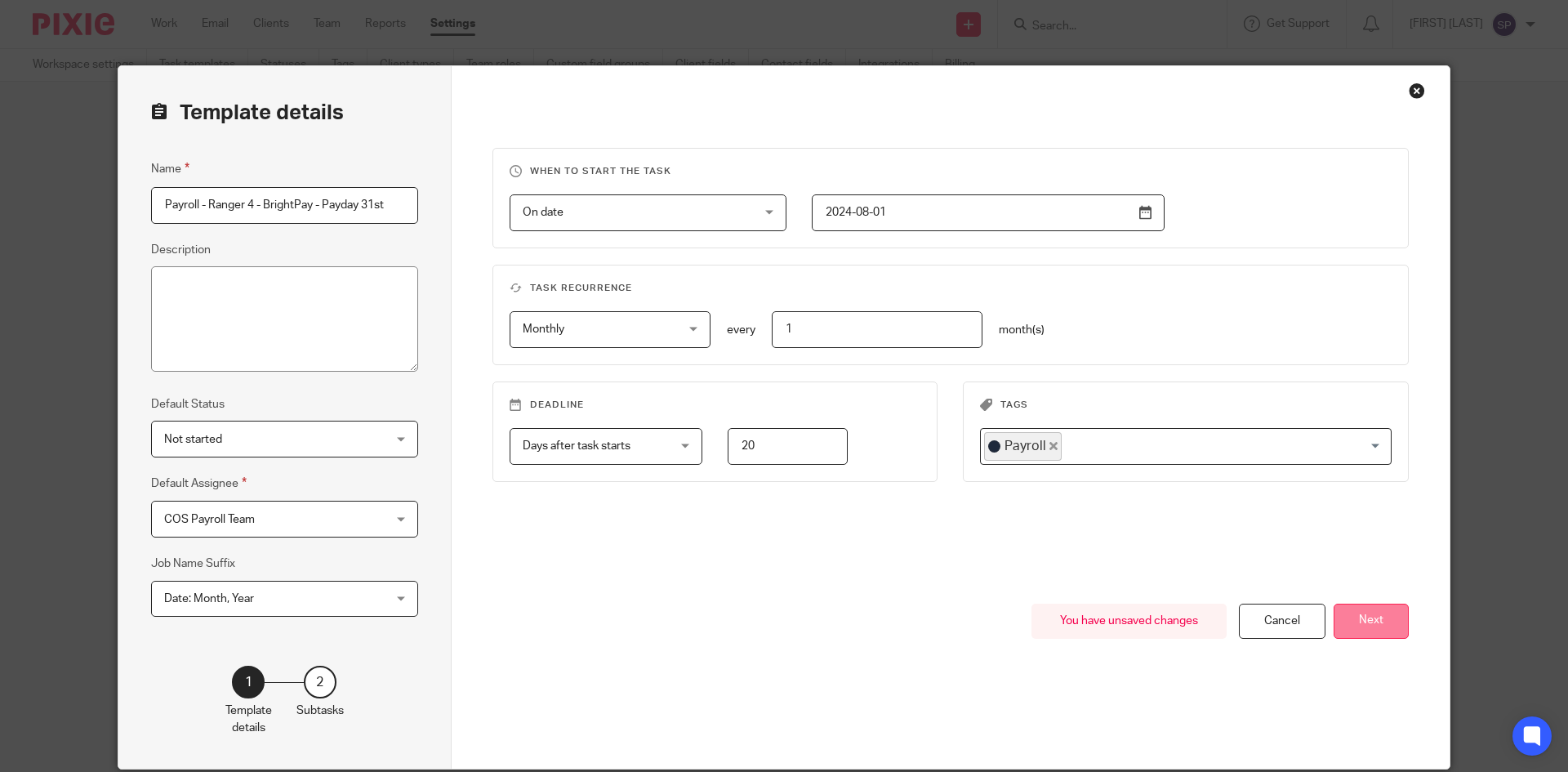 click on "Next" at bounding box center (1371, 621) 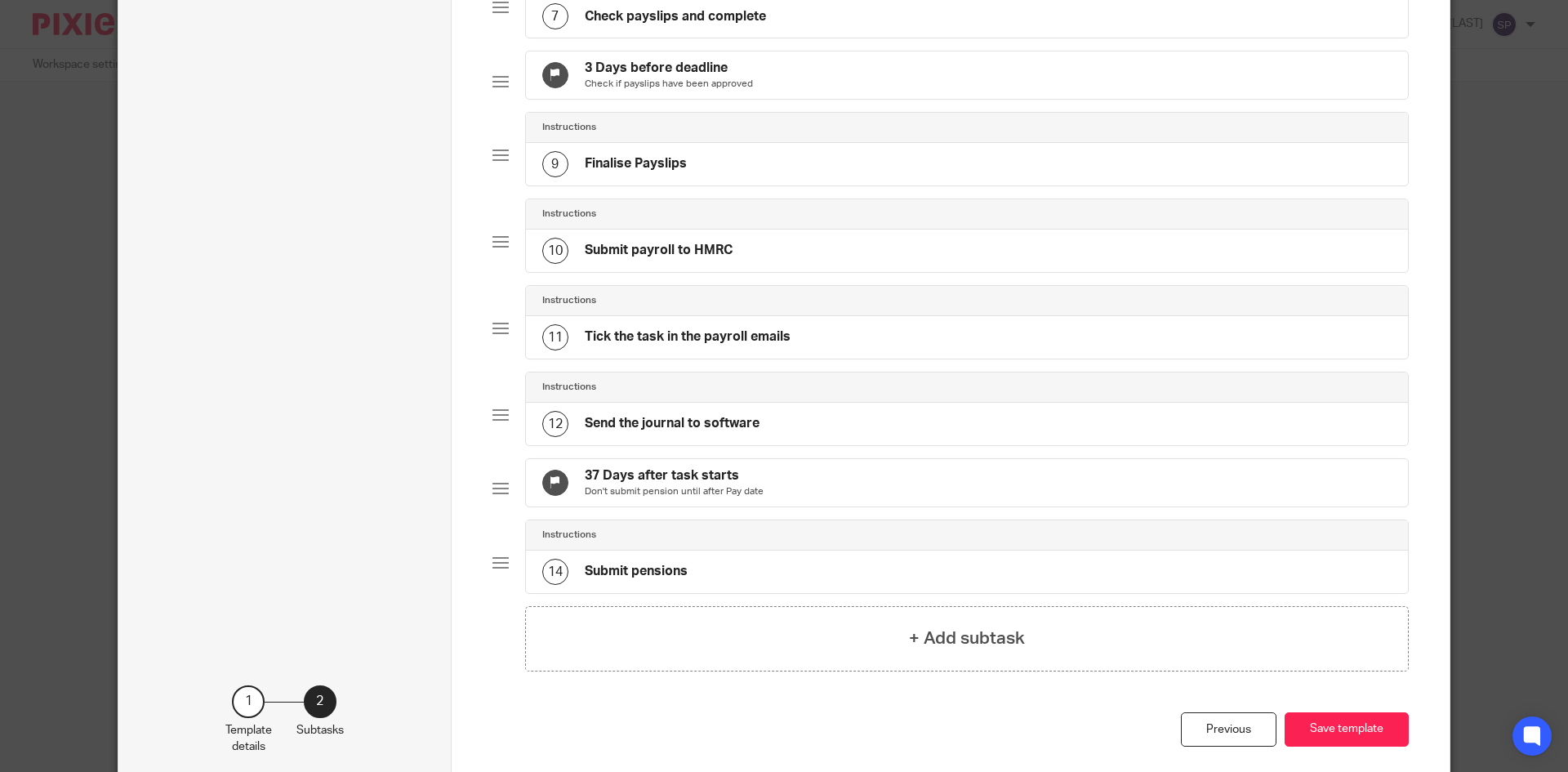 scroll, scrollTop: 788, scrollLeft: 0, axis: vertical 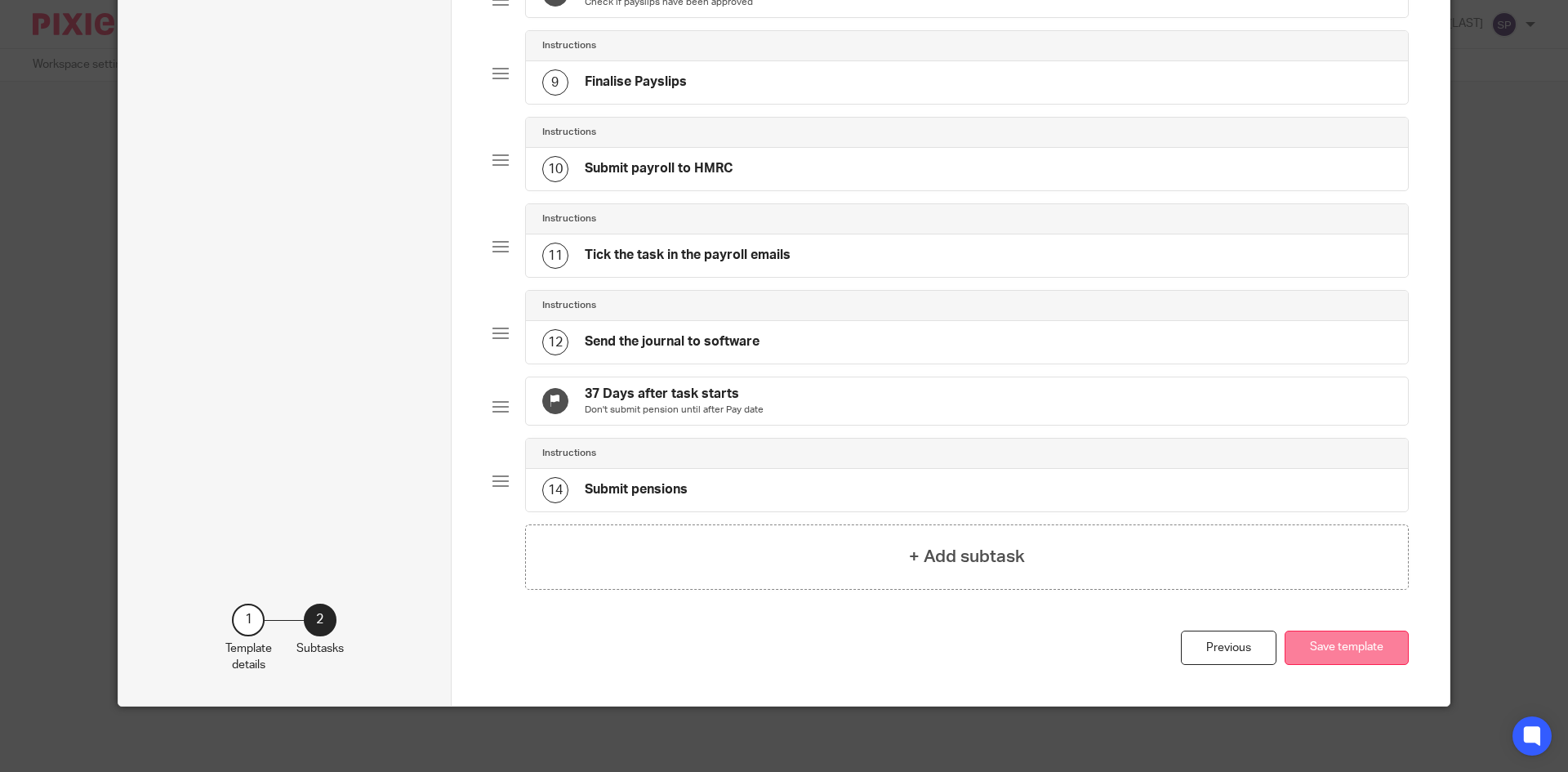 click on "Save template" at bounding box center [1347, 648] 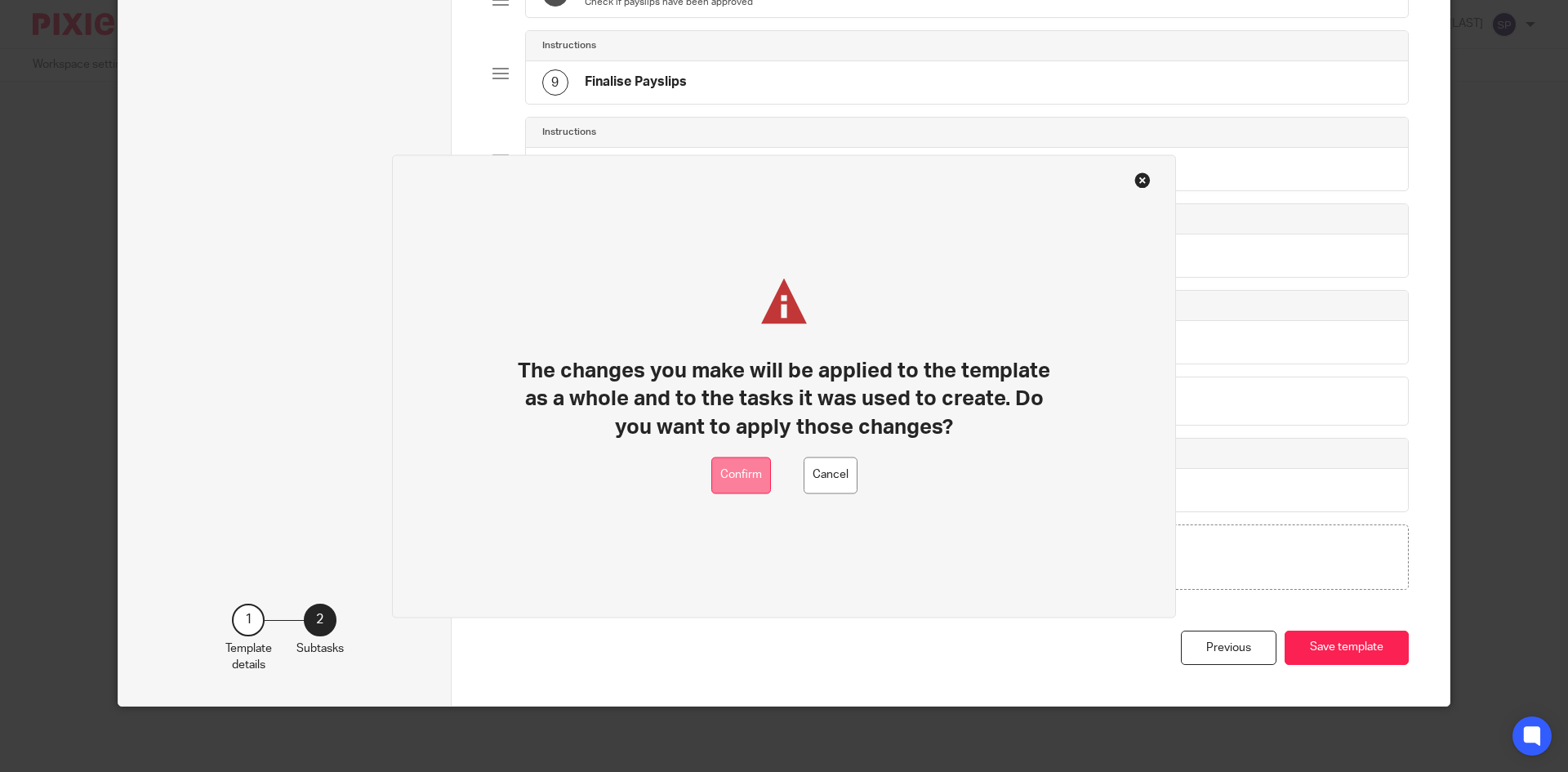 click on "Confirm" at bounding box center [741, 475] 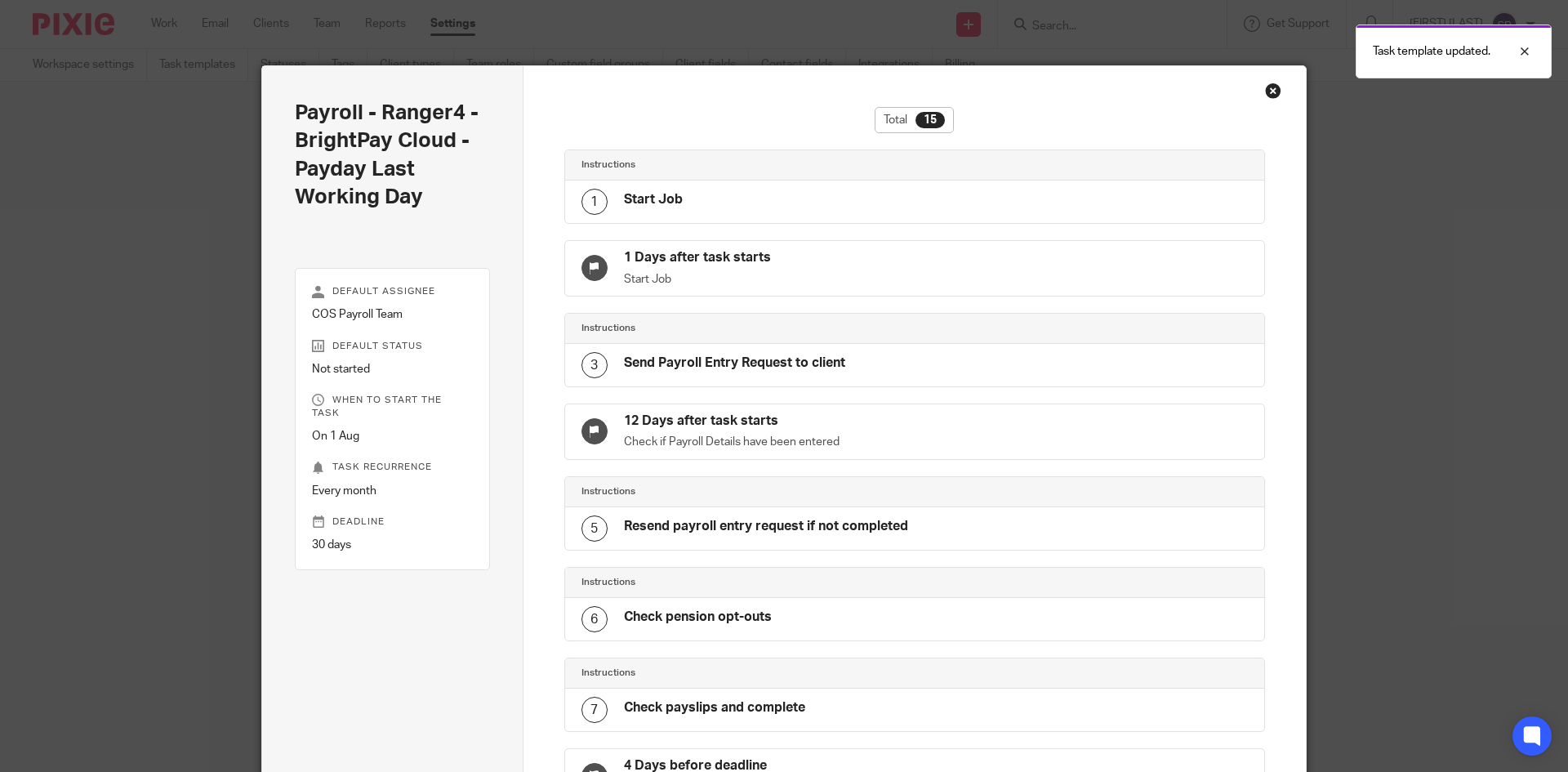 scroll, scrollTop: 0, scrollLeft: 0, axis: both 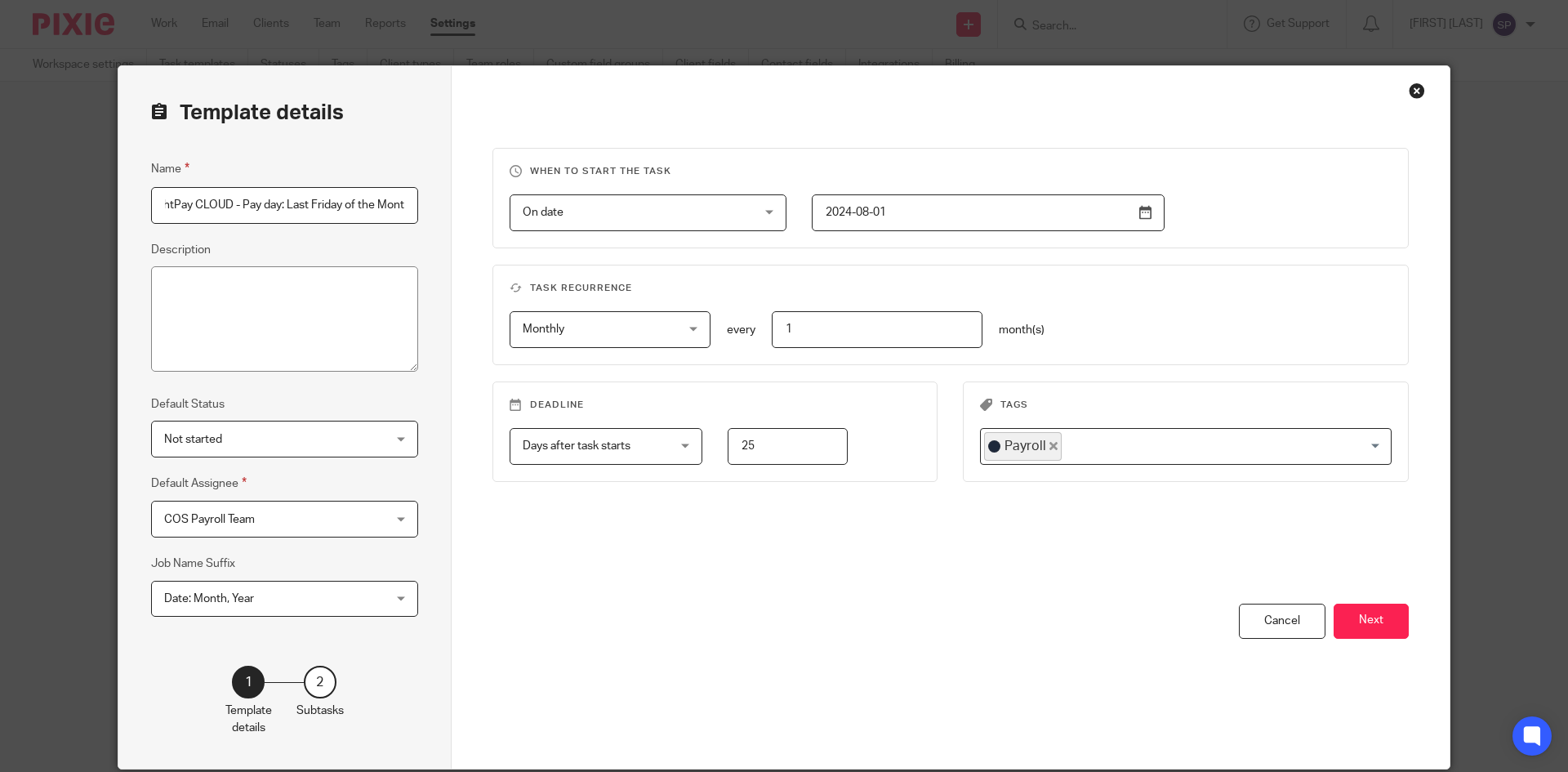 click on "Payroll - Station South CIC - BrightPay CLOUD - Pay day: Last Friday of the Month" at bounding box center [284, 205] 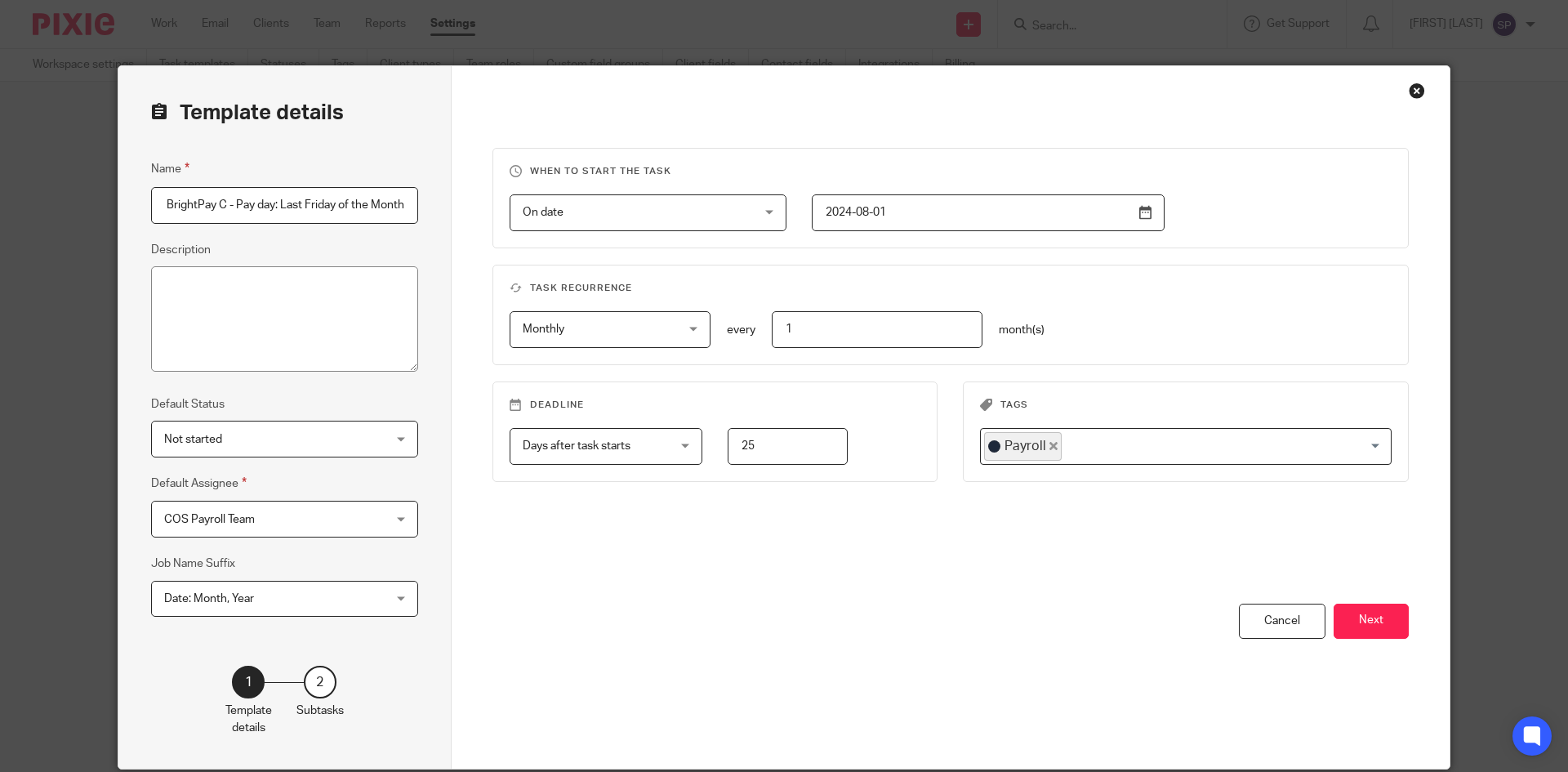 scroll, scrollTop: 0, scrollLeft: 145, axis: horizontal 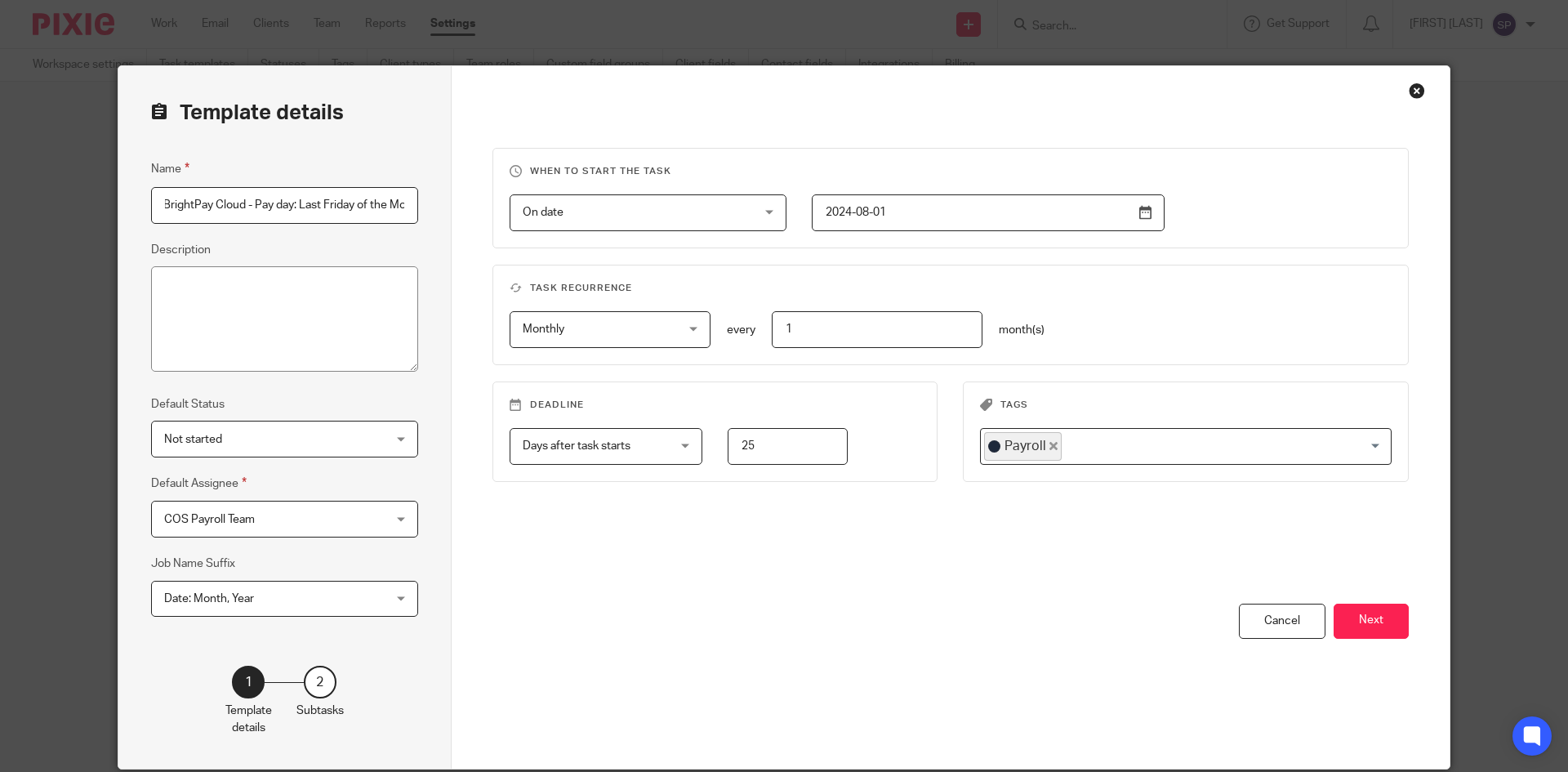 click on "Payroll - Station South CIC - BrightPay Cloud - Pay day: Last Friday of the Month" at bounding box center [284, 205] 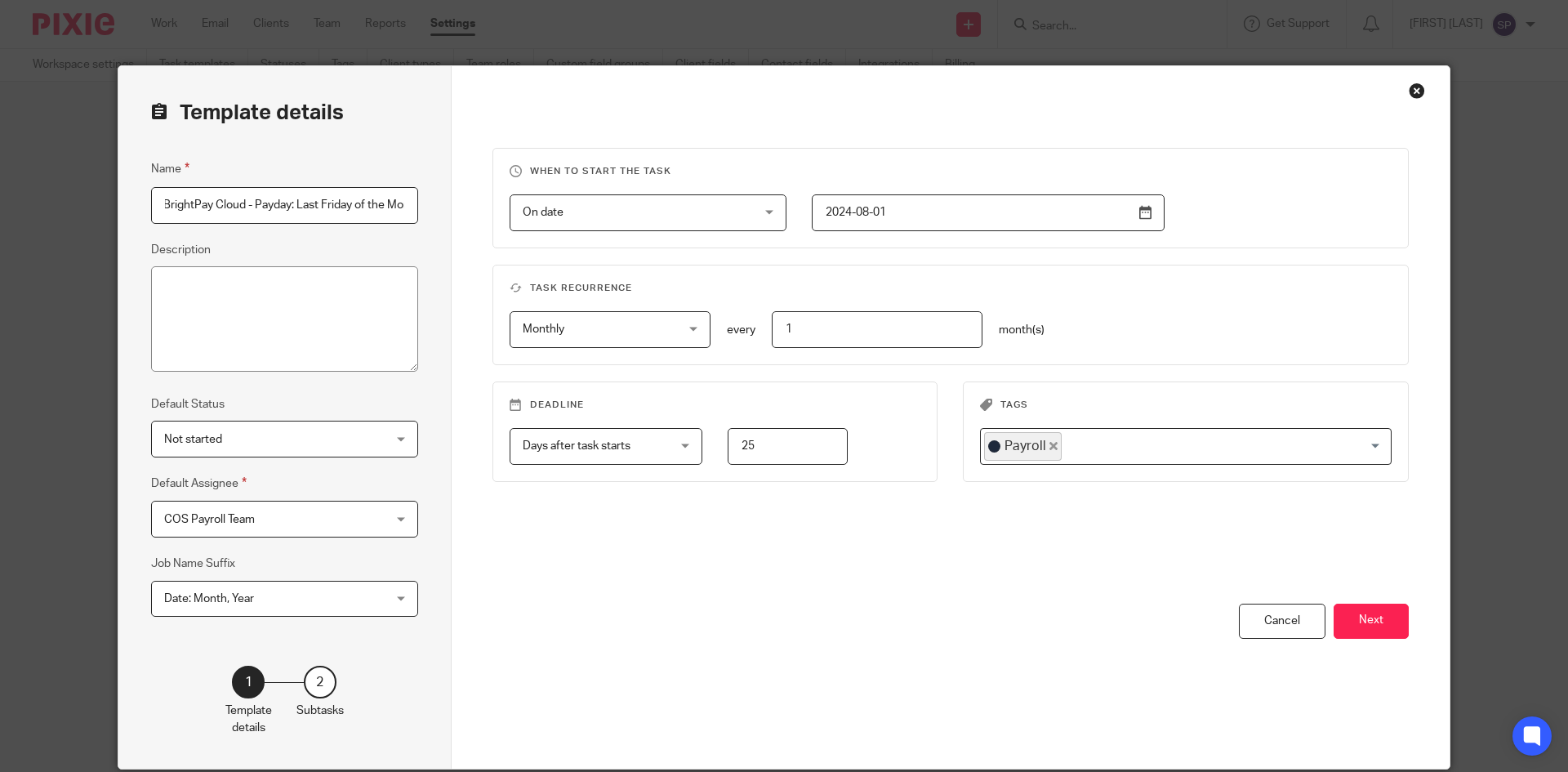 click on "Payroll - Station South CIC - BrightPay Cloud - Payday: Last Friday of the Month" at bounding box center (284, 205) 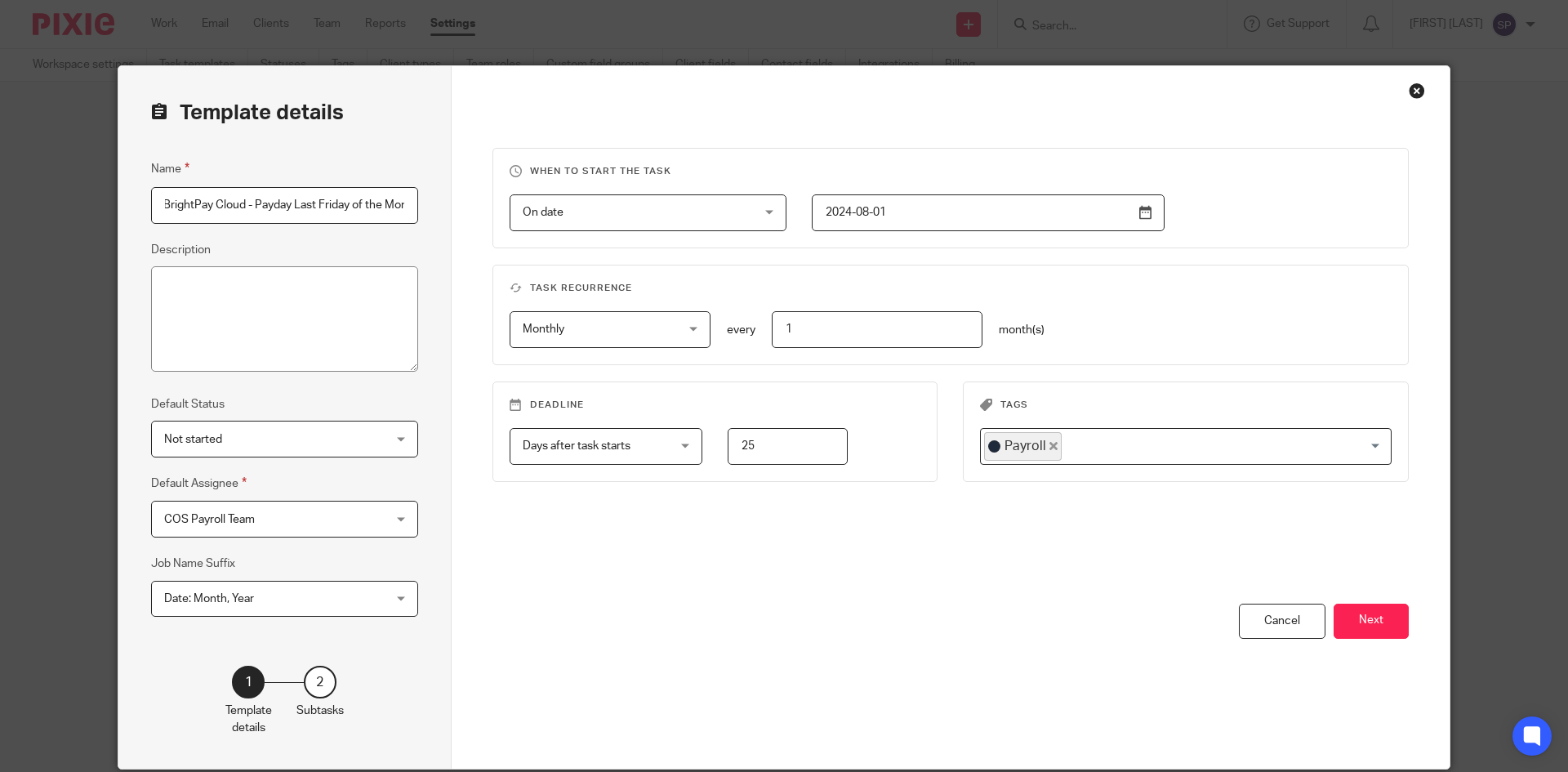 scroll, scrollTop: 0, scrollLeft: 0, axis: both 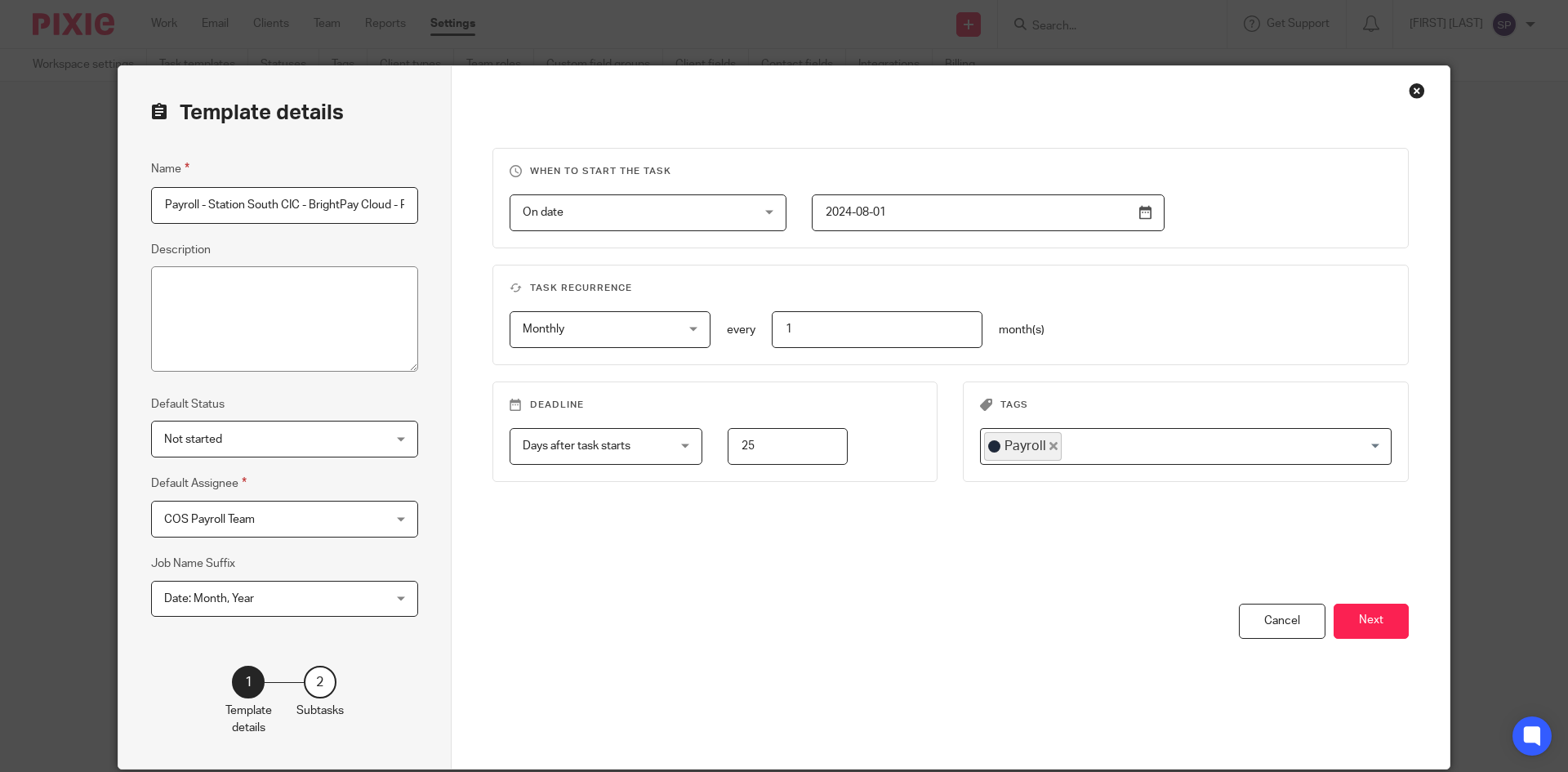 drag, startPoint x: 229, startPoint y: 214, endPoint x: 238, endPoint y: 213, distance: 9.055385 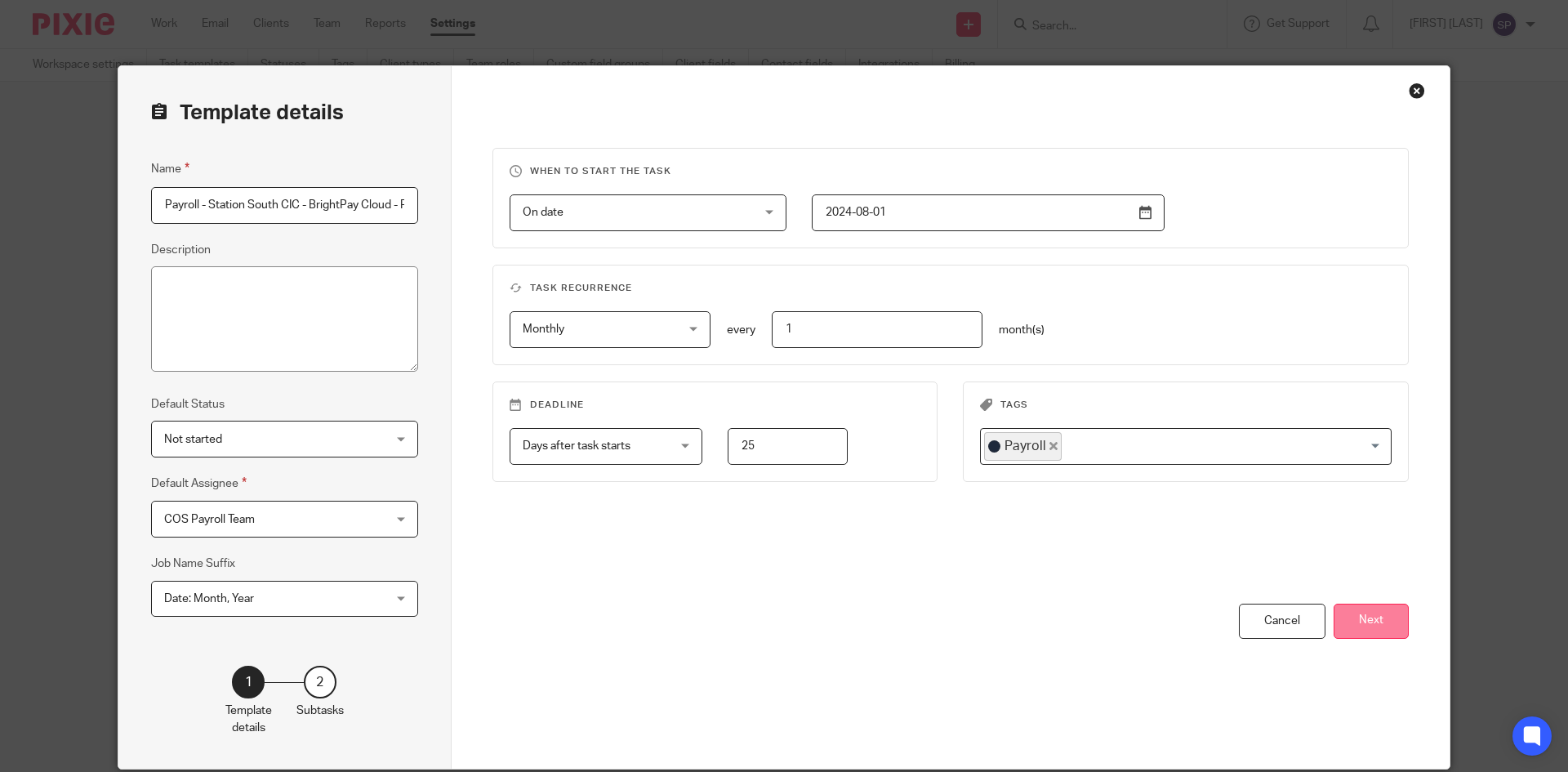 type on "Payroll - Station South CIC - BrightPay Cloud - Payday Last Friday of the Month" 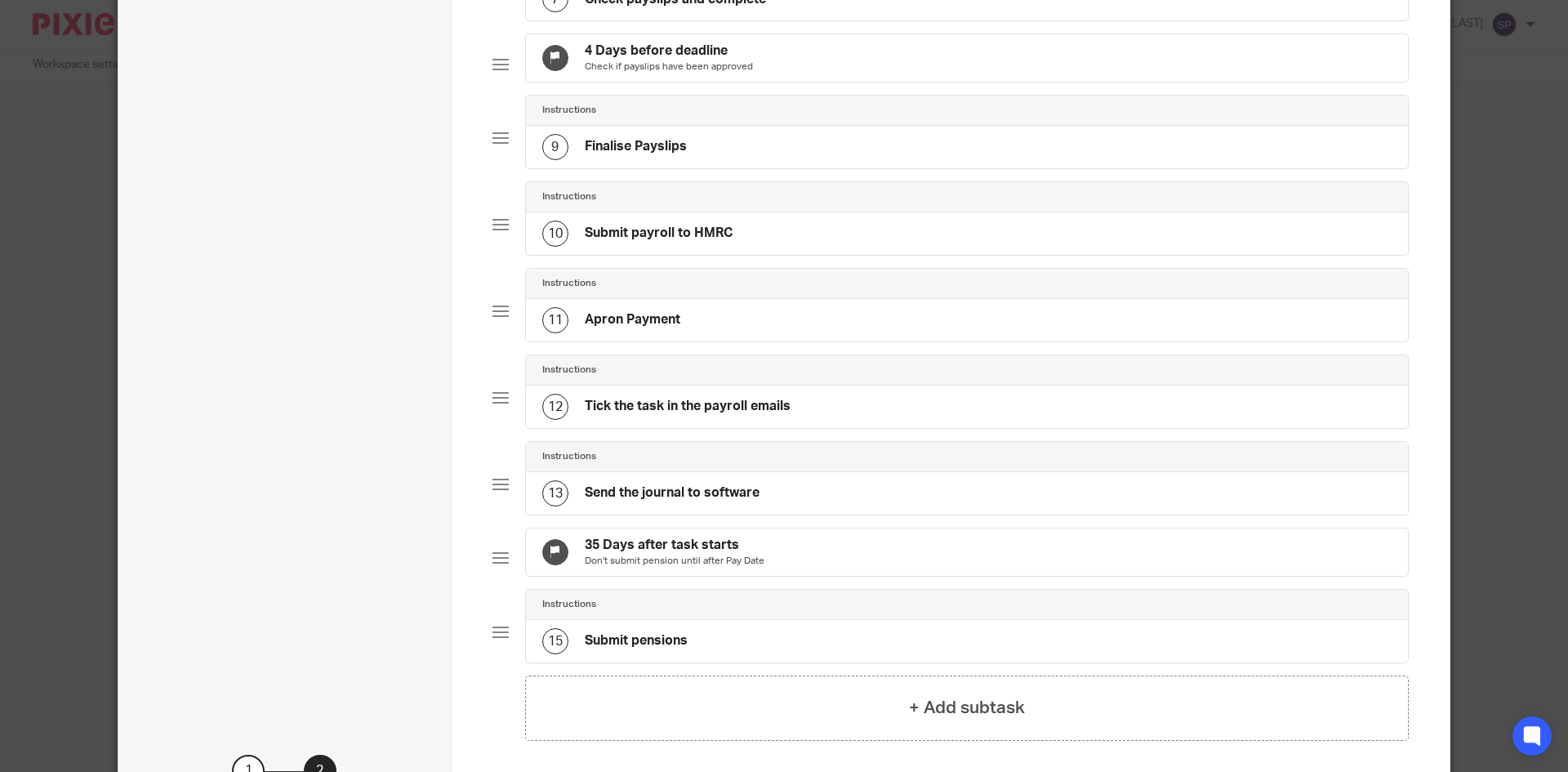 scroll, scrollTop: 875, scrollLeft: 0, axis: vertical 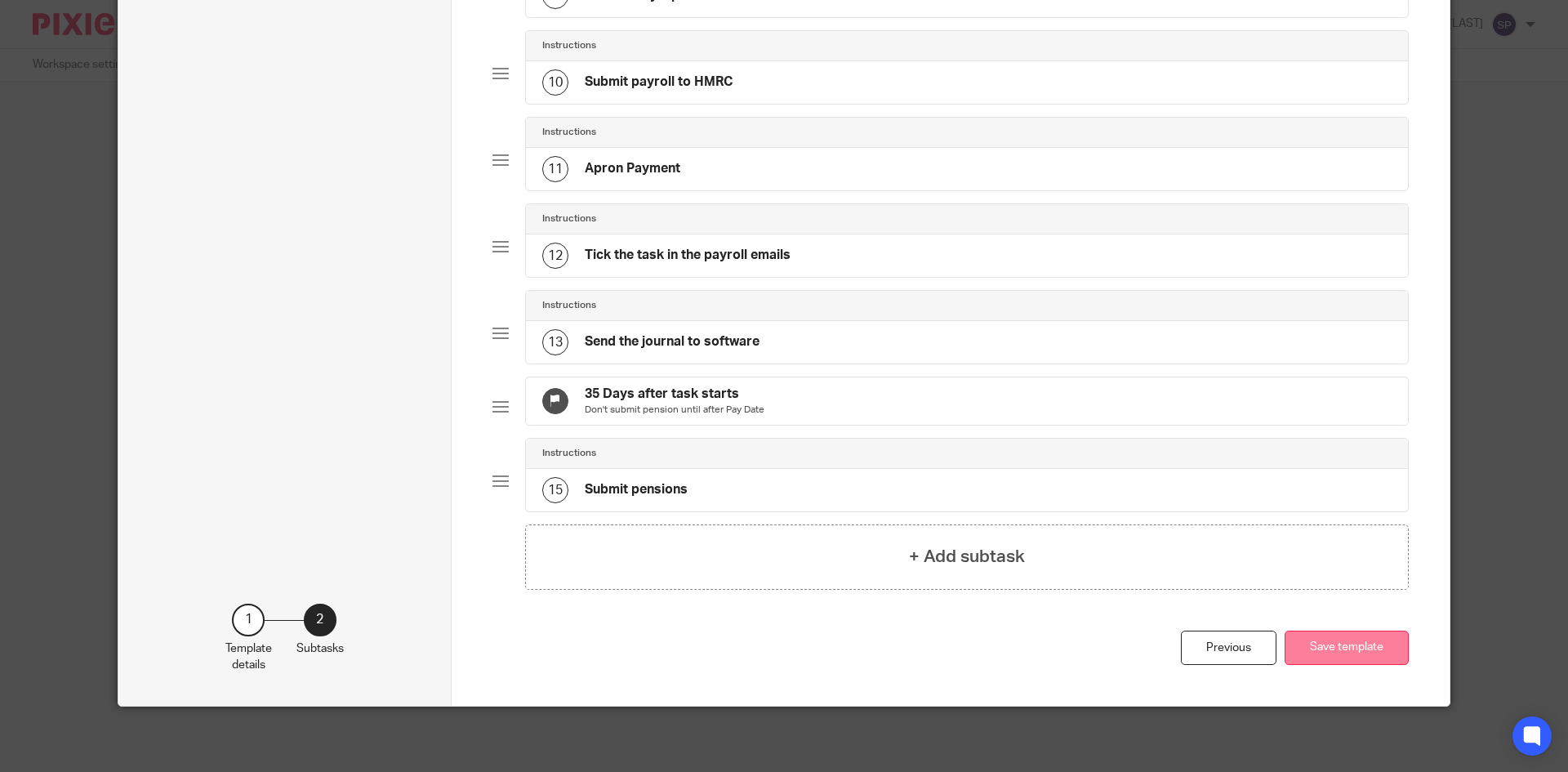 click on "Save template" at bounding box center [1347, 648] 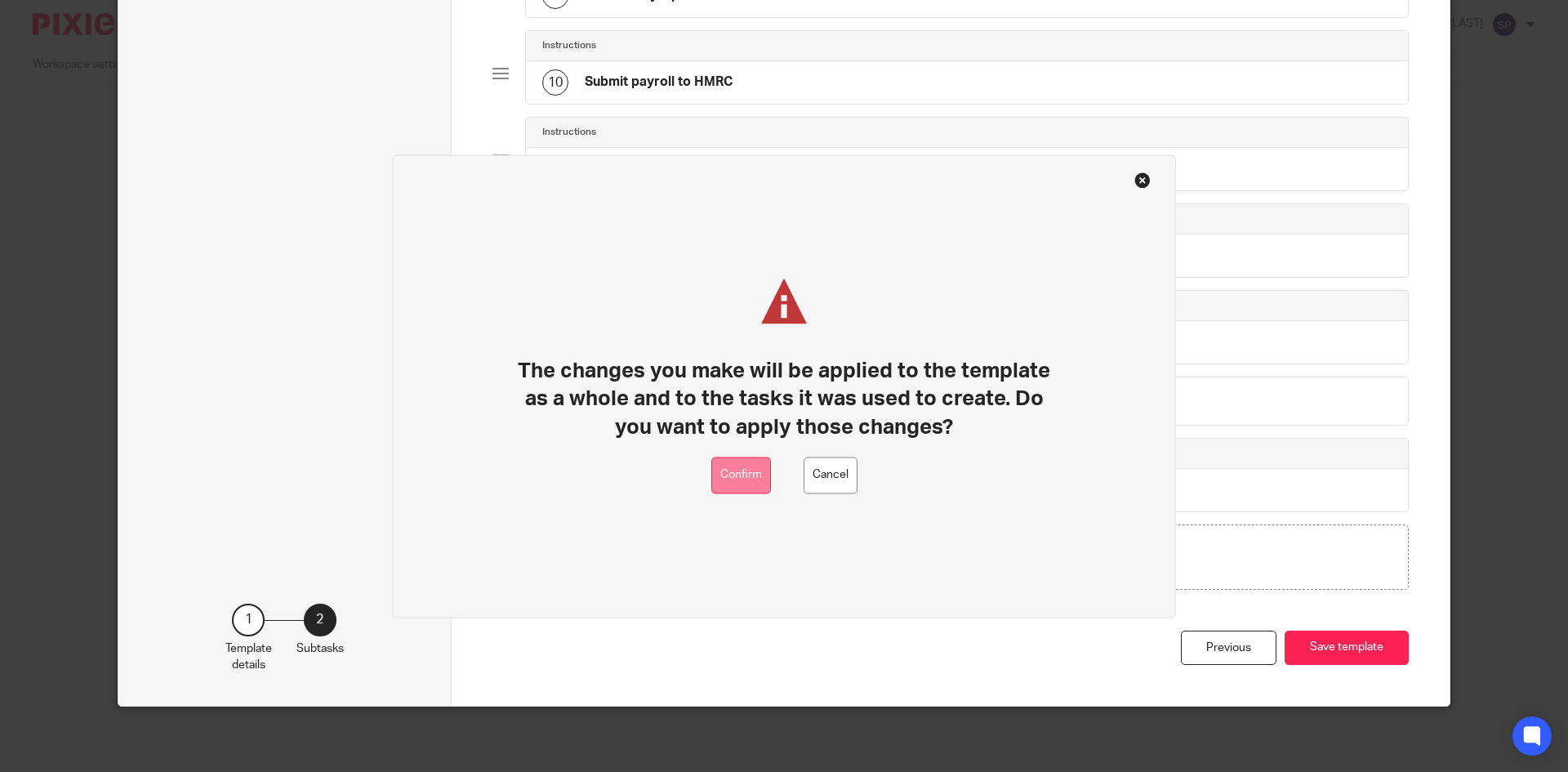 click on "Confirm" at bounding box center [741, 475] 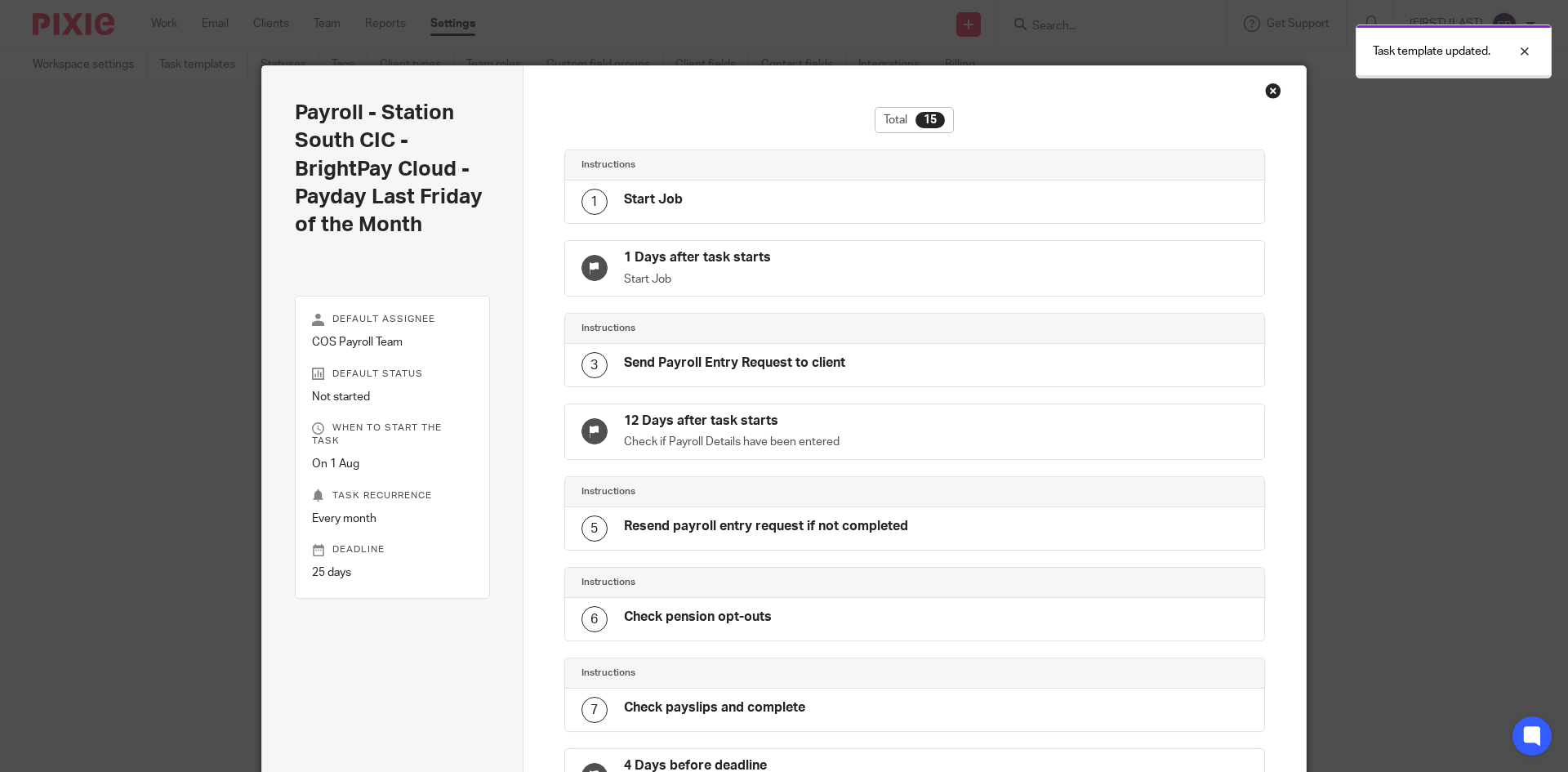 scroll, scrollTop: 0, scrollLeft: 0, axis: both 